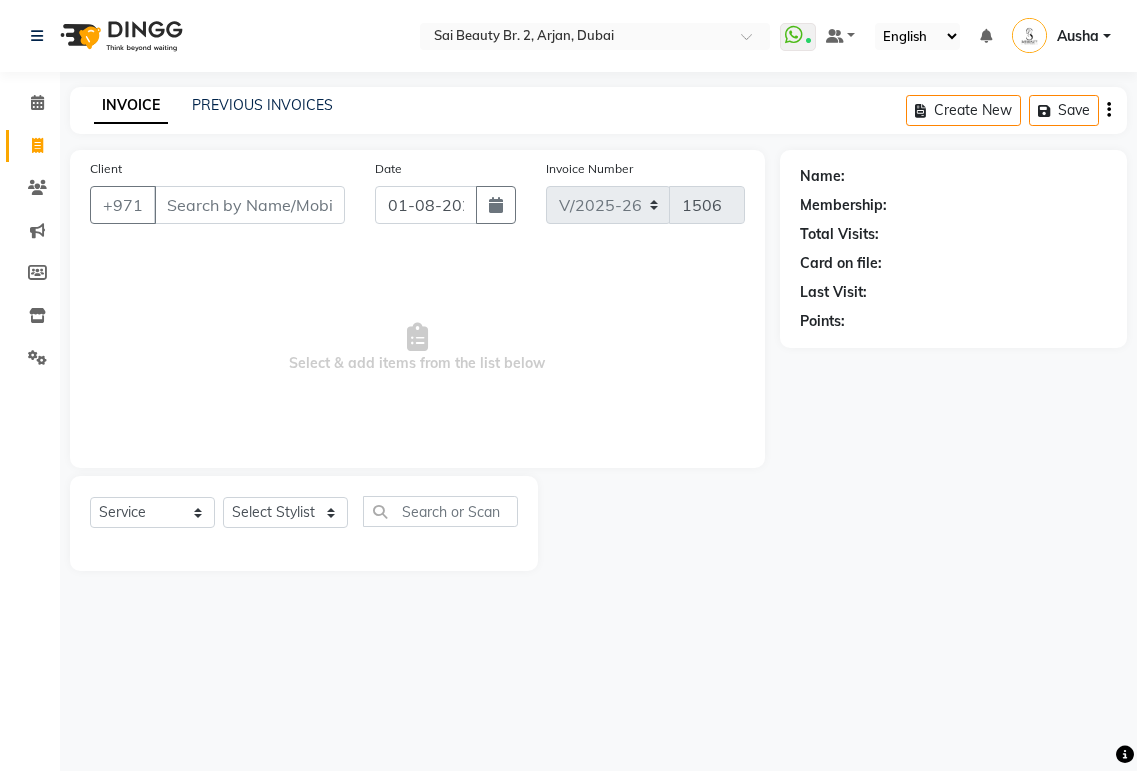 select on "6956" 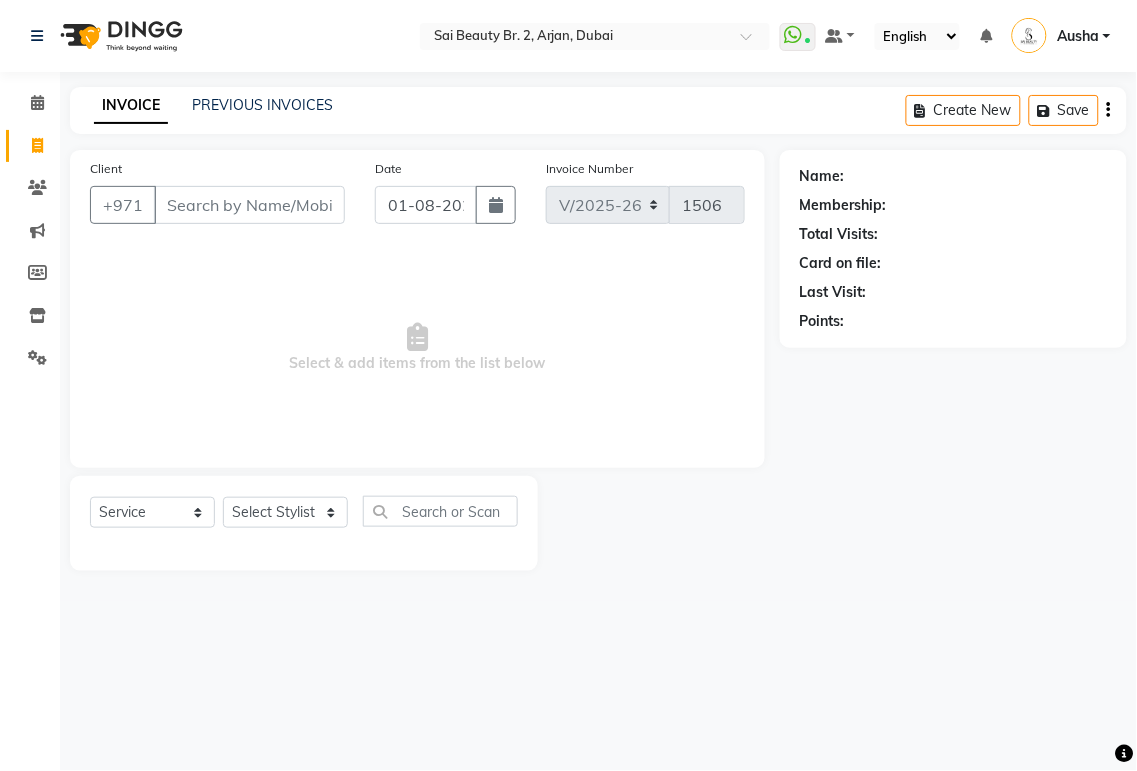 scroll, scrollTop: 0, scrollLeft: 0, axis: both 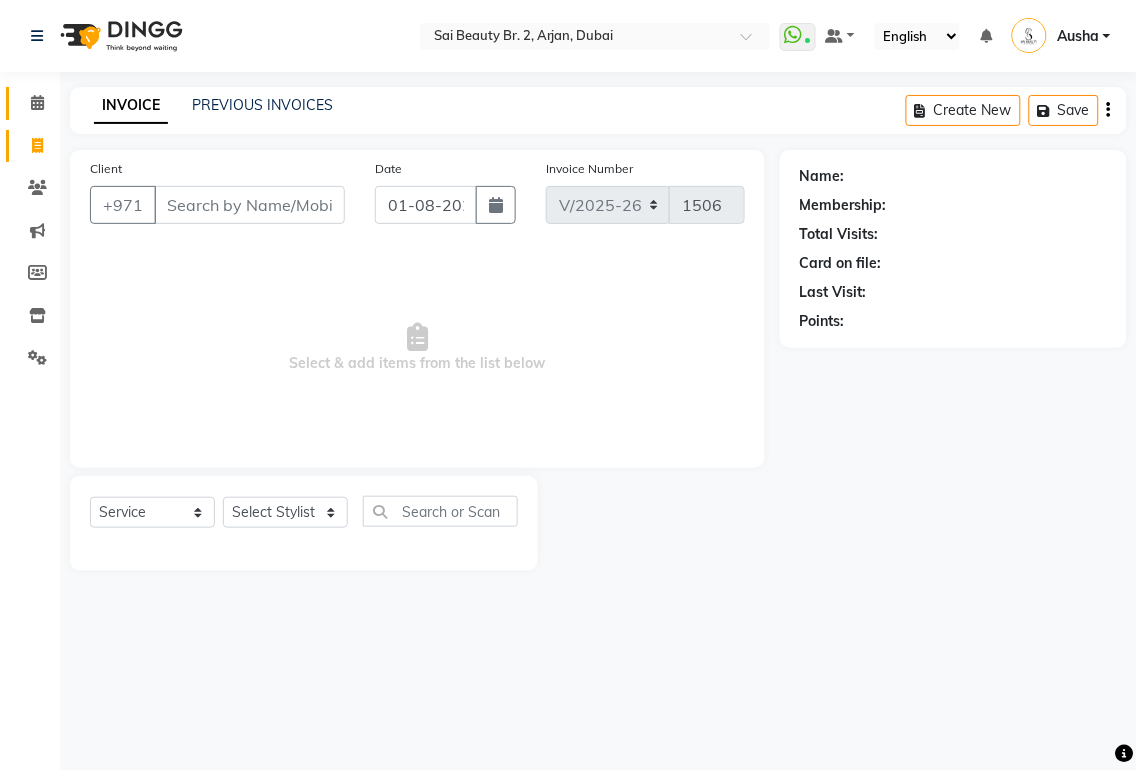 click 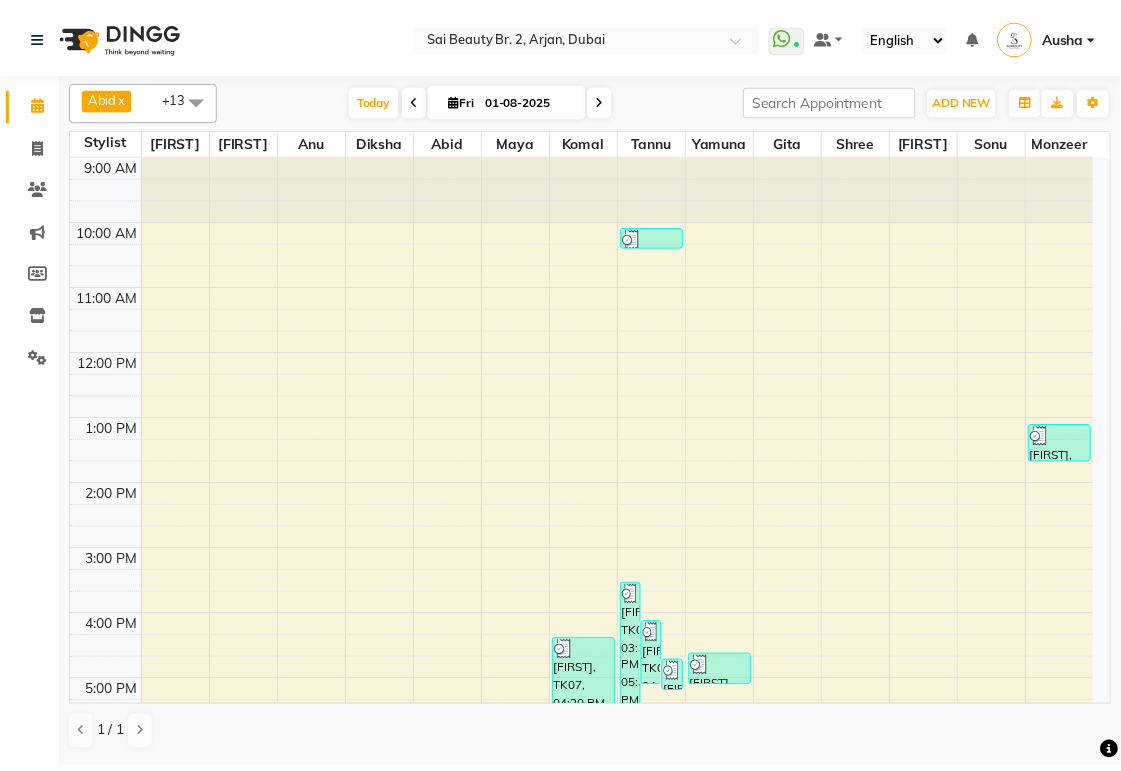 scroll, scrollTop: 374, scrollLeft: 0, axis: vertical 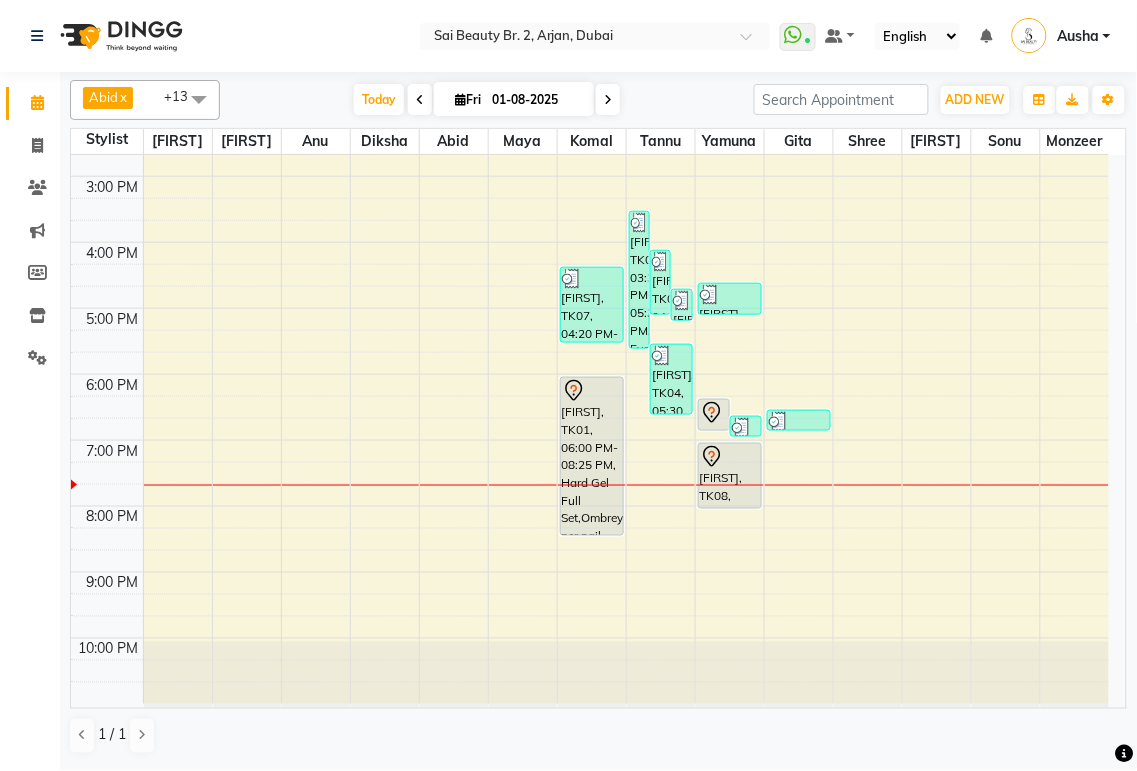 click 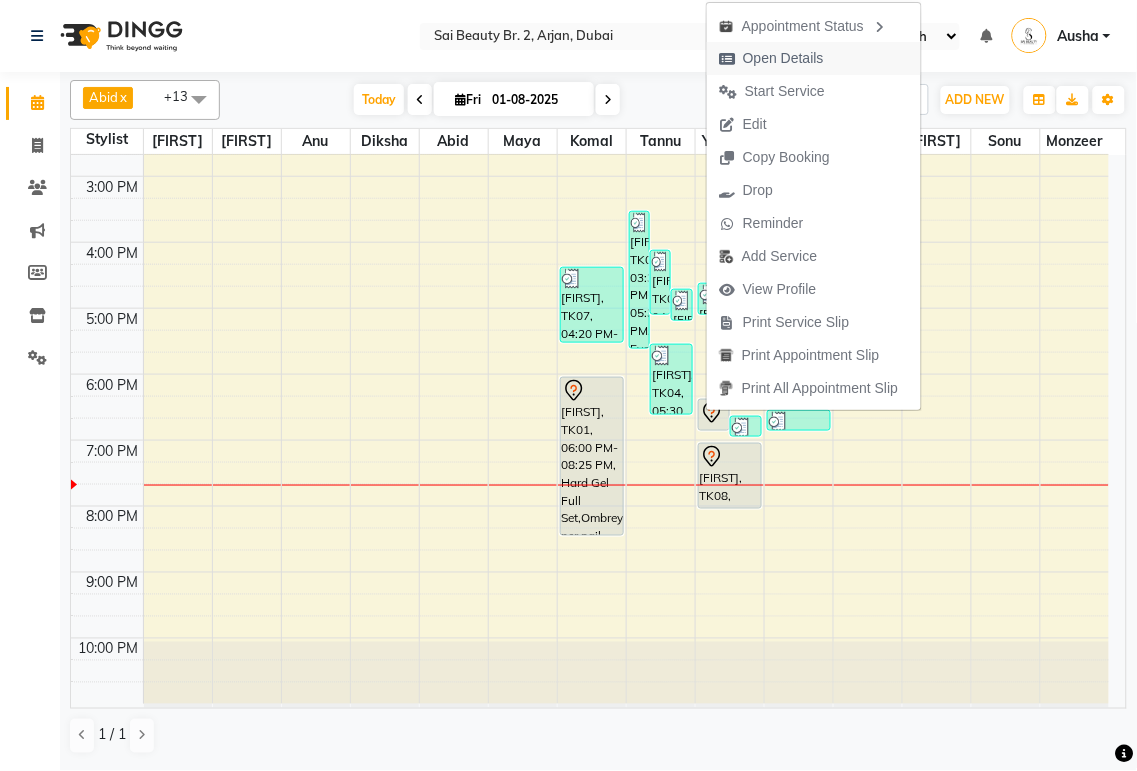 click on "Open Details" at bounding box center [783, 58] 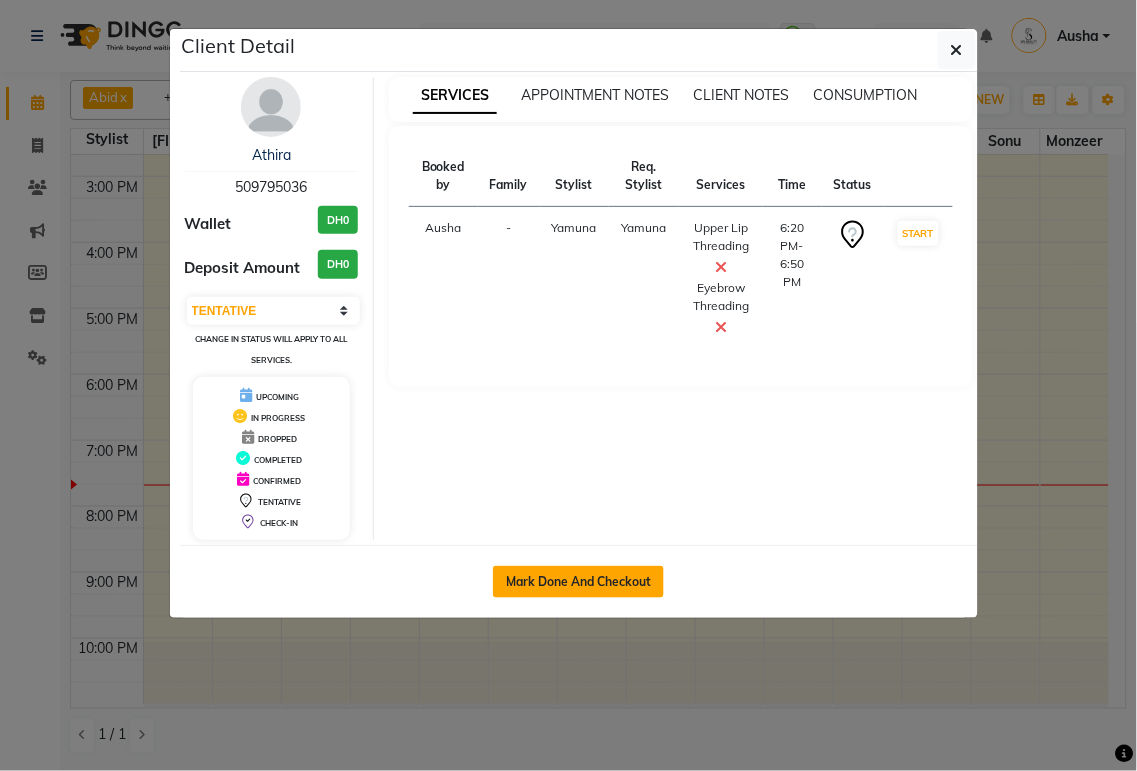 click on "Mark Done And Checkout" 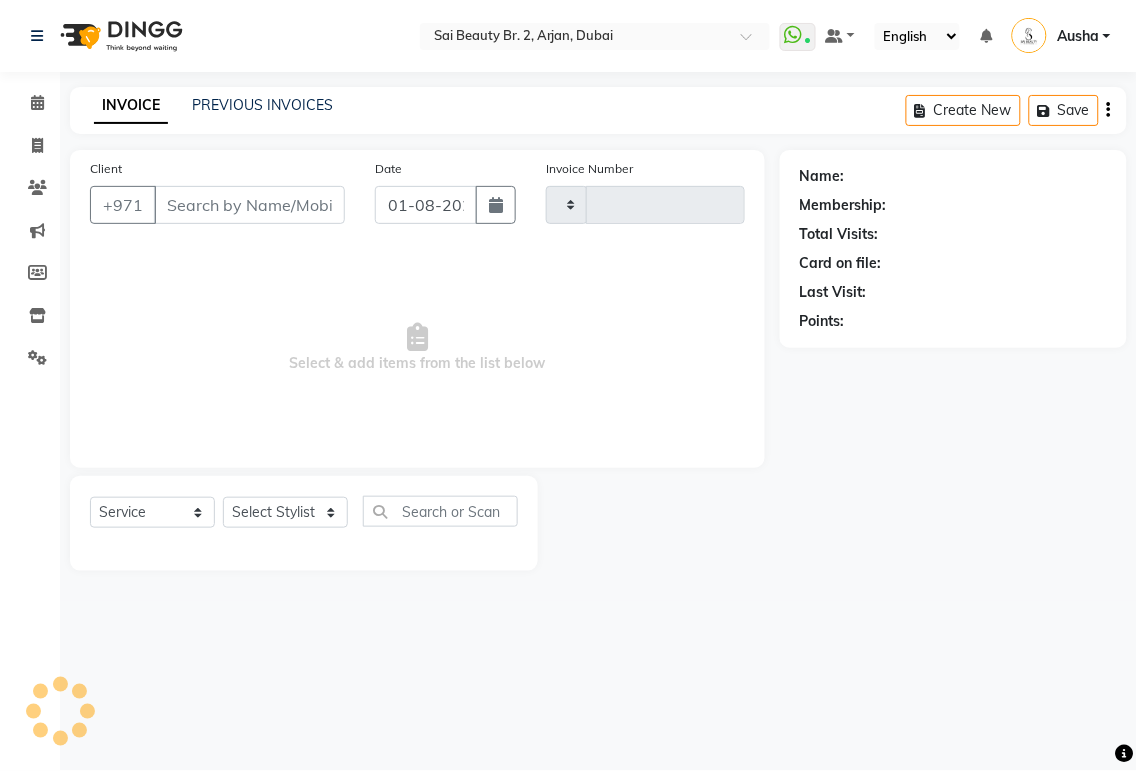 type on "1506" 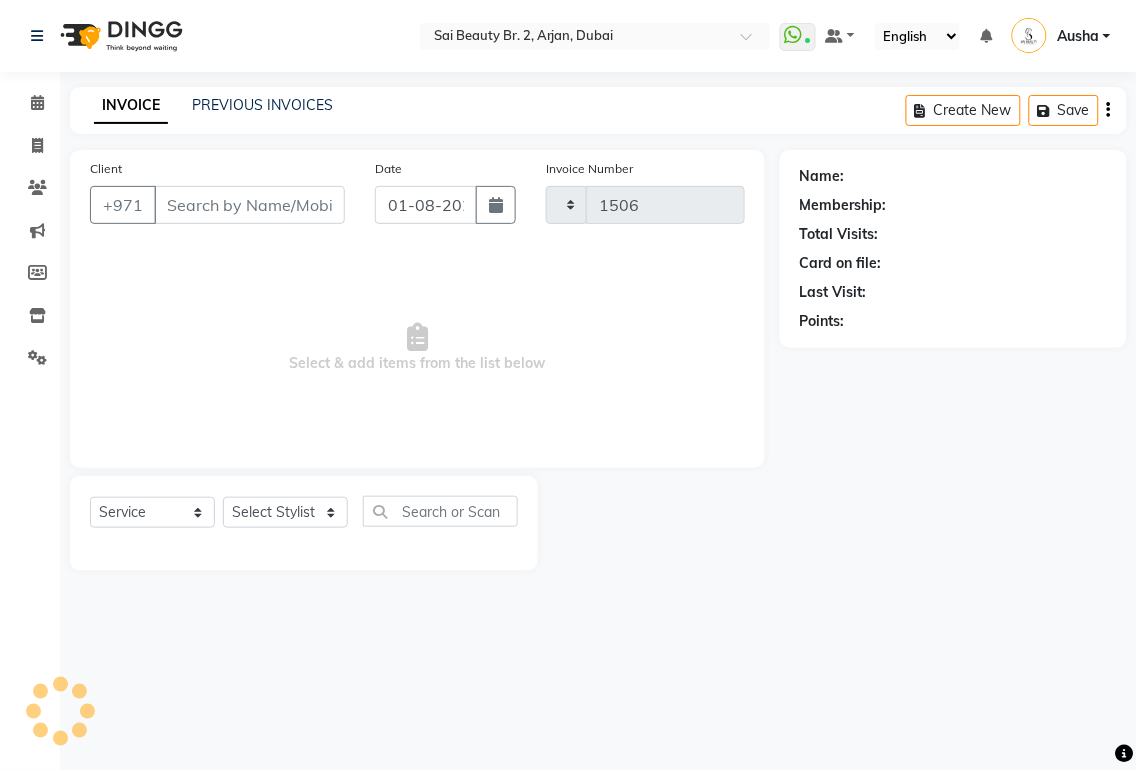 select on "6956" 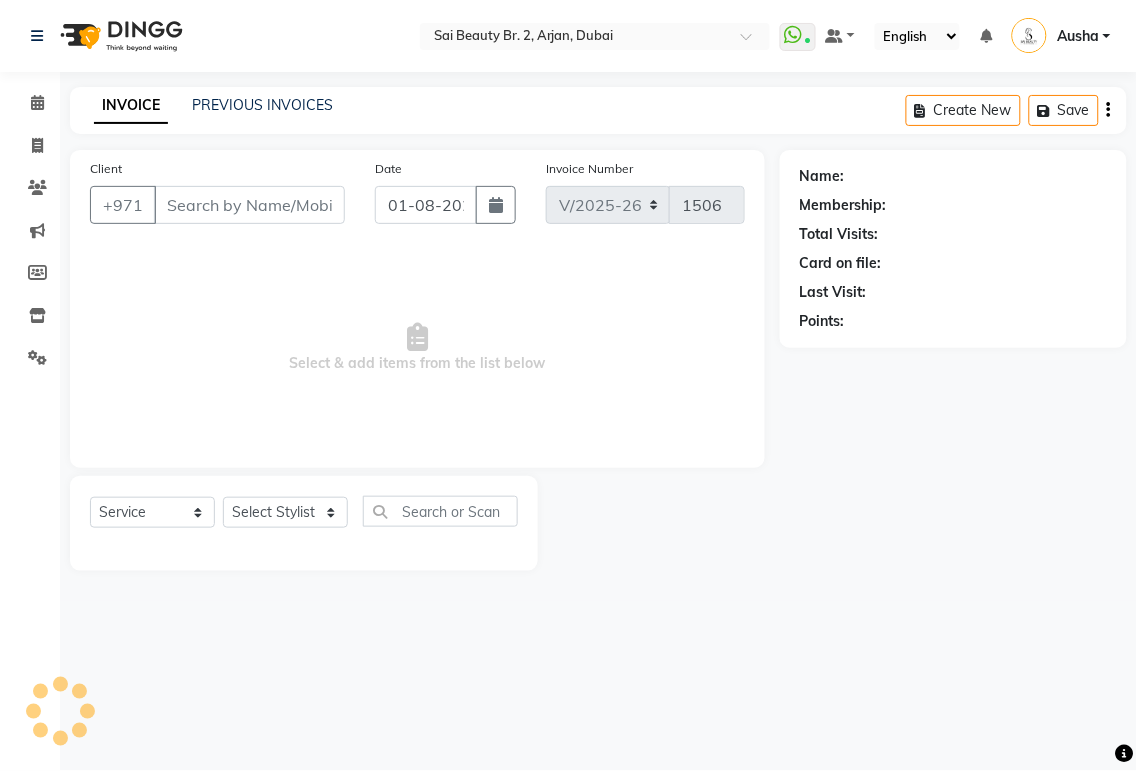 click on "INVOICE PREVIOUS INVOICES Create New Save Client +971 Date 01-08-2025 Invoice Number V/2025 V/2025-26 1506 Select & add items from the list below Select Service Product Membership Package Voucher Prepaid Gift Card Select Stylist Name: Membership: Total Visits: Card on file: Last Visit: Points:" 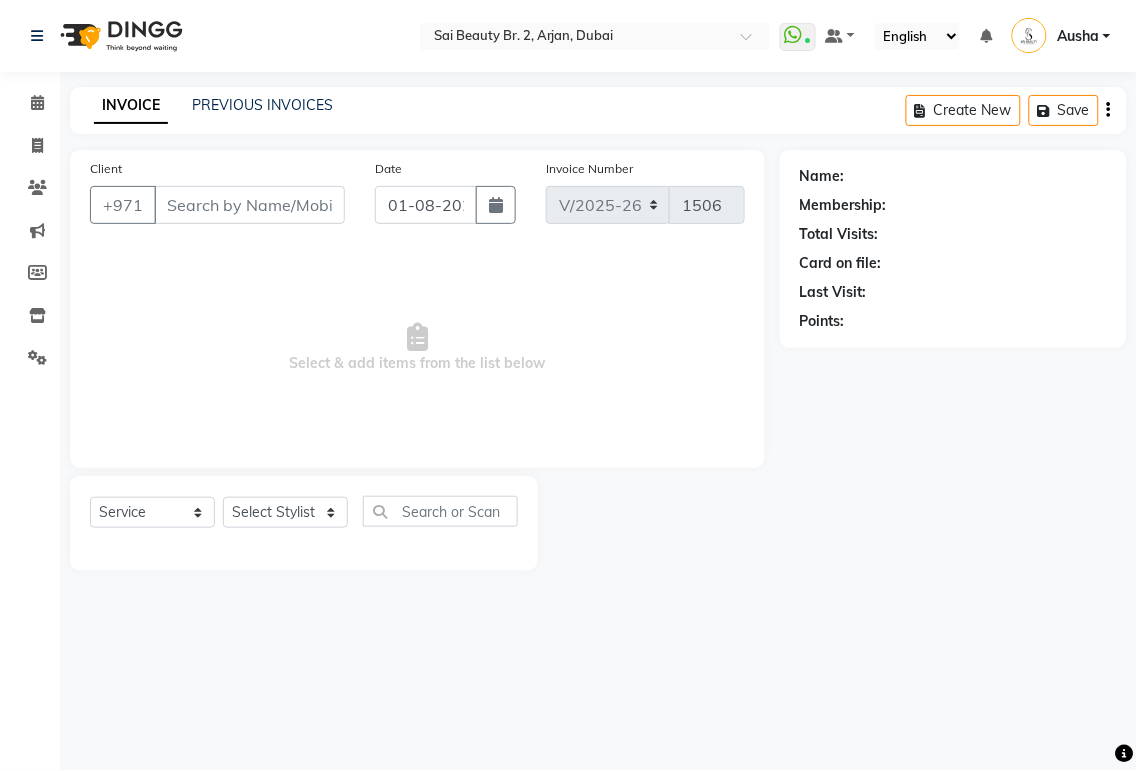 type on "509795036" 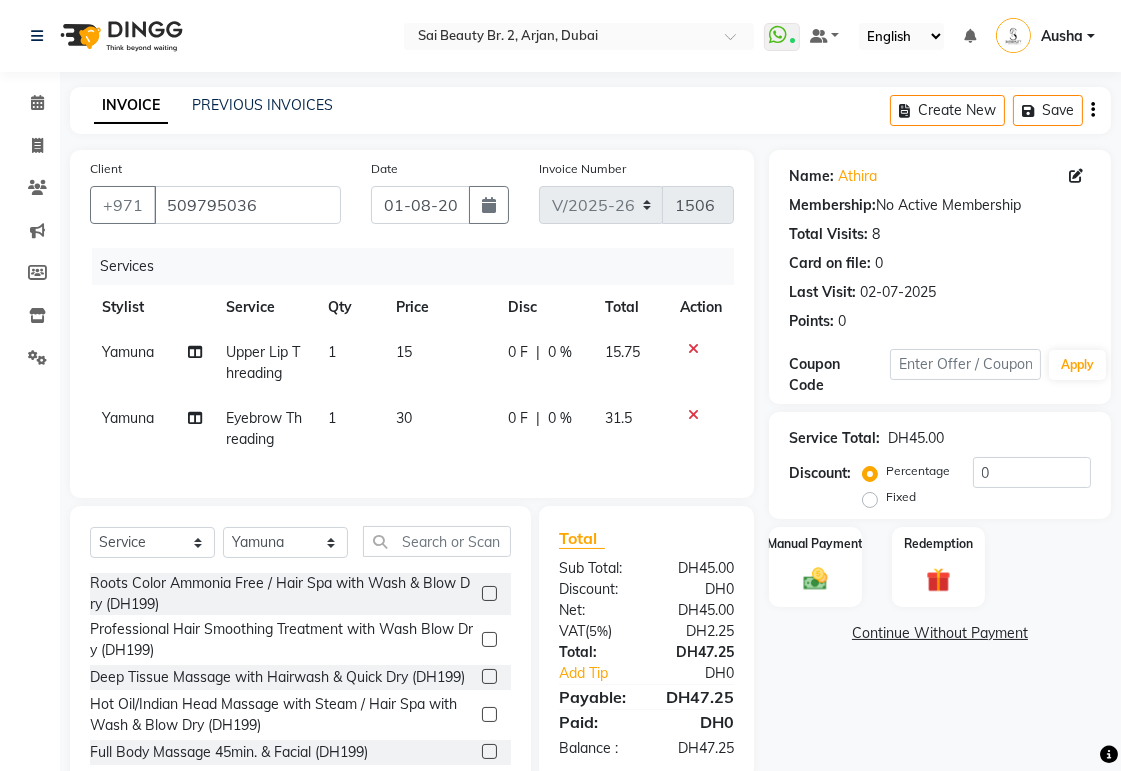 click 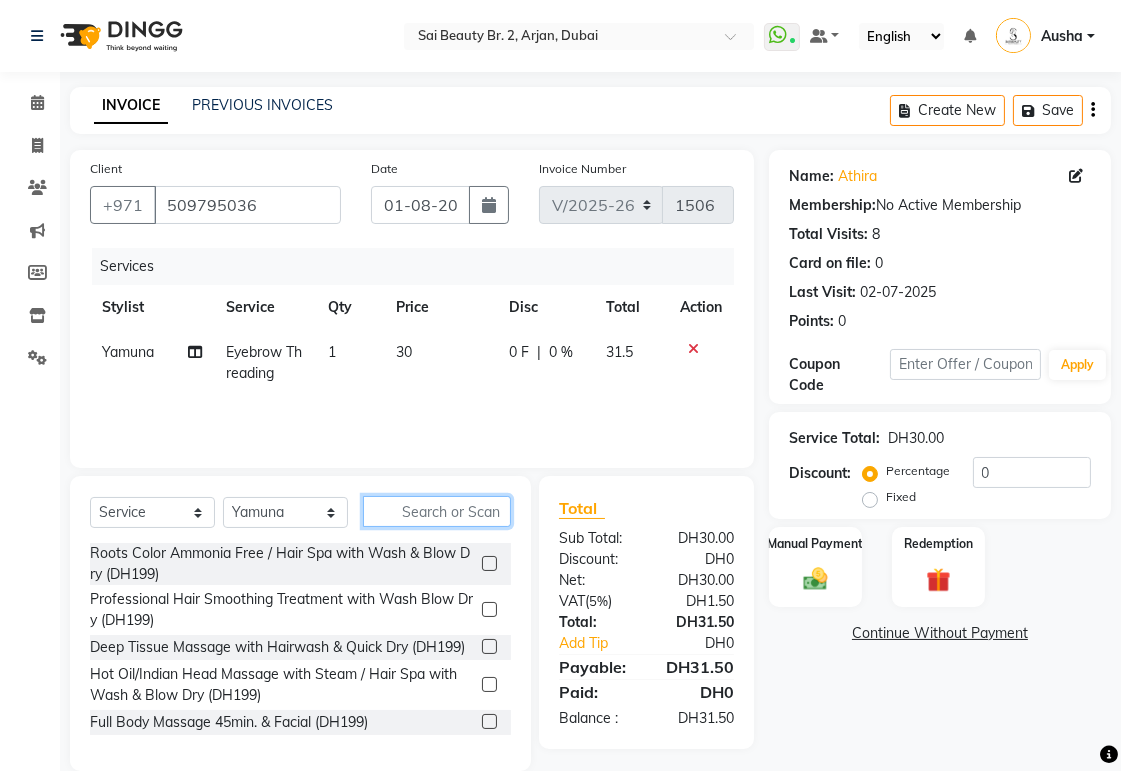 click 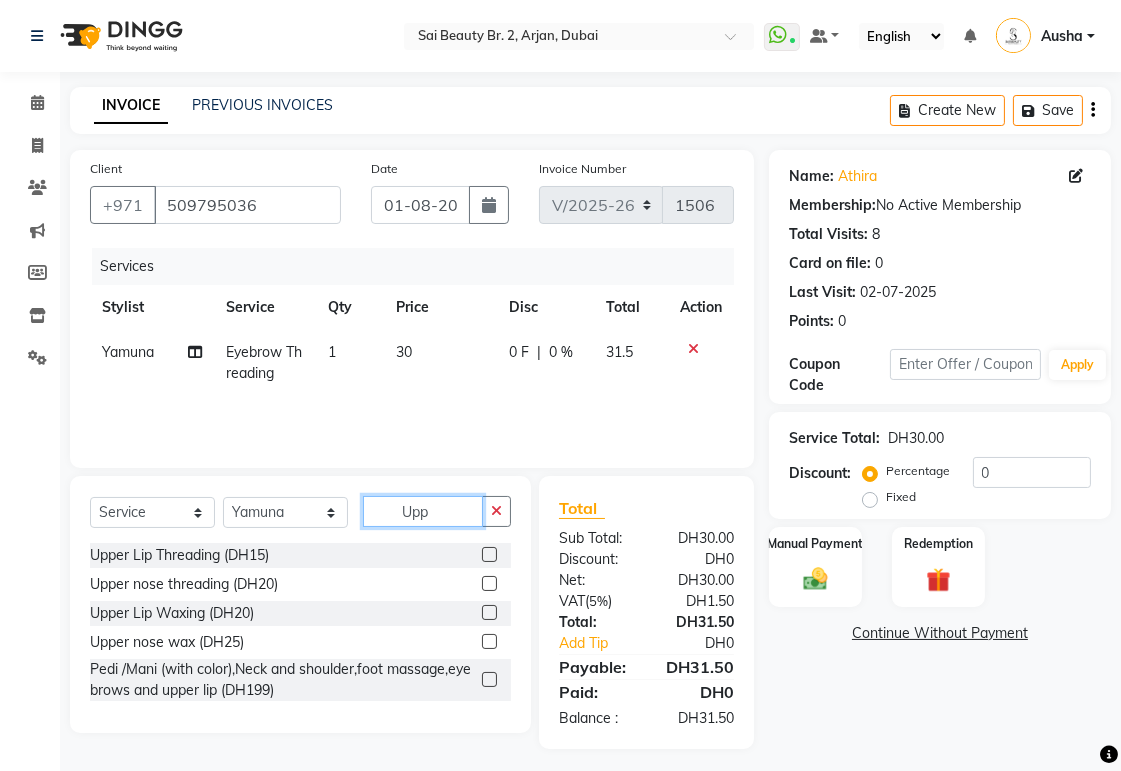 type on "Upp" 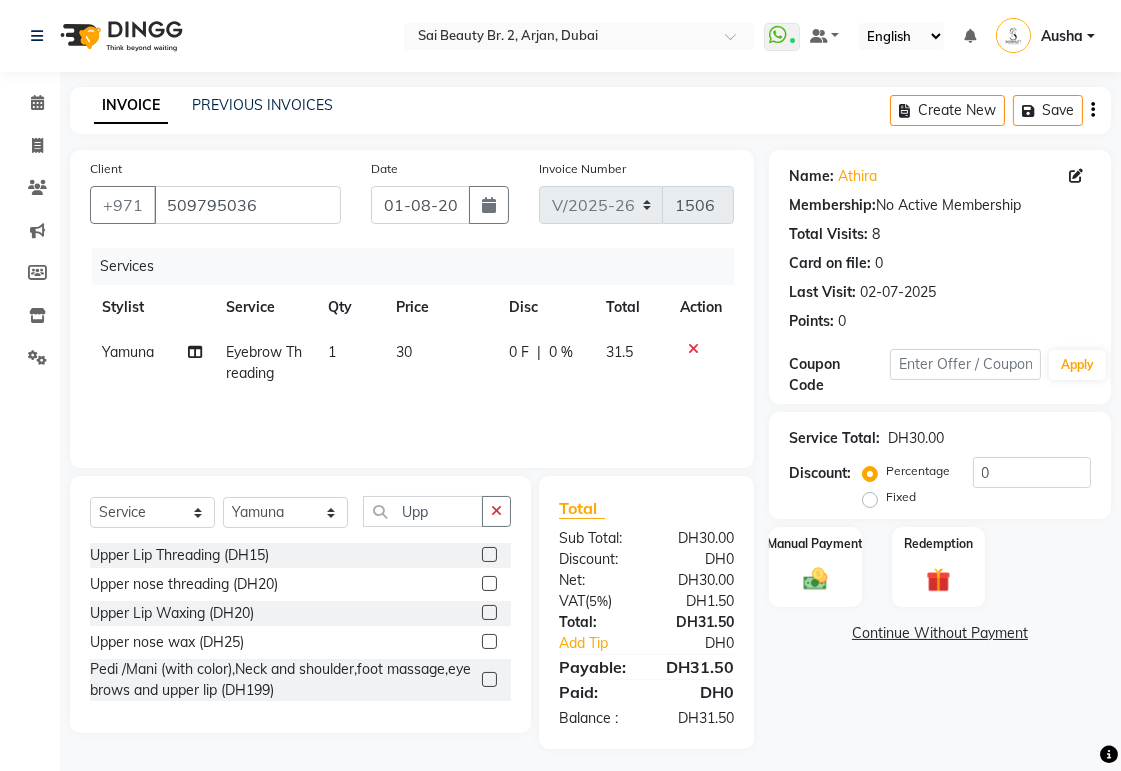 click 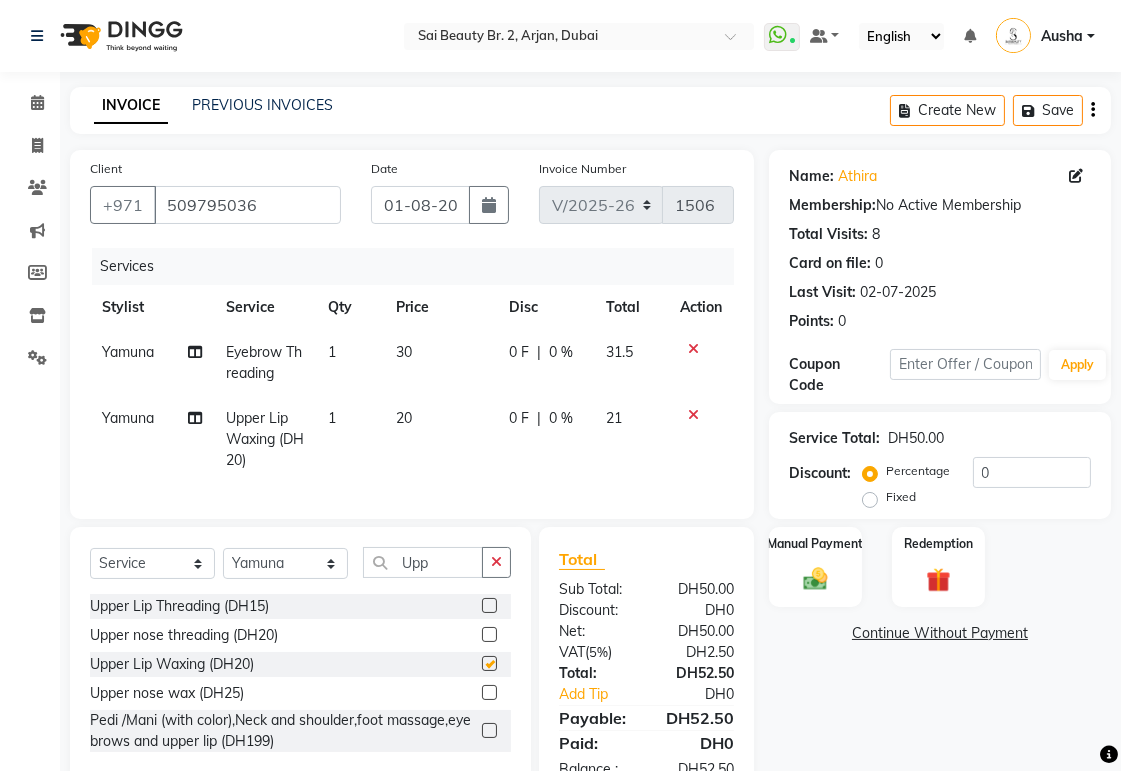 checkbox on "false" 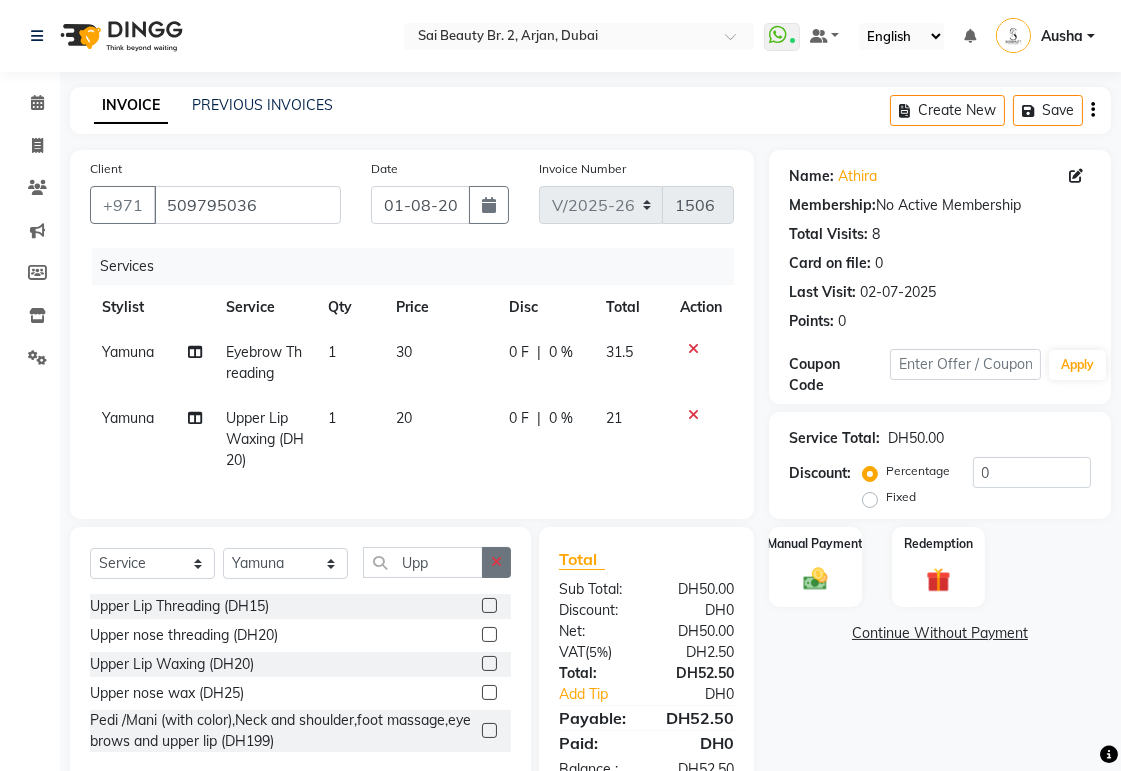 click 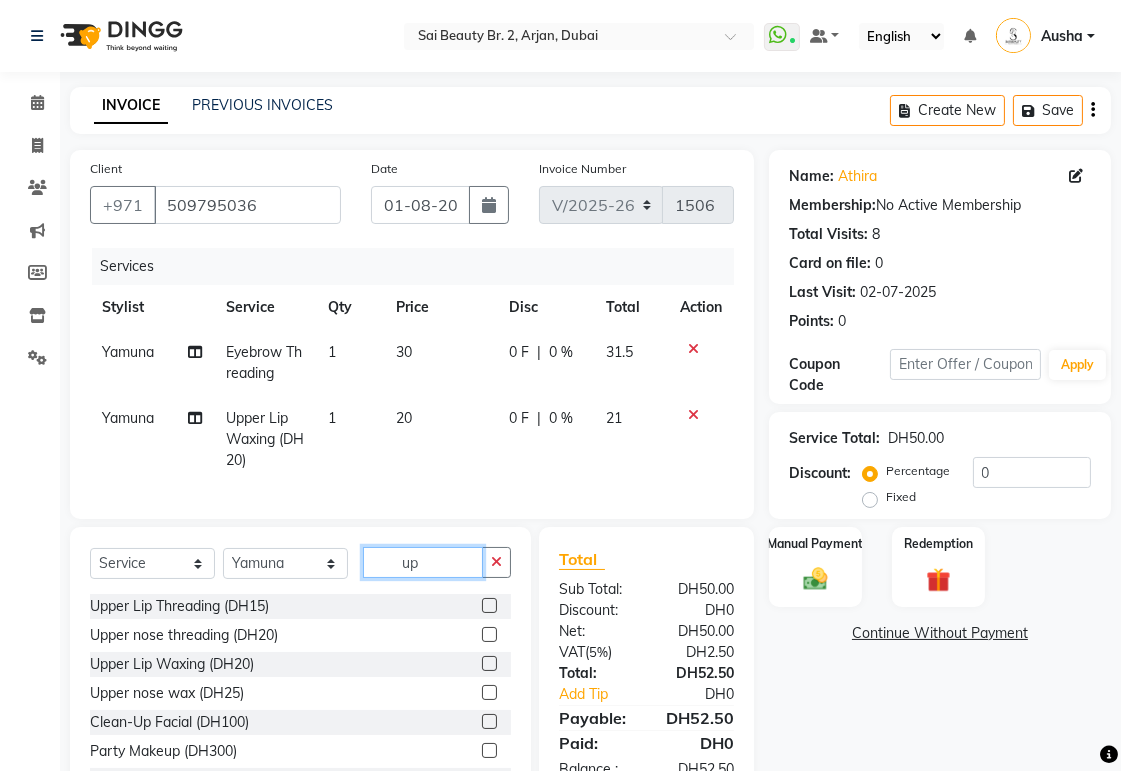 type on "u" 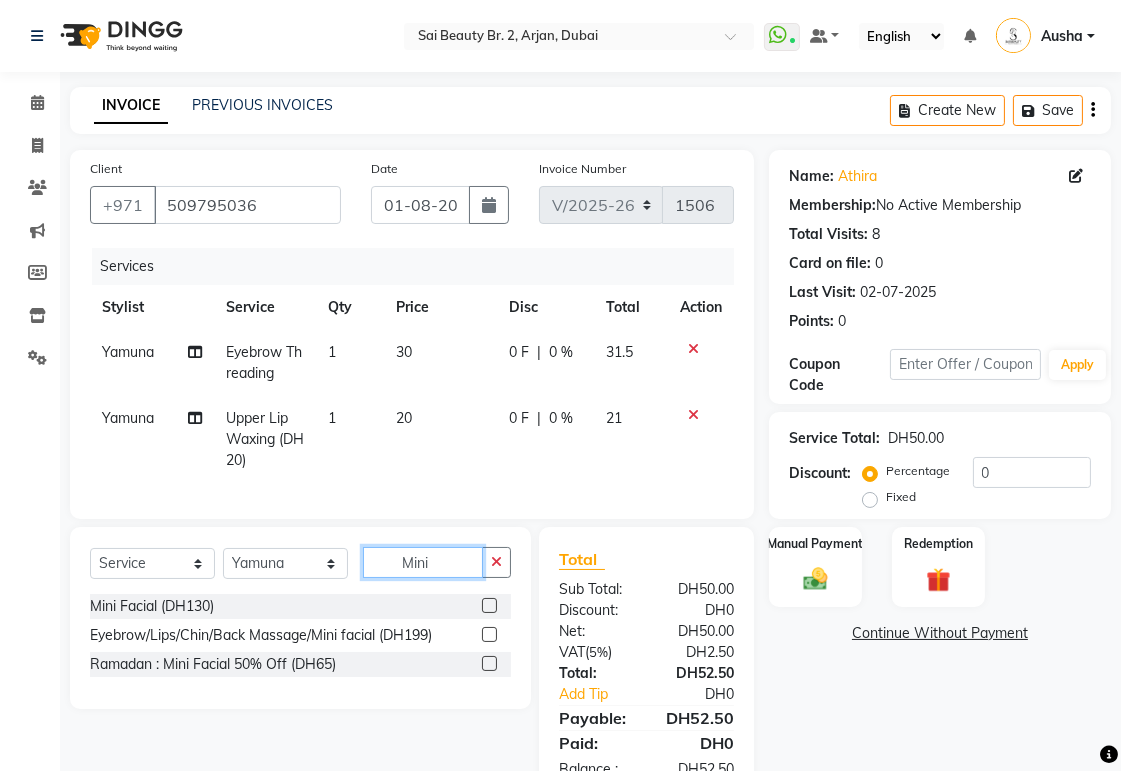 type on "Mini" 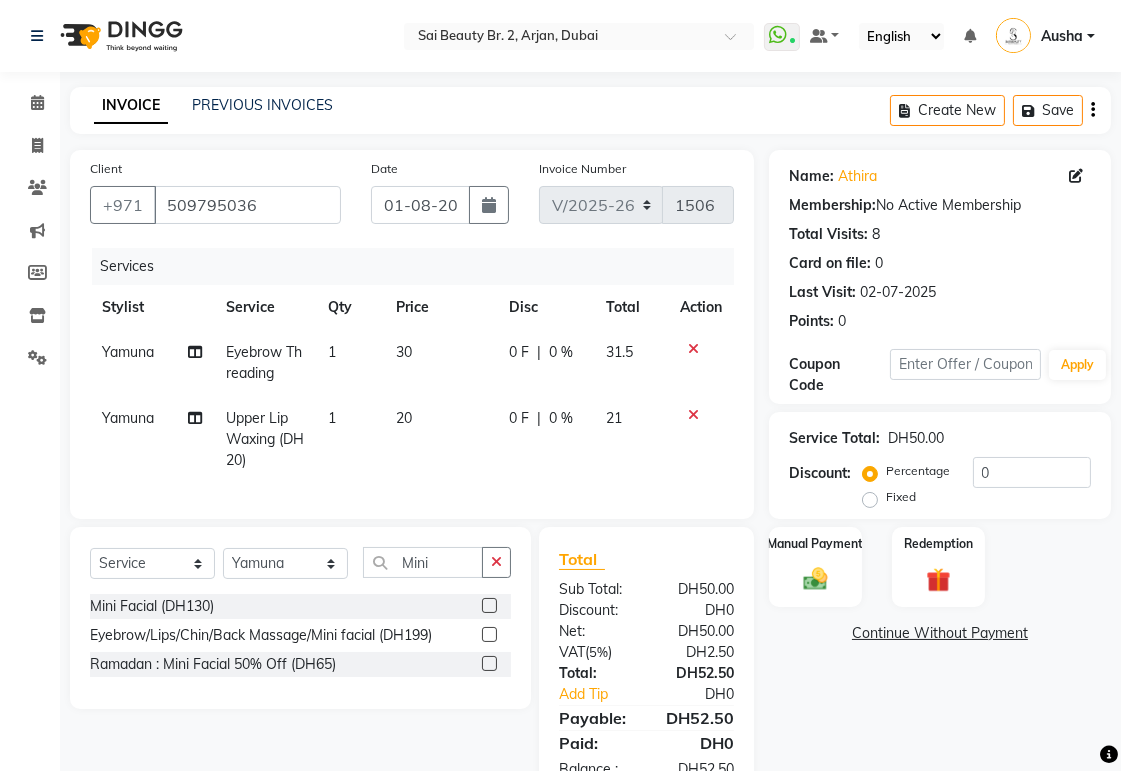 click 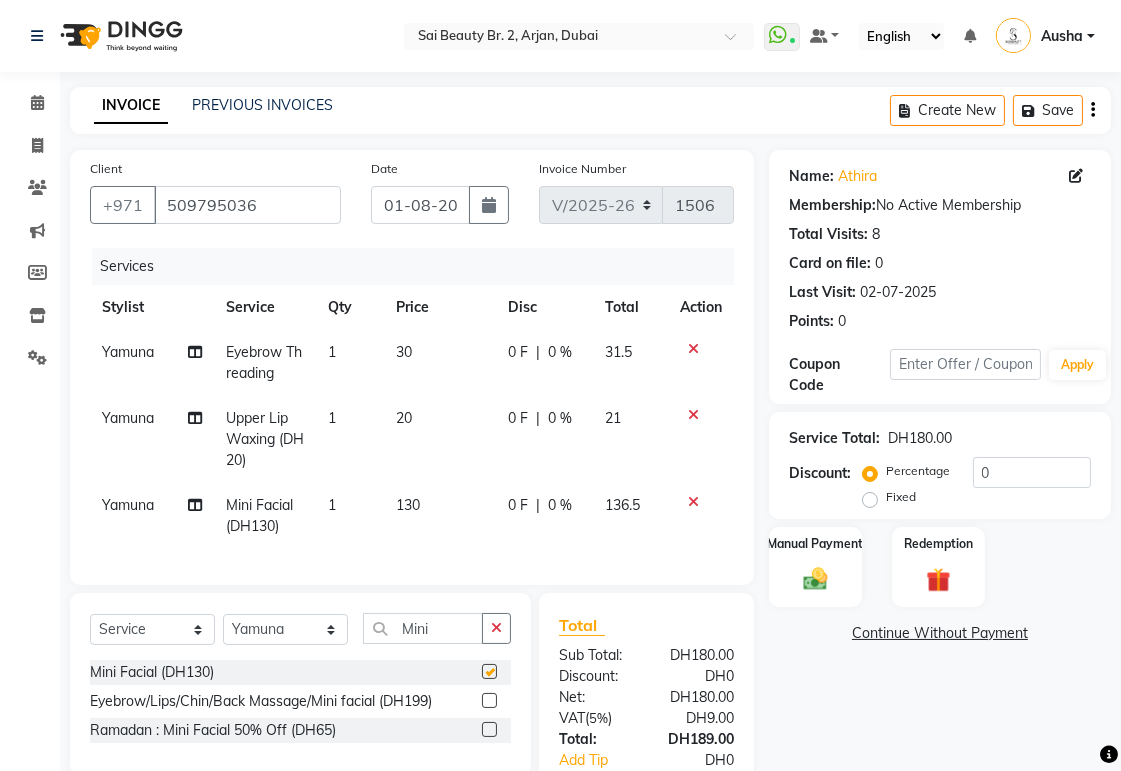 checkbox on "false" 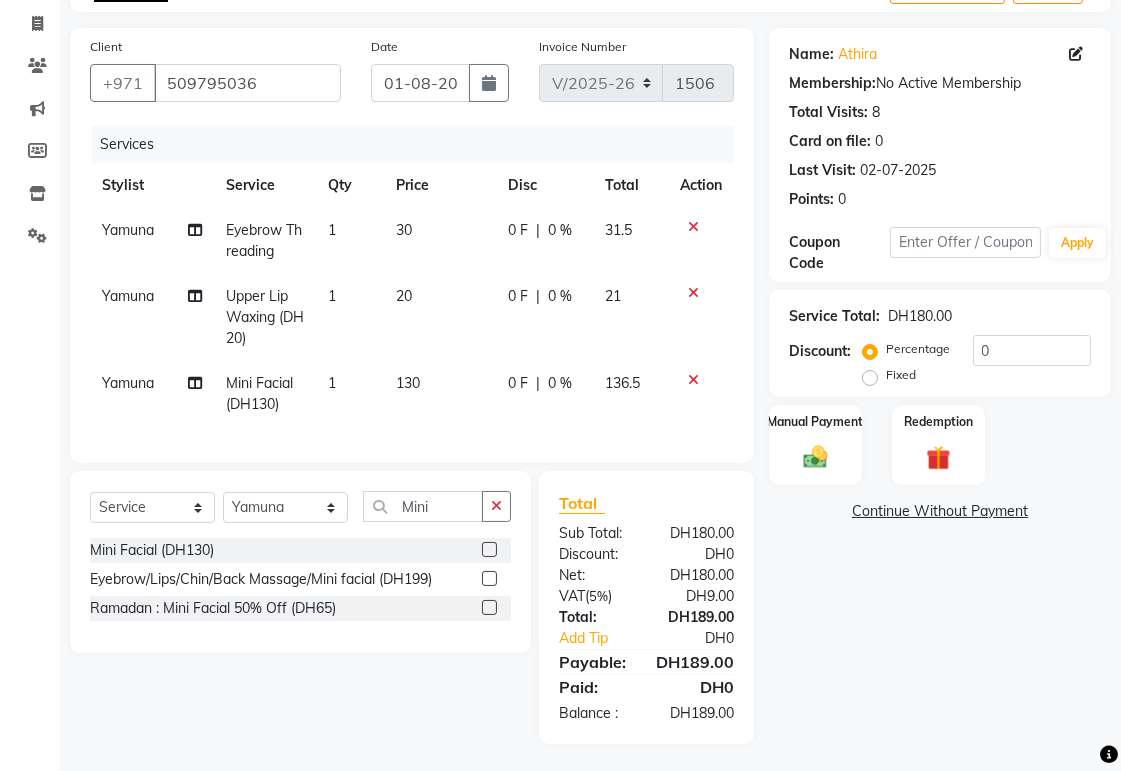 scroll, scrollTop: 142, scrollLeft: 0, axis: vertical 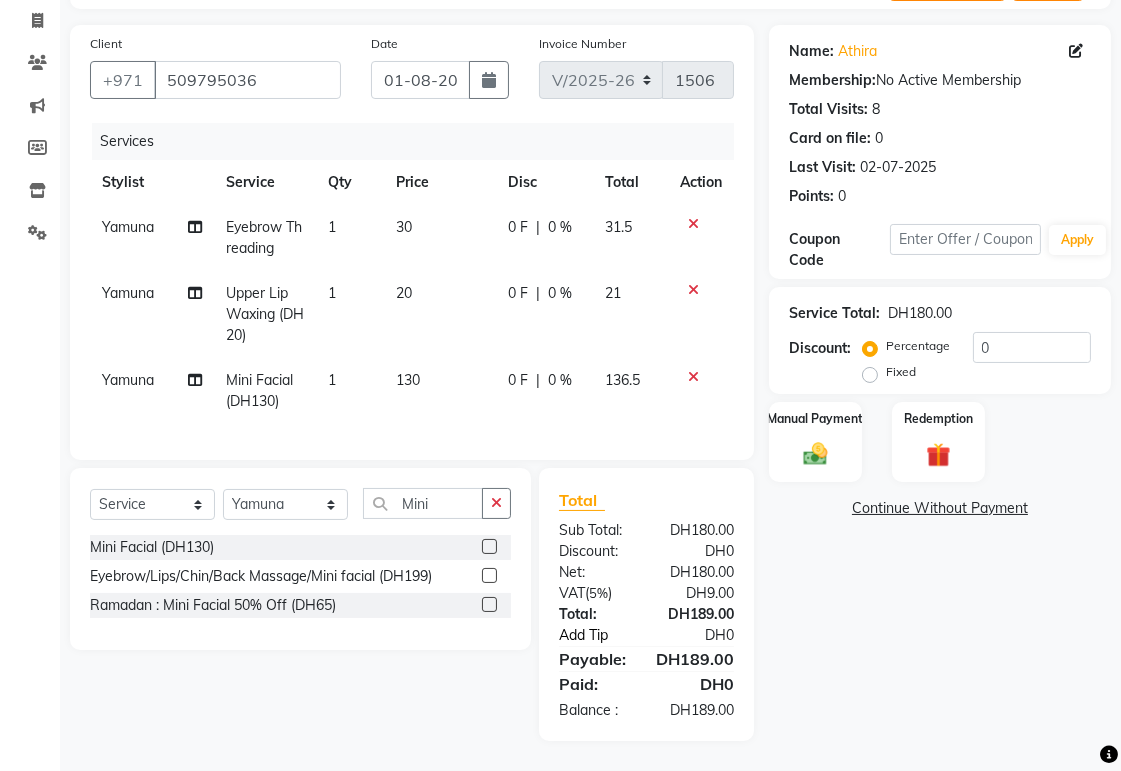 click on "Add Tip" 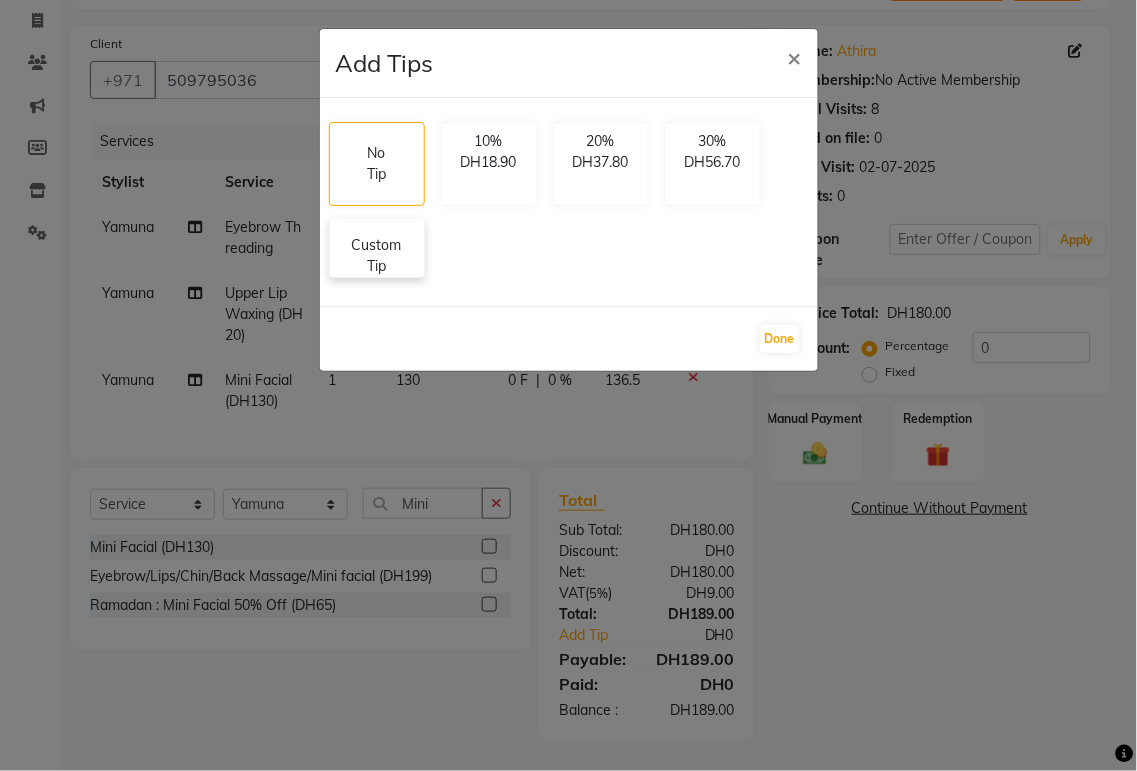 click on "Custom Tip" 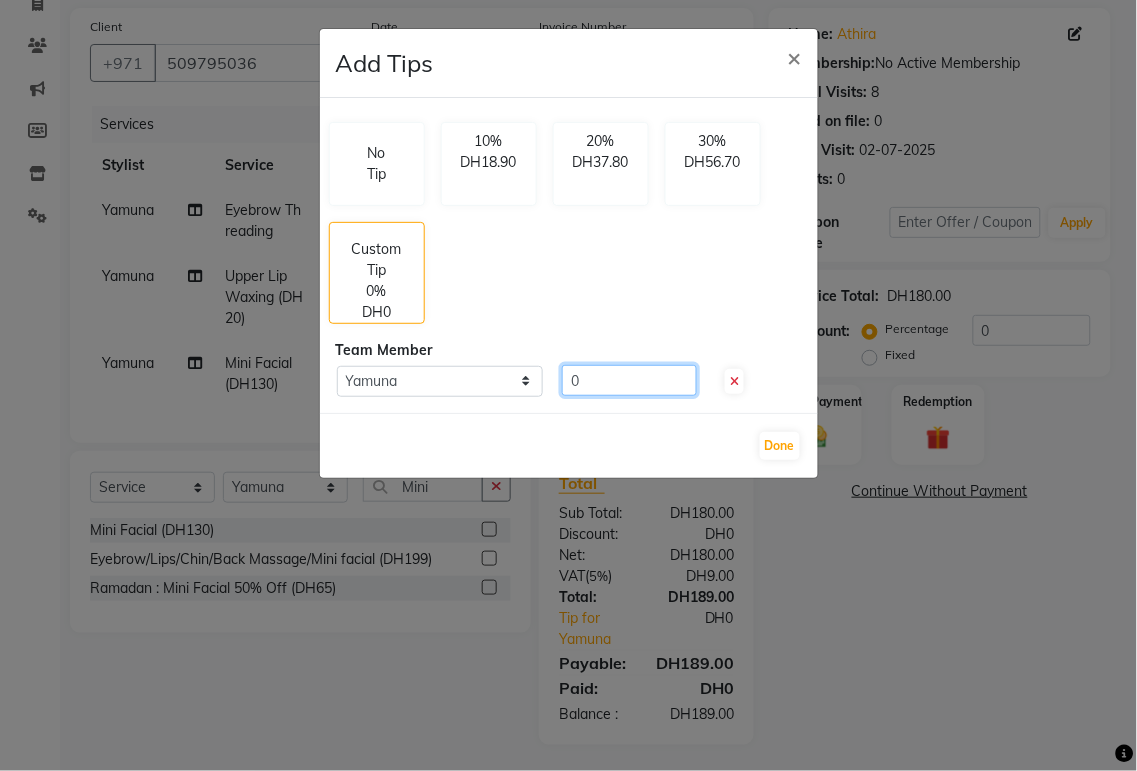 click on "0" 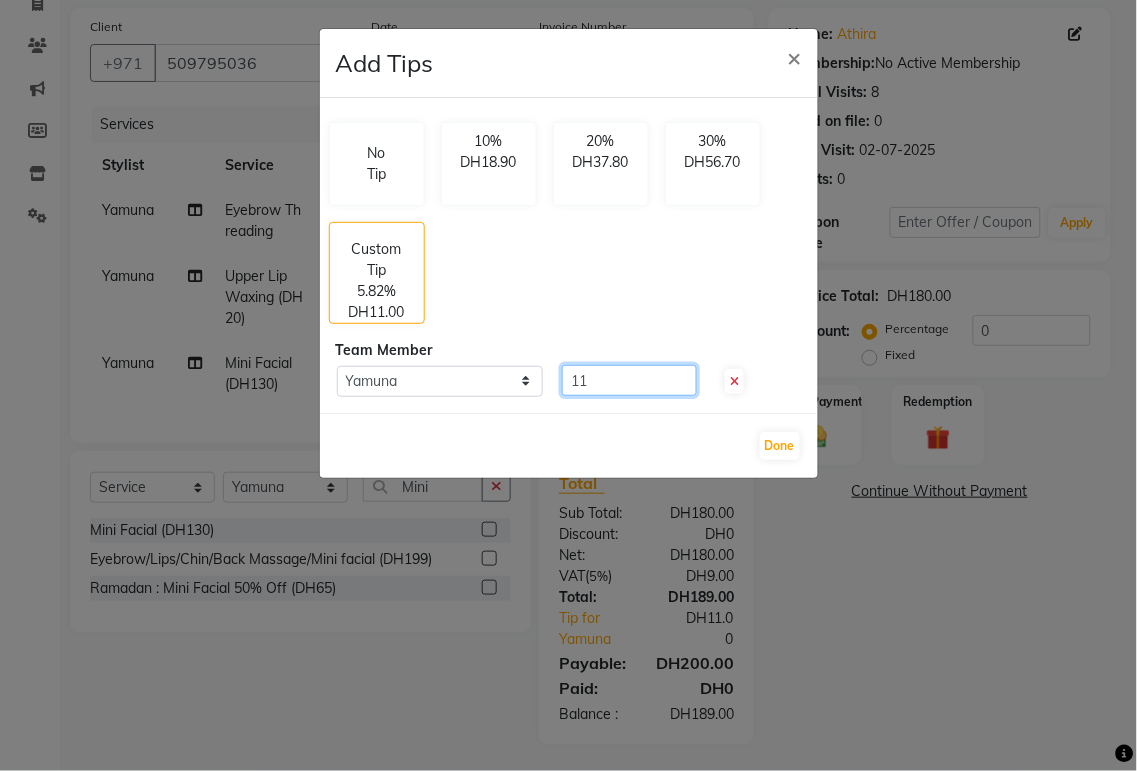type on "11" 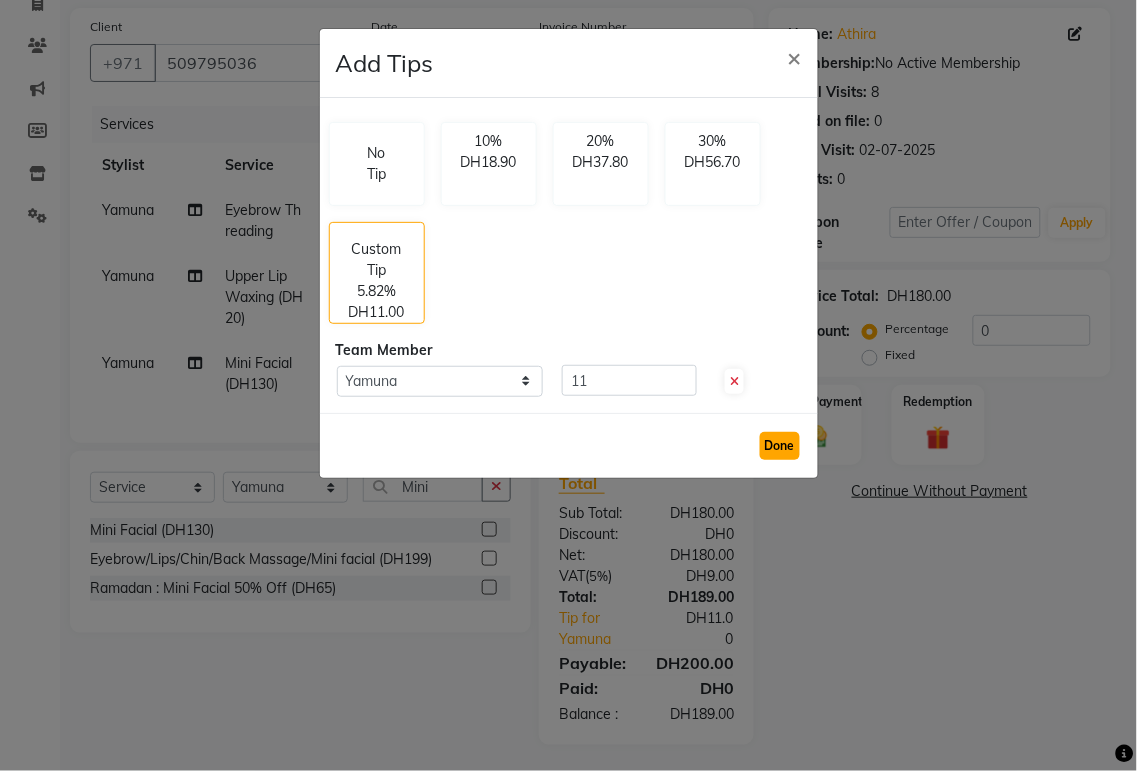 click on "Done" 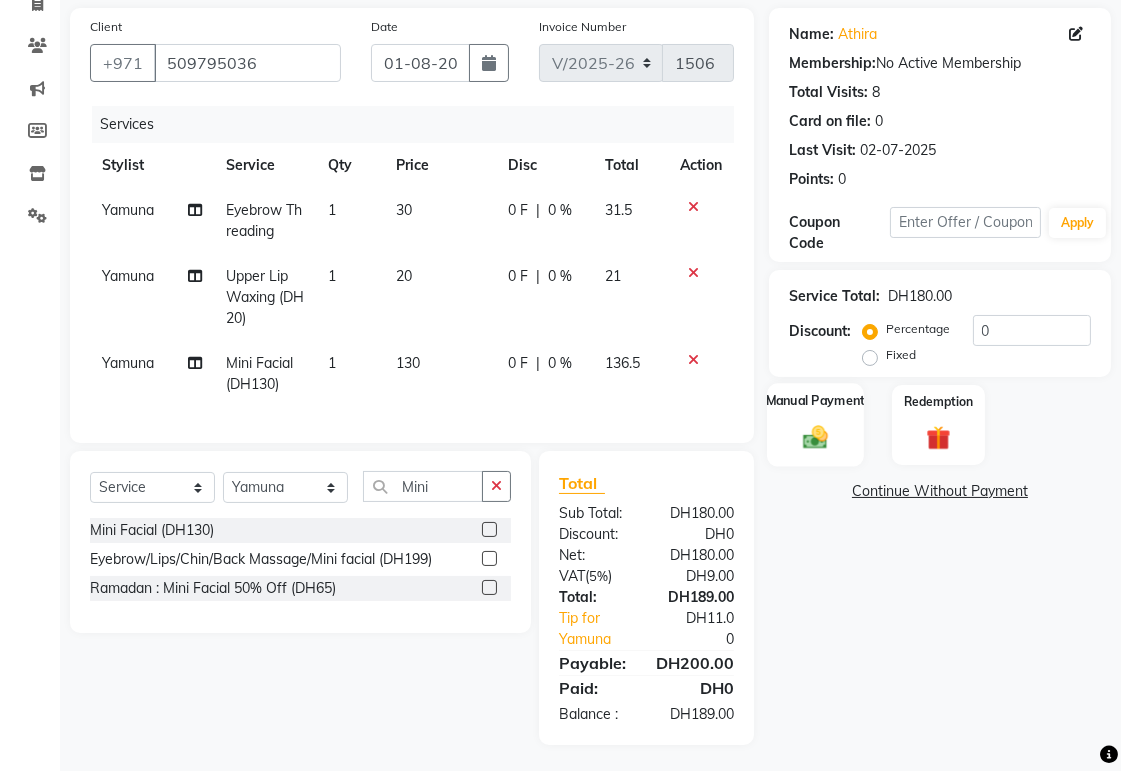 click 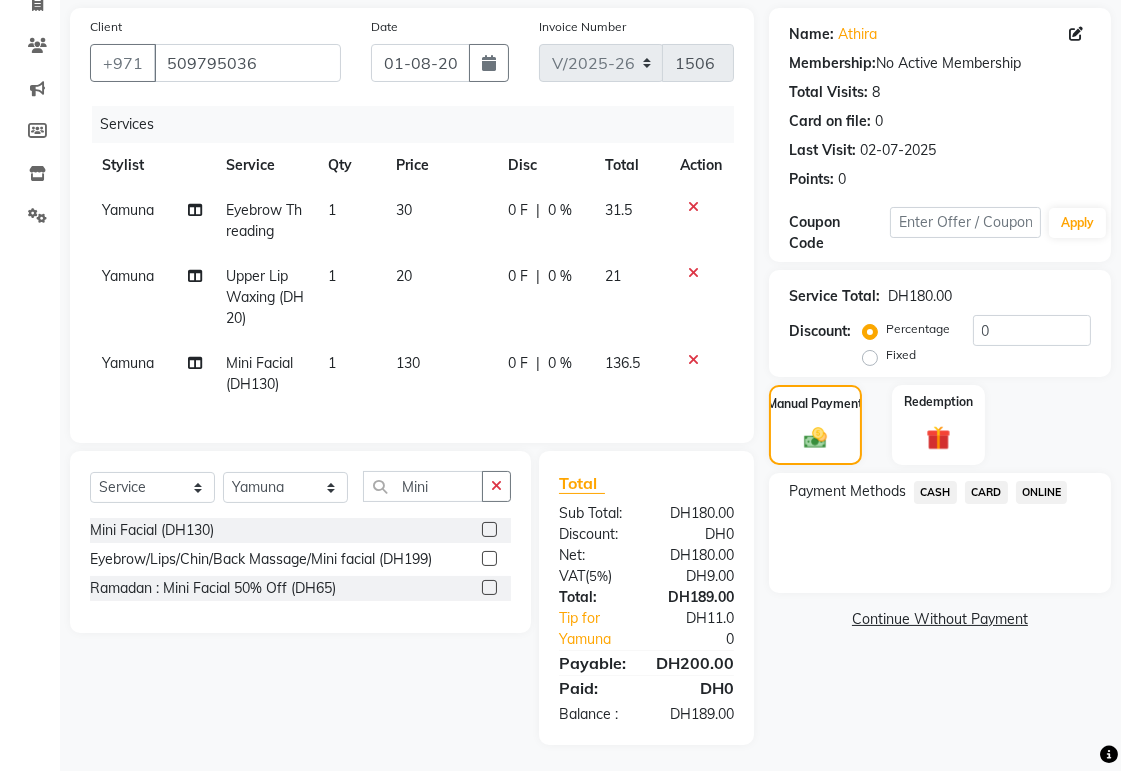 click on "CARD" 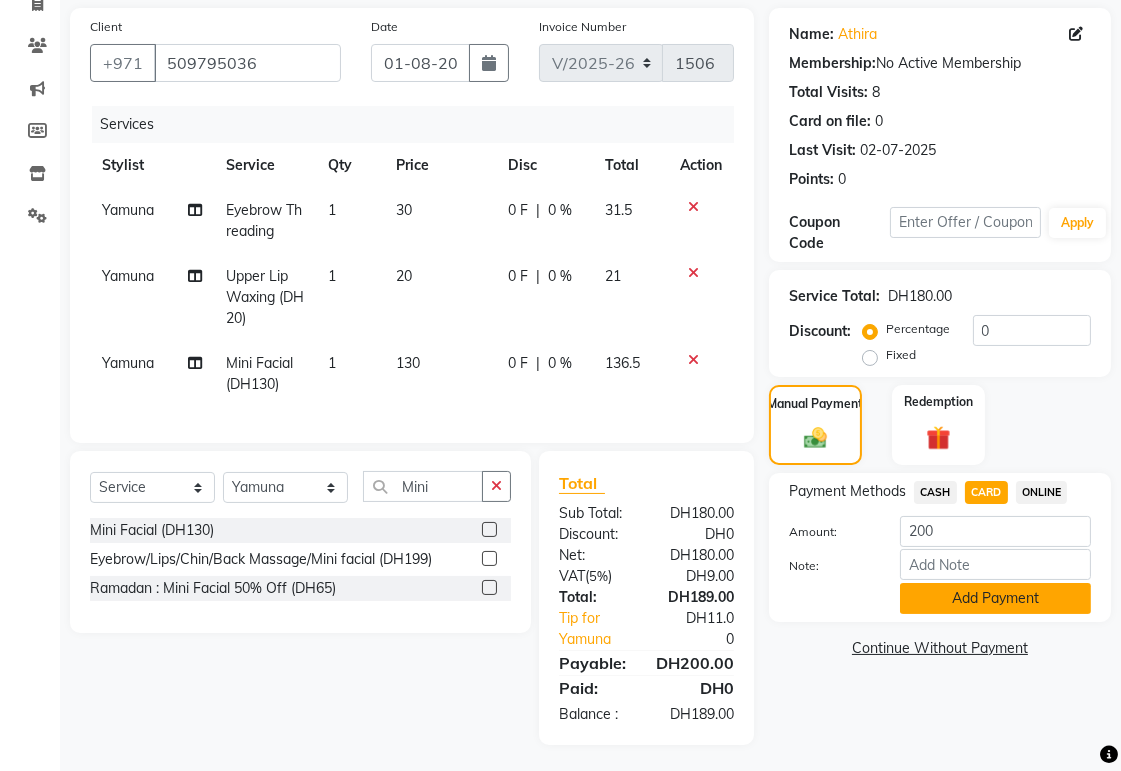 click on "Add Payment" 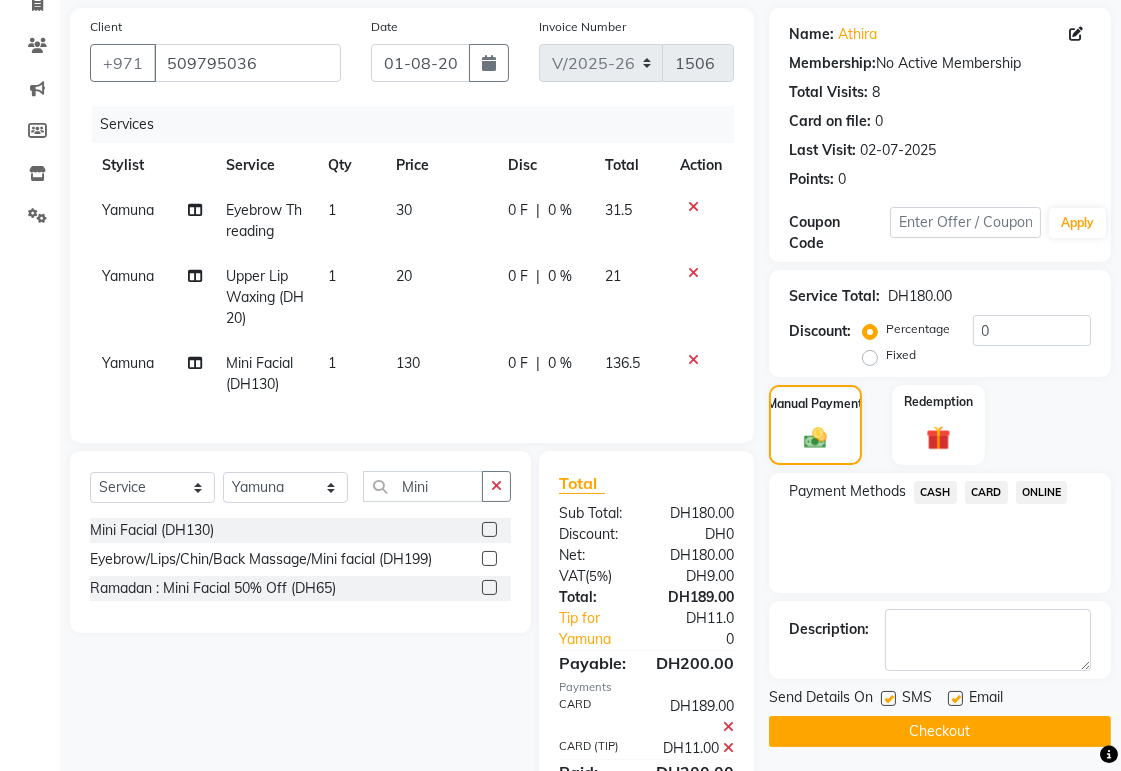 scroll, scrollTop: 267, scrollLeft: 0, axis: vertical 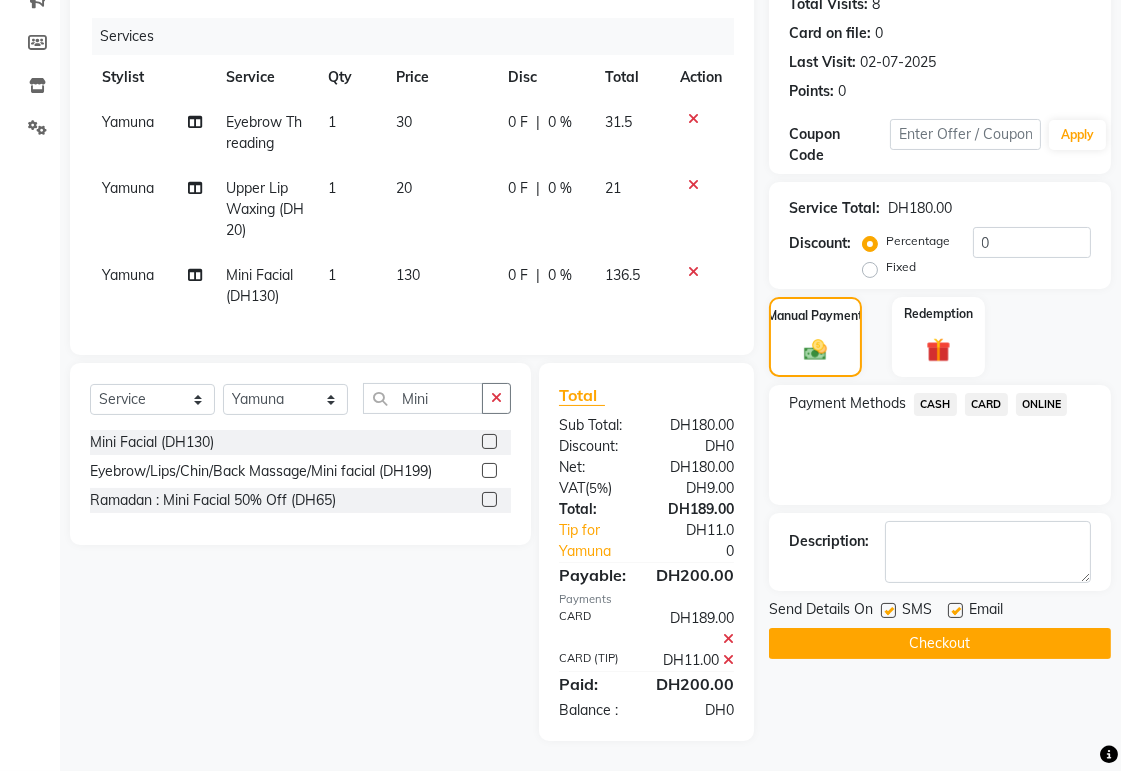 click on "Checkout" 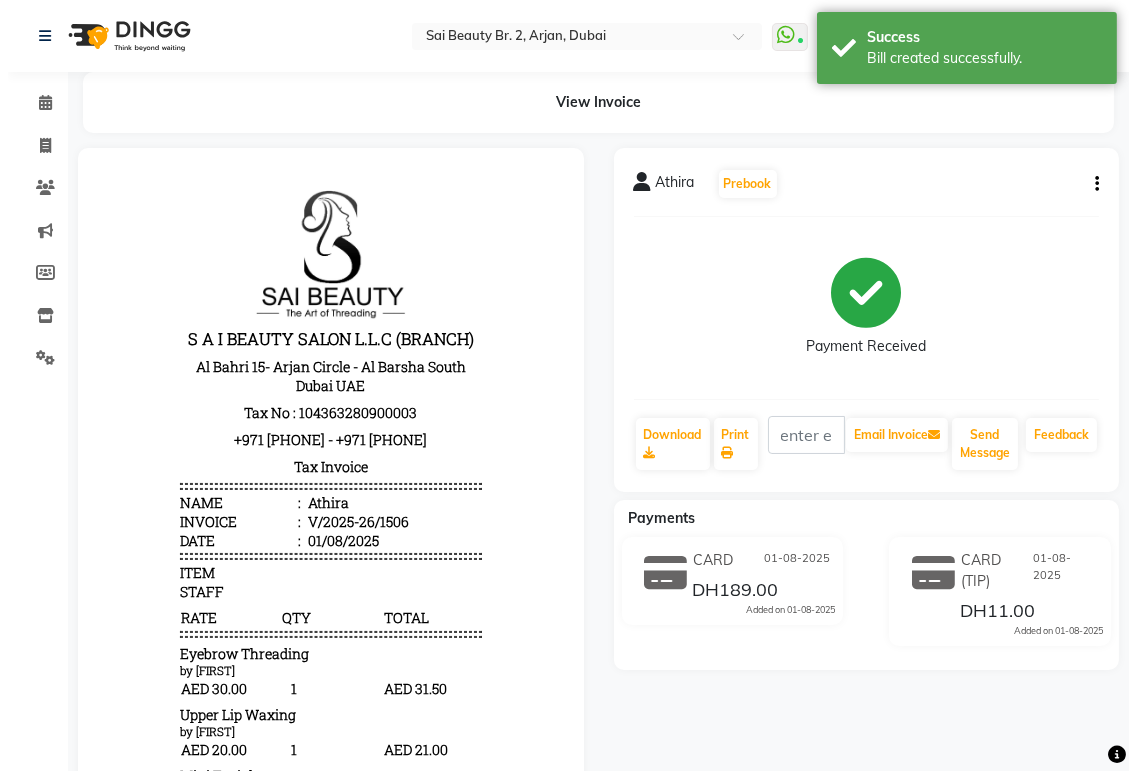scroll, scrollTop: 0, scrollLeft: 0, axis: both 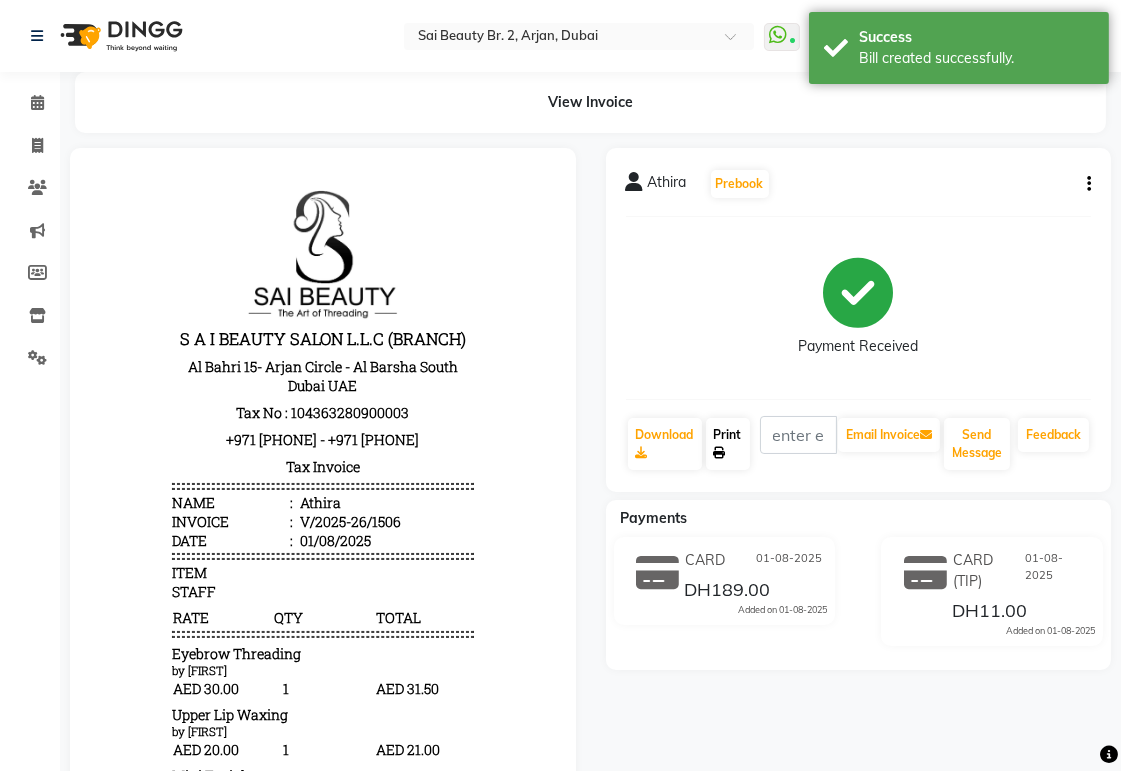 click 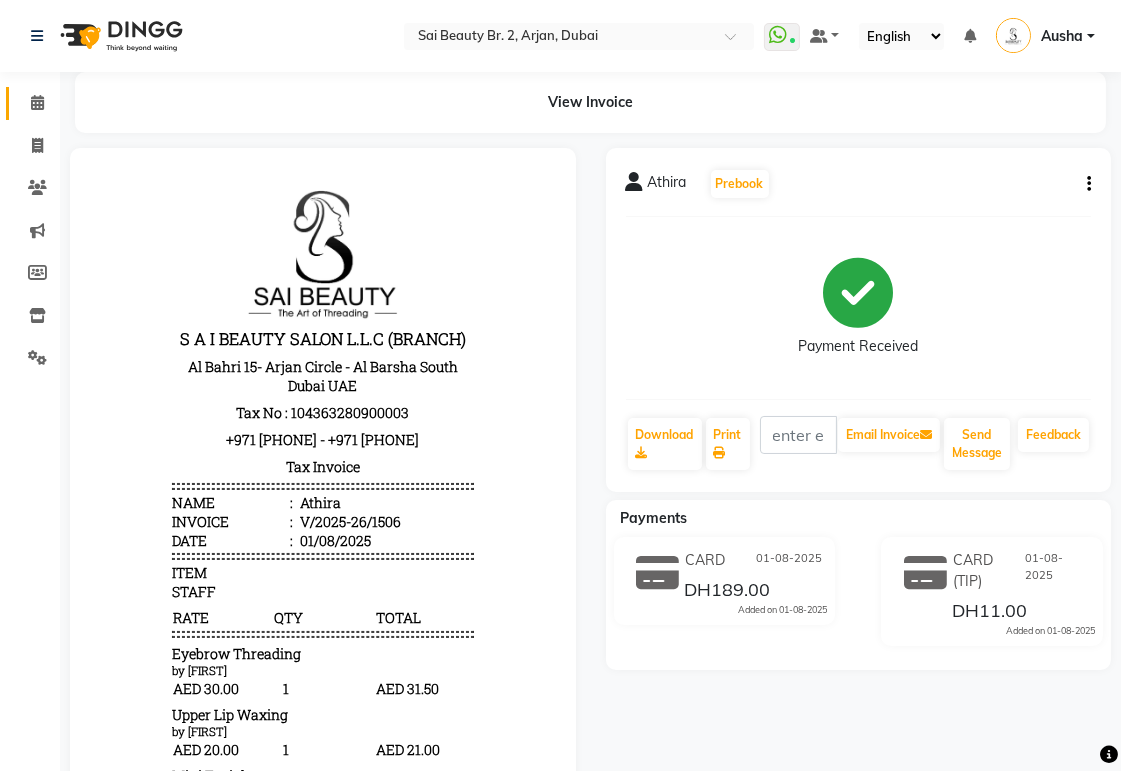click 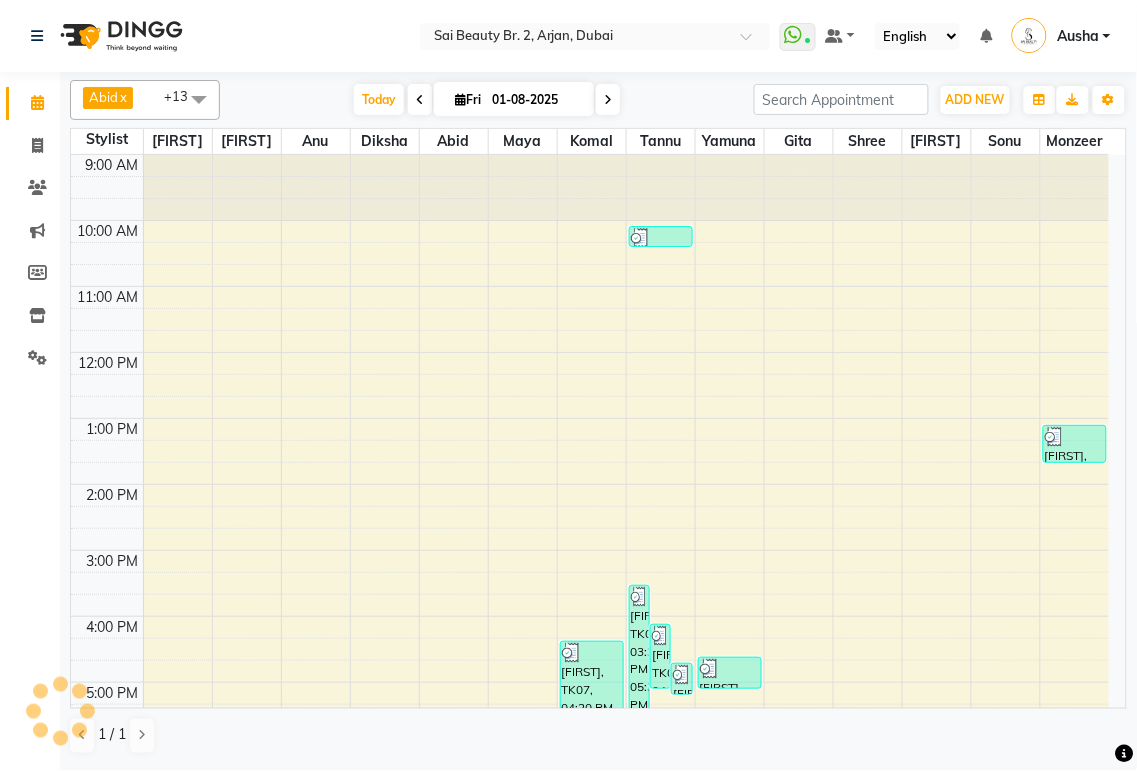 scroll, scrollTop: 336, scrollLeft: 0, axis: vertical 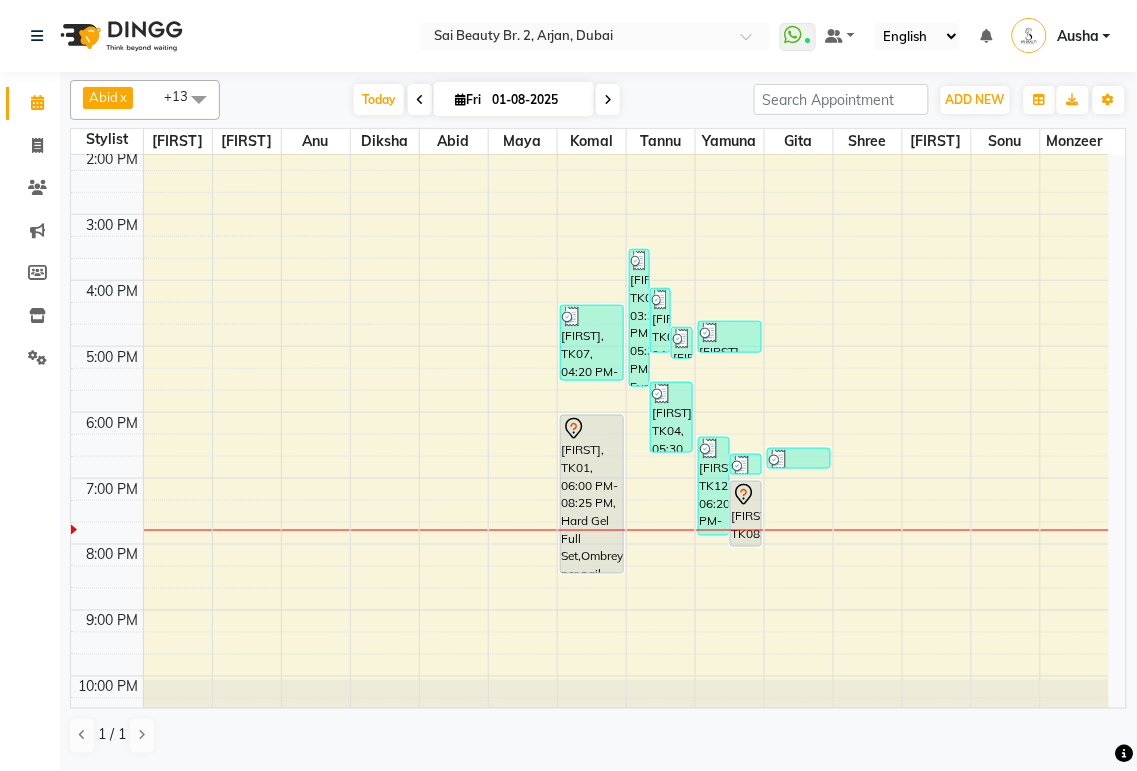 click 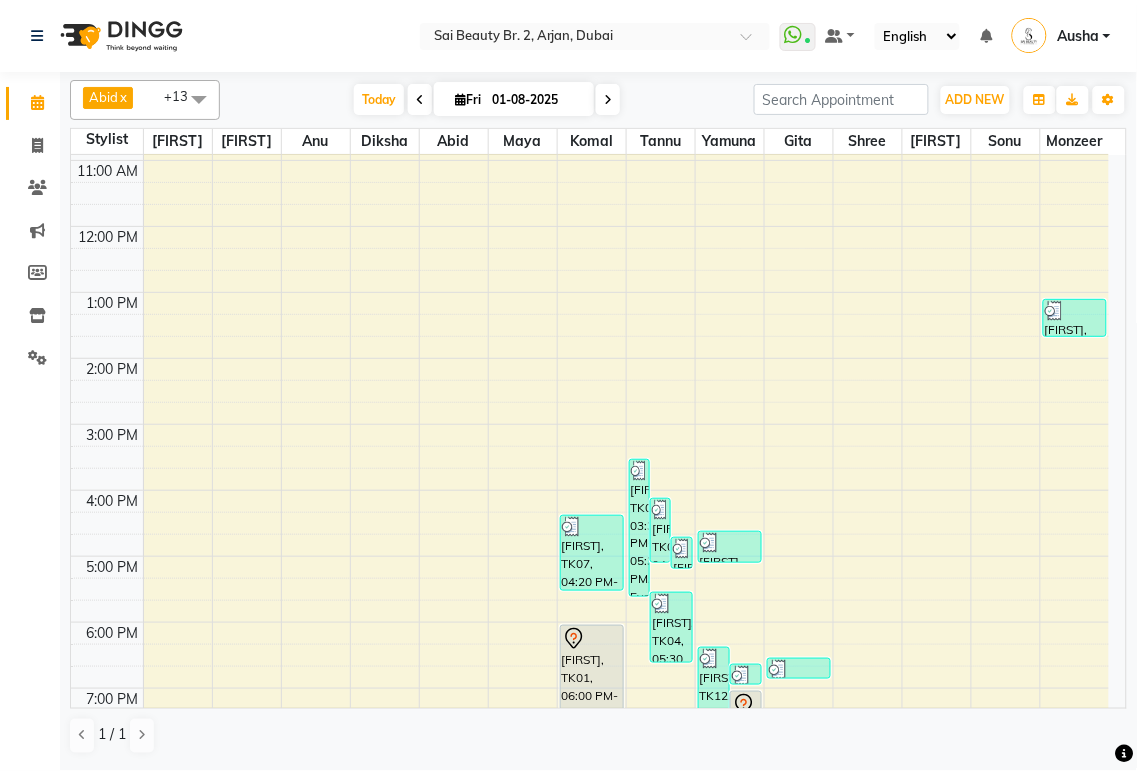 scroll, scrollTop: 273, scrollLeft: 0, axis: vertical 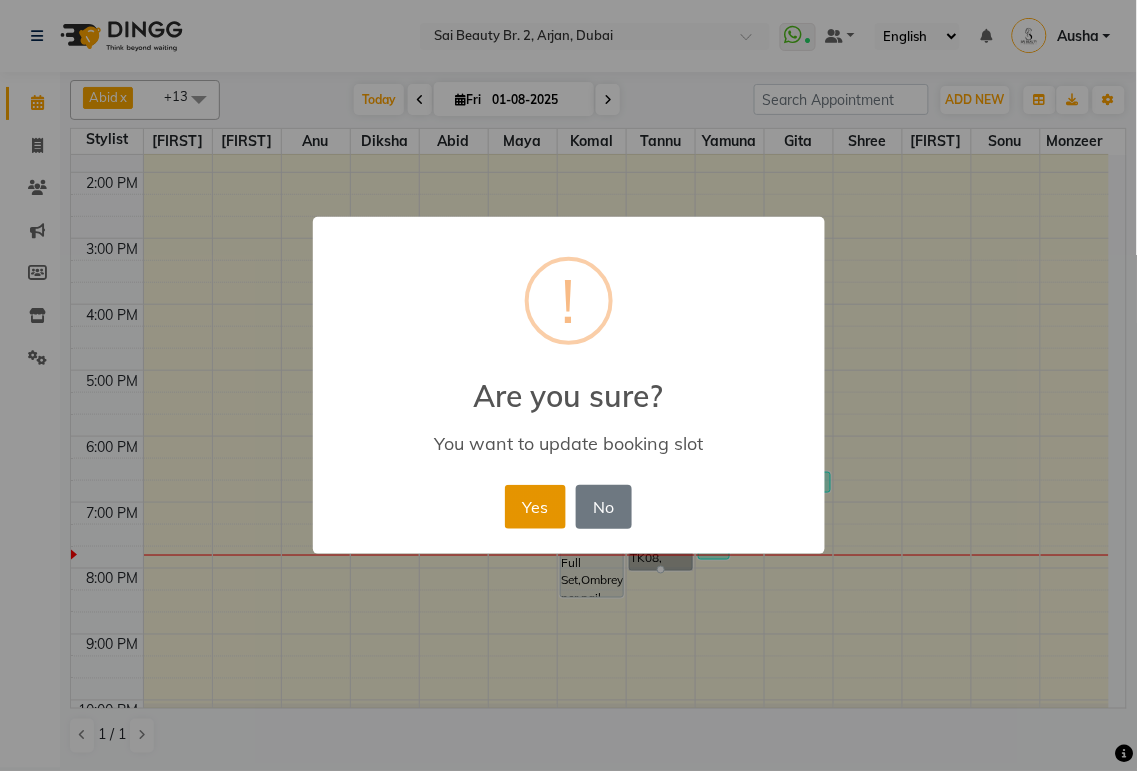 click on "Yes" at bounding box center (535, 507) 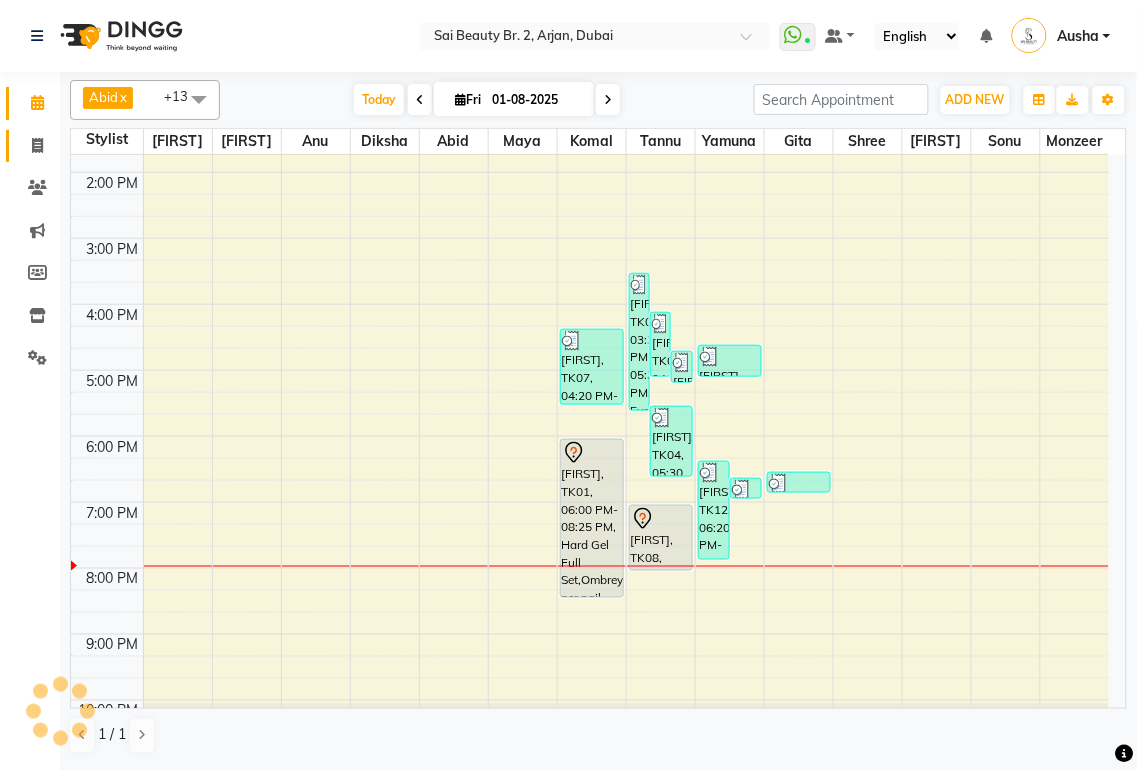 click 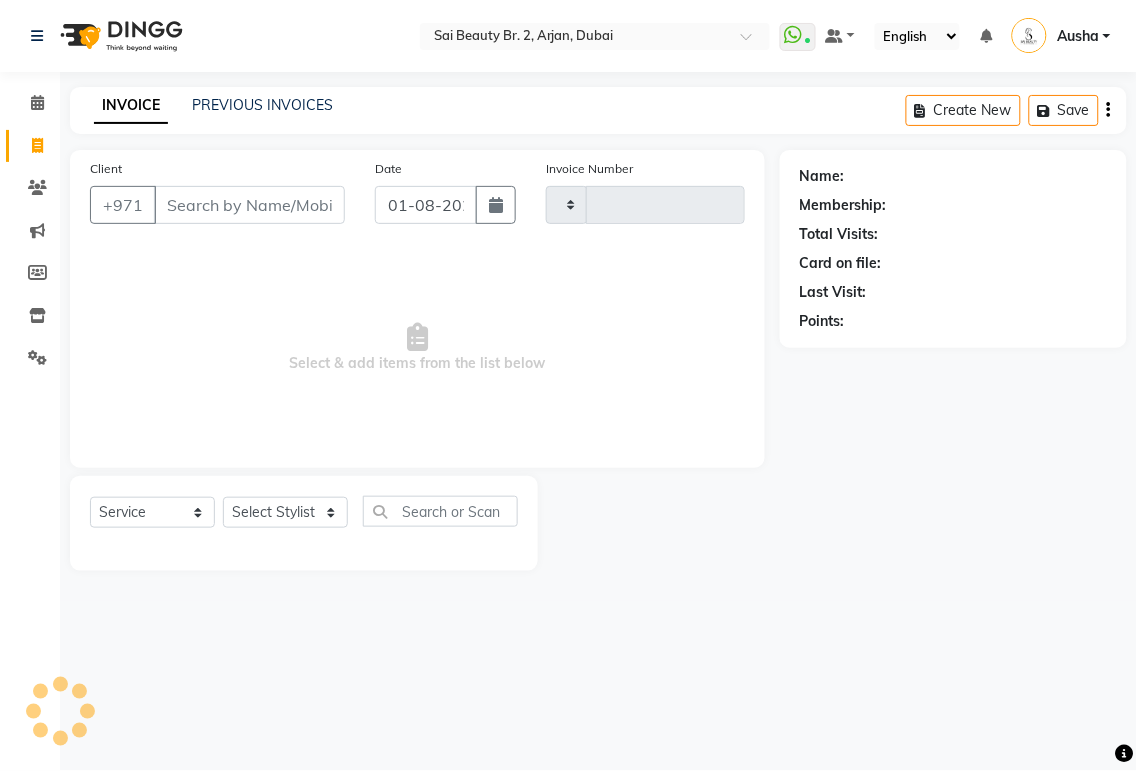 type on "1507" 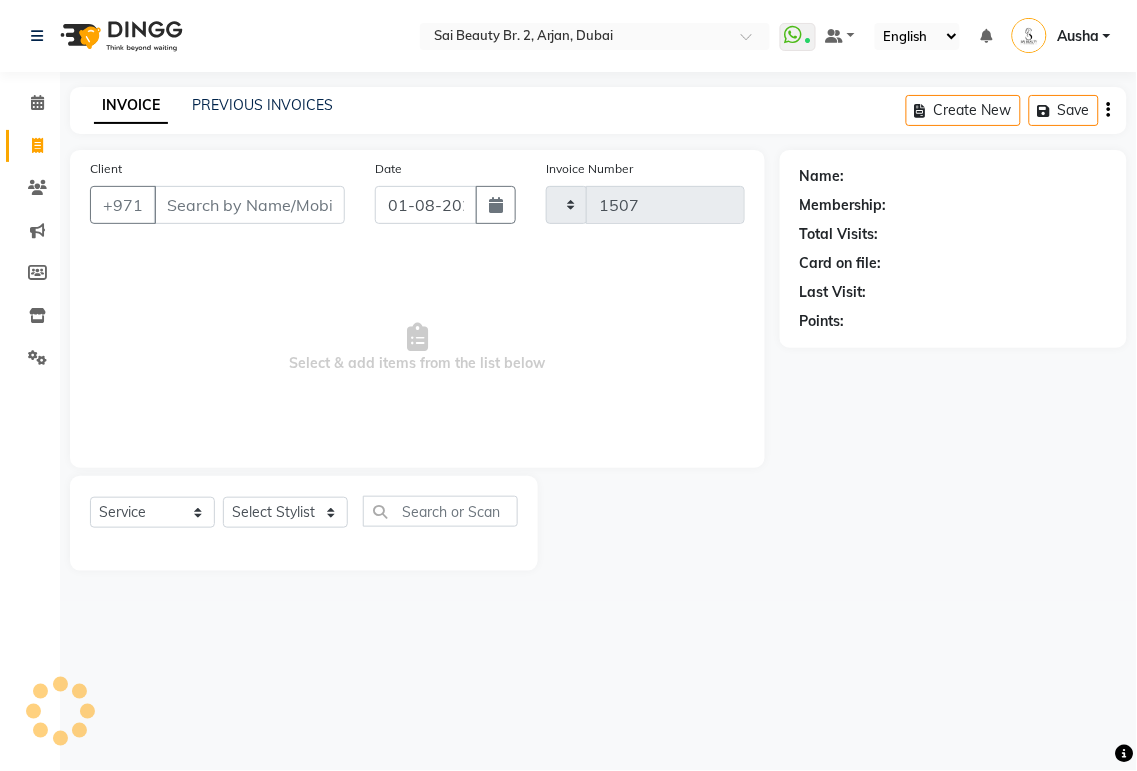 select on "6956" 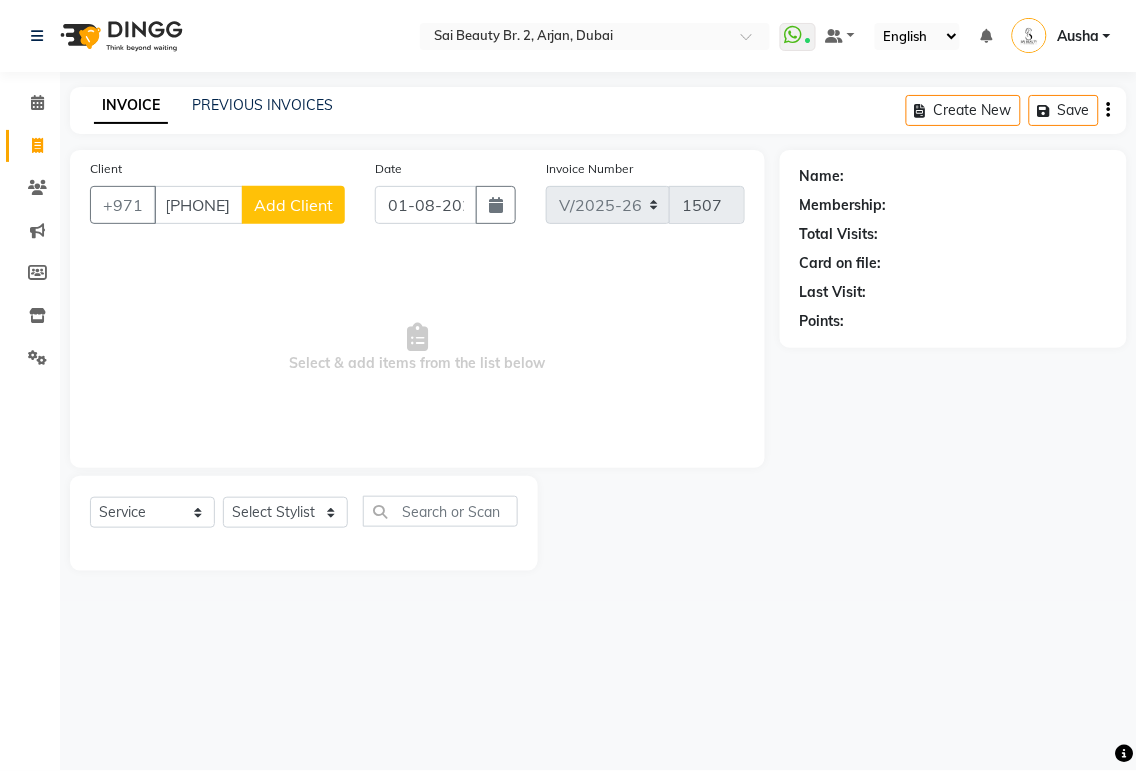 scroll, scrollTop: 0, scrollLeft: 20, axis: horizontal 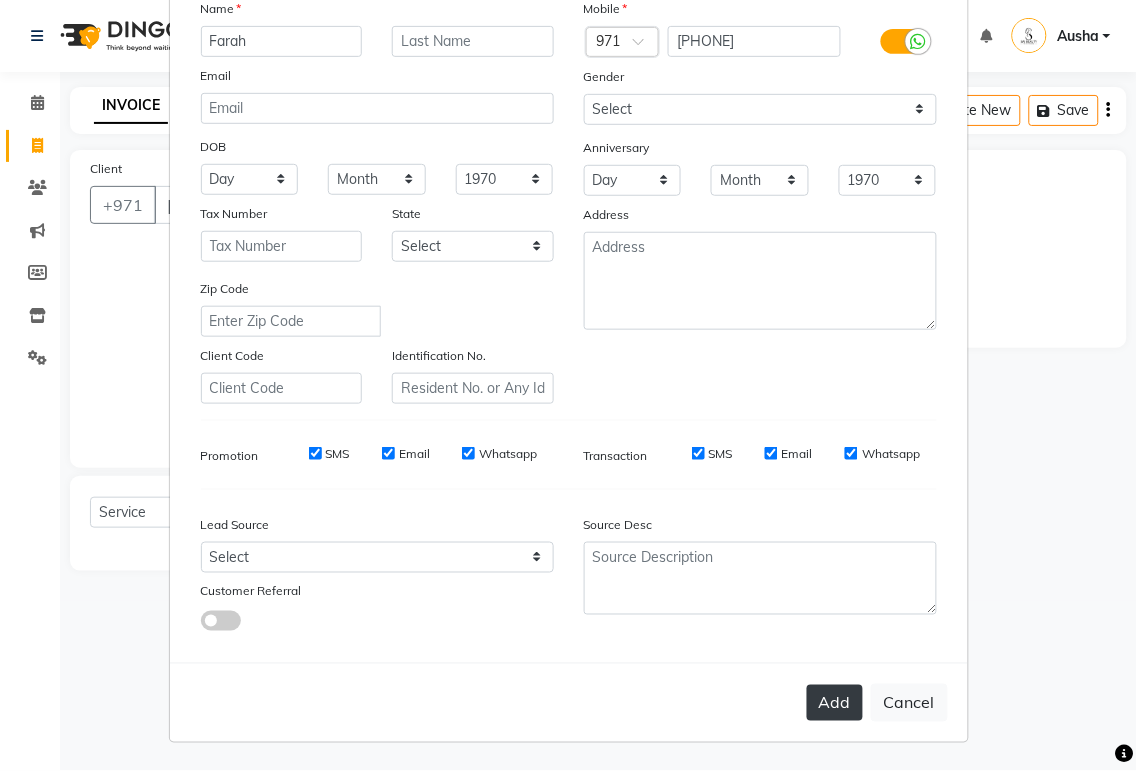 type on "Farah" 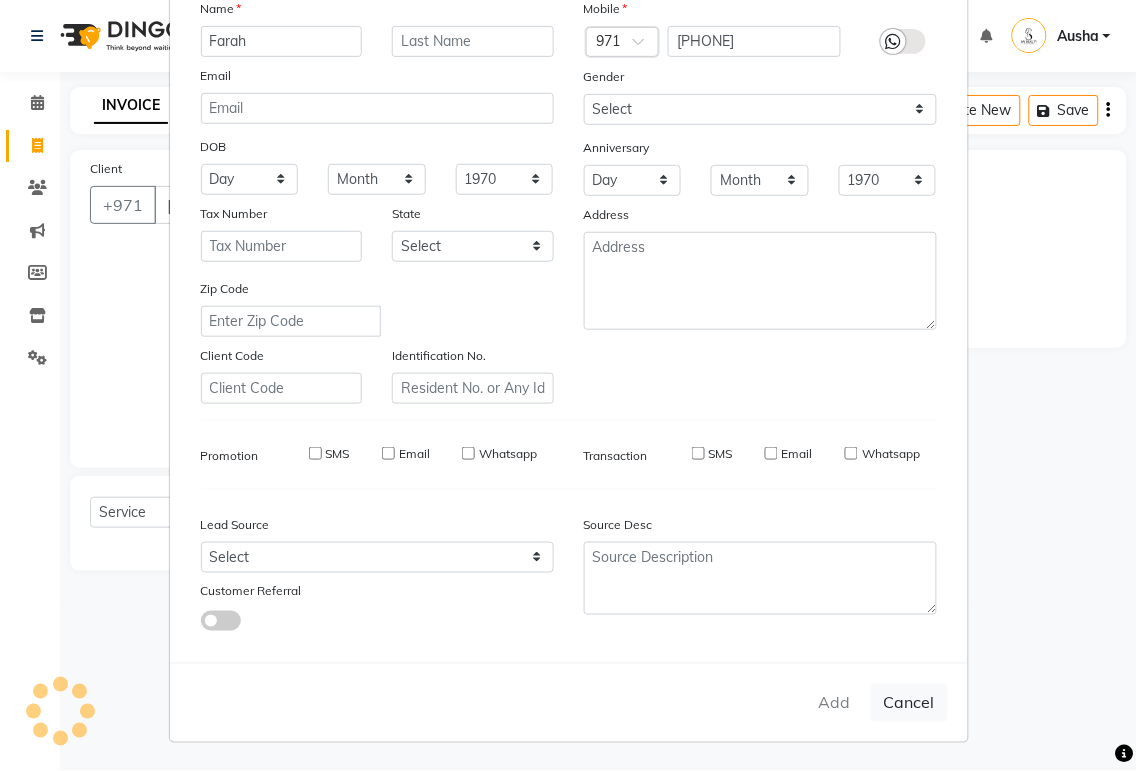type 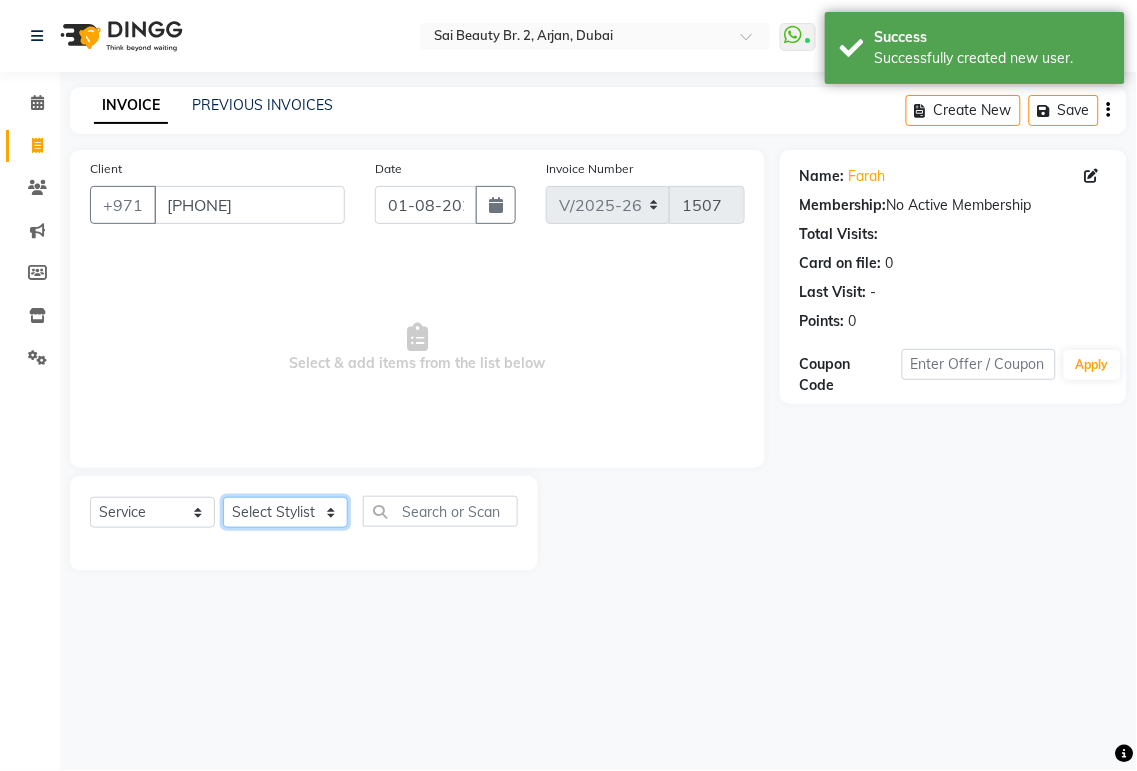 click on "Select Stylist [FIRST] [FIRST] [FIRST] [FIRST] [FIRST] [FIRST] [FIRST] [FIRST] [FIRST] [FIRST] [FIRST] [FIRST] [FIRST] [FIRST]" 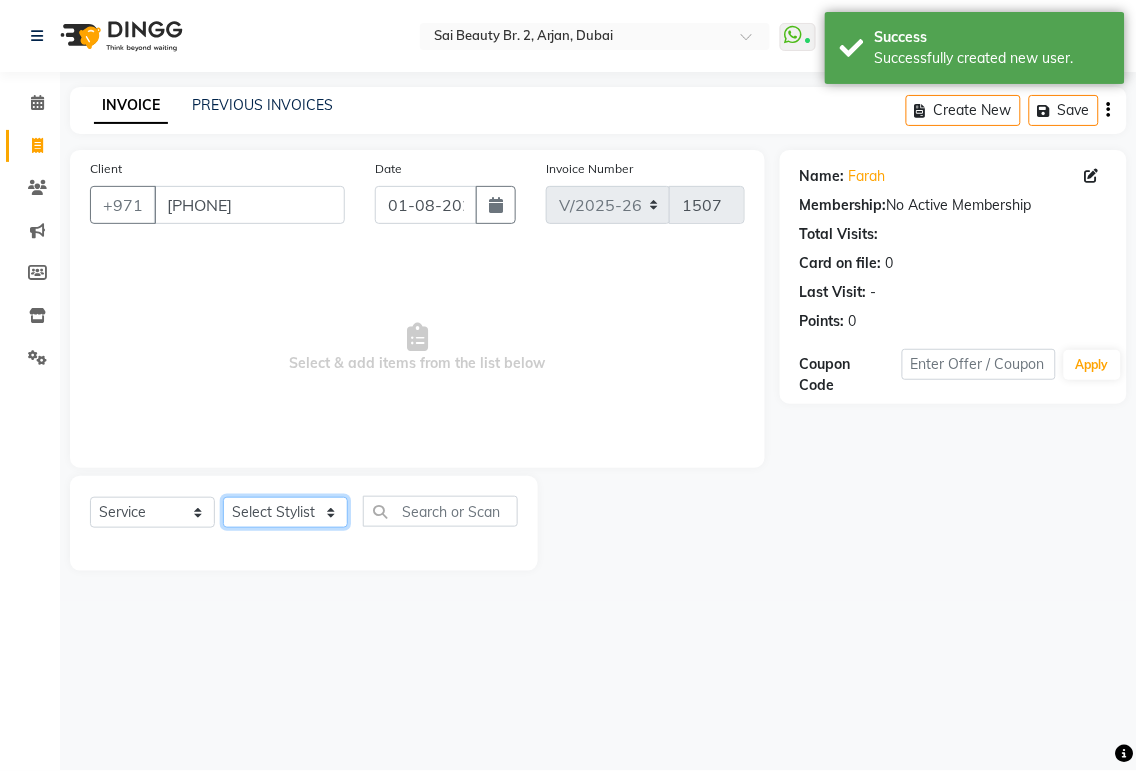 select on "65140" 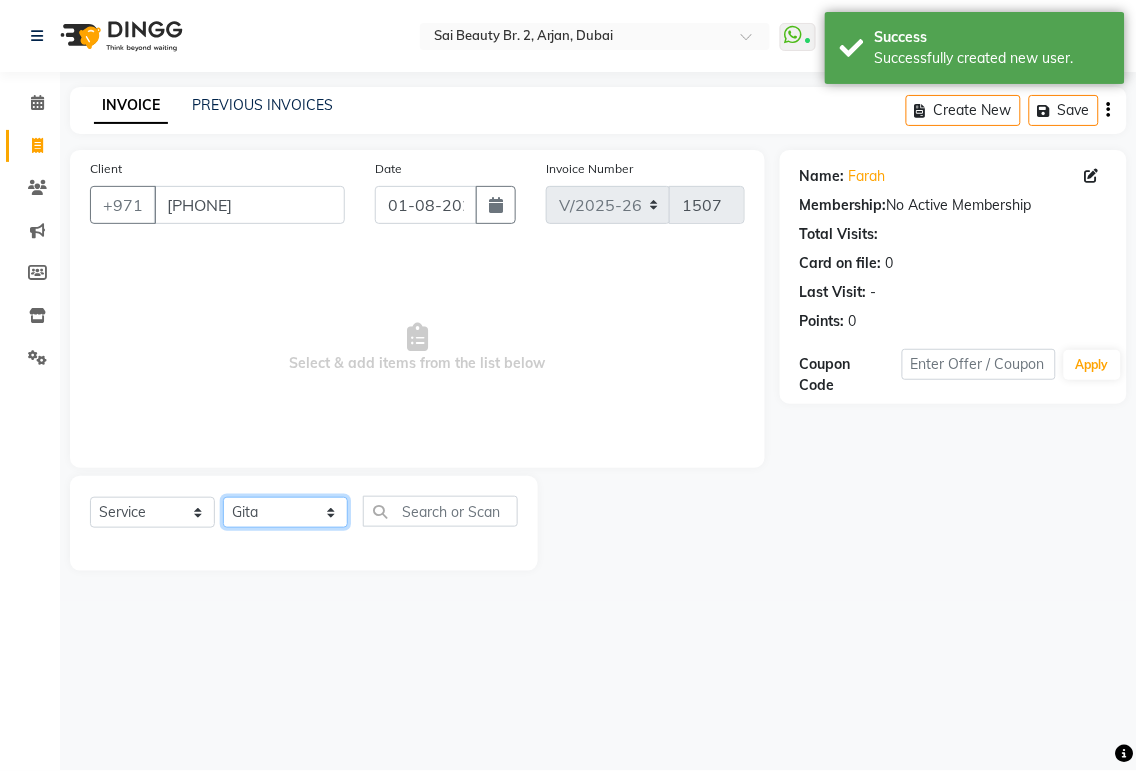 click on "Select Stylist [FIRST] [FIRST] [FIRST] [FIRST] [FIRST] [FIRST] [FIRST] [FIRST] [FIRST] [FIRST] [FIRST] [FIRST] [FIRST] [FIRST]" 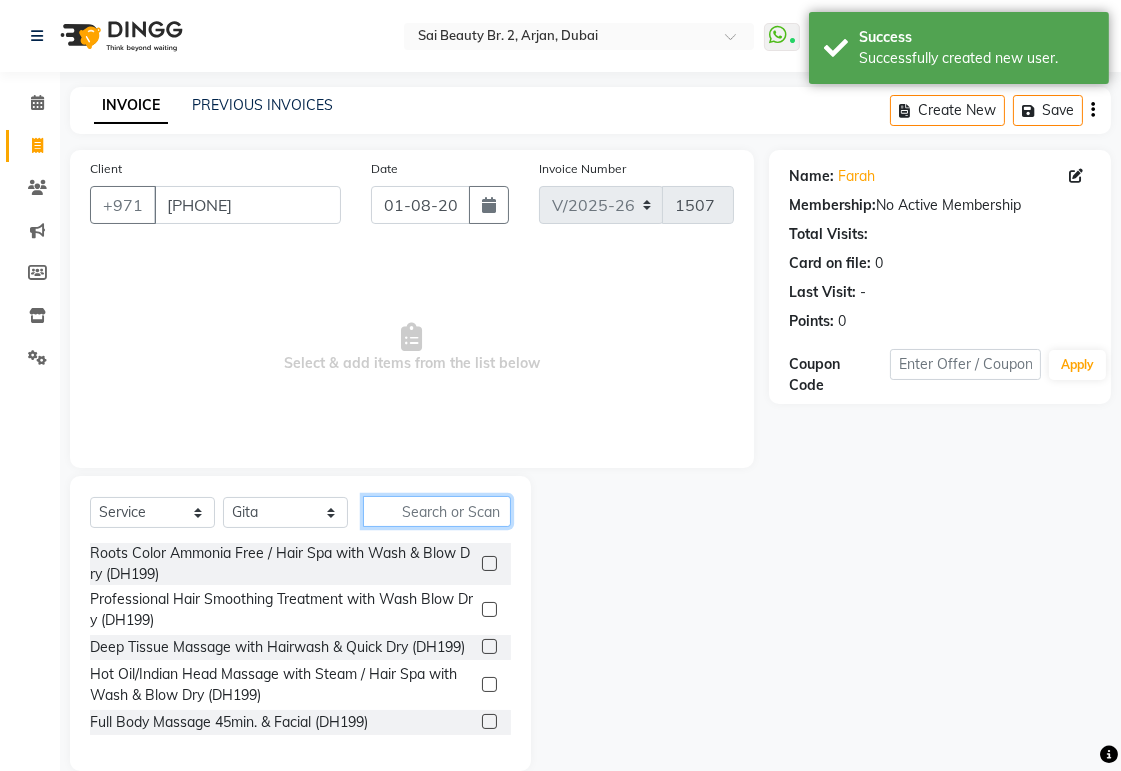 click 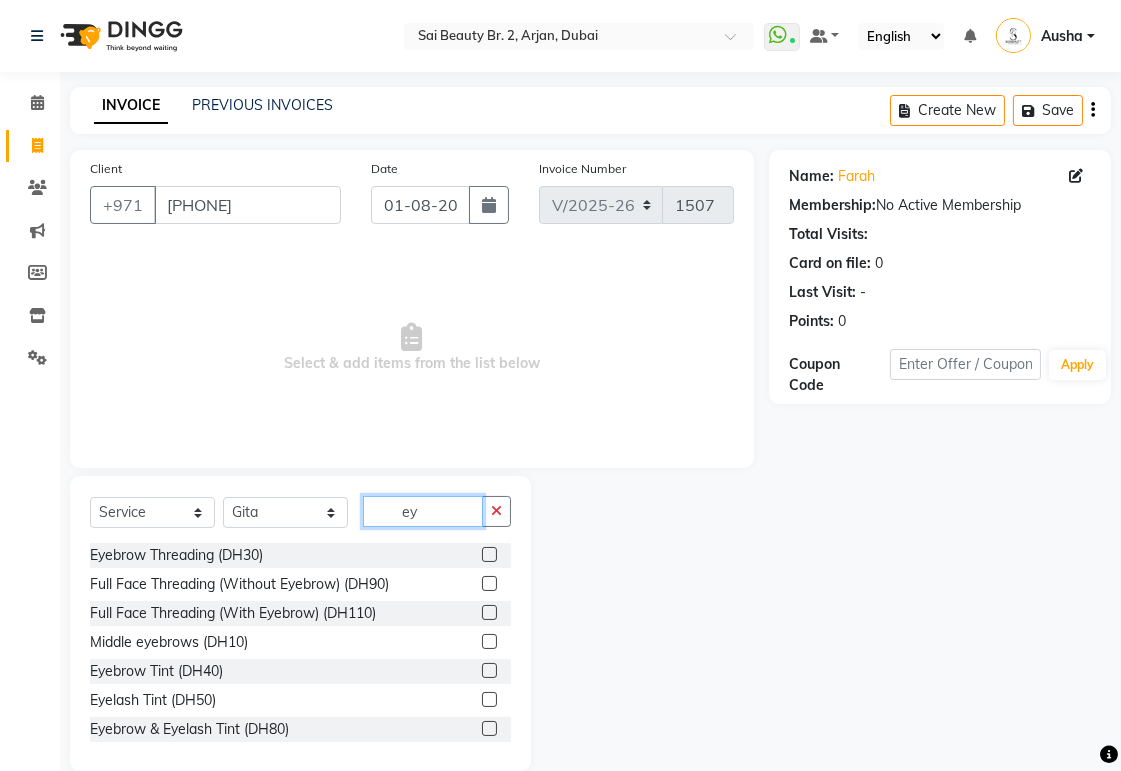 type on "ey" 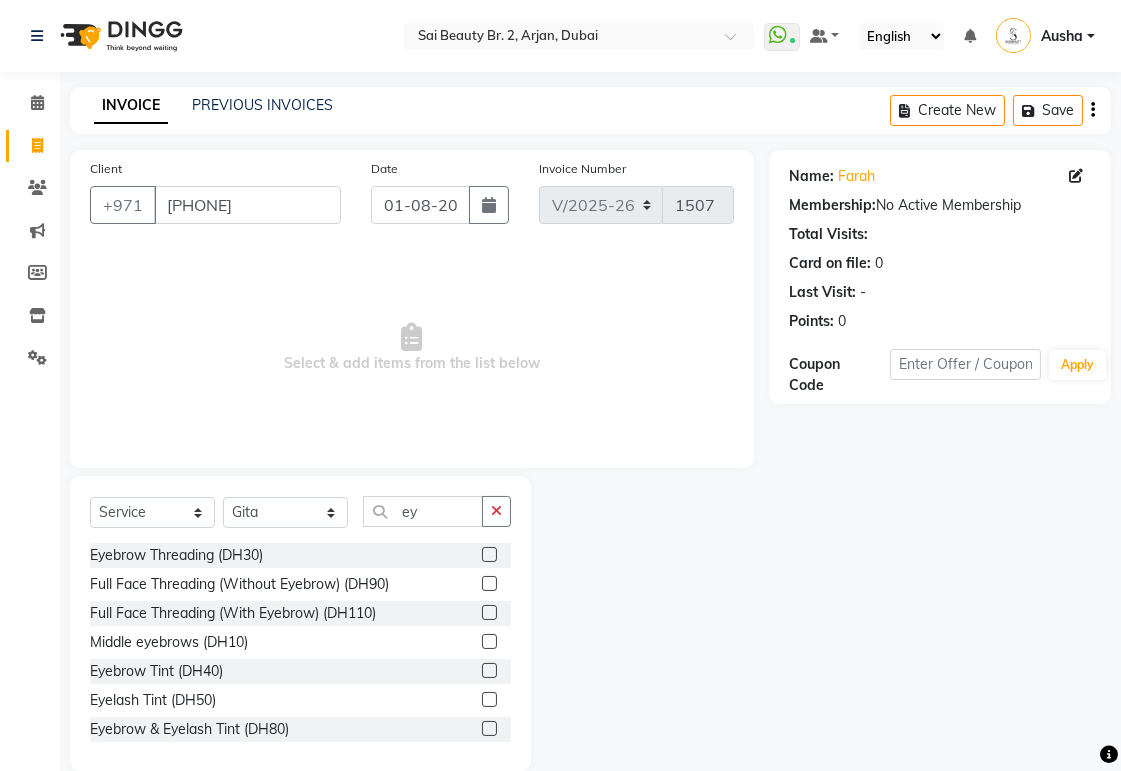 click 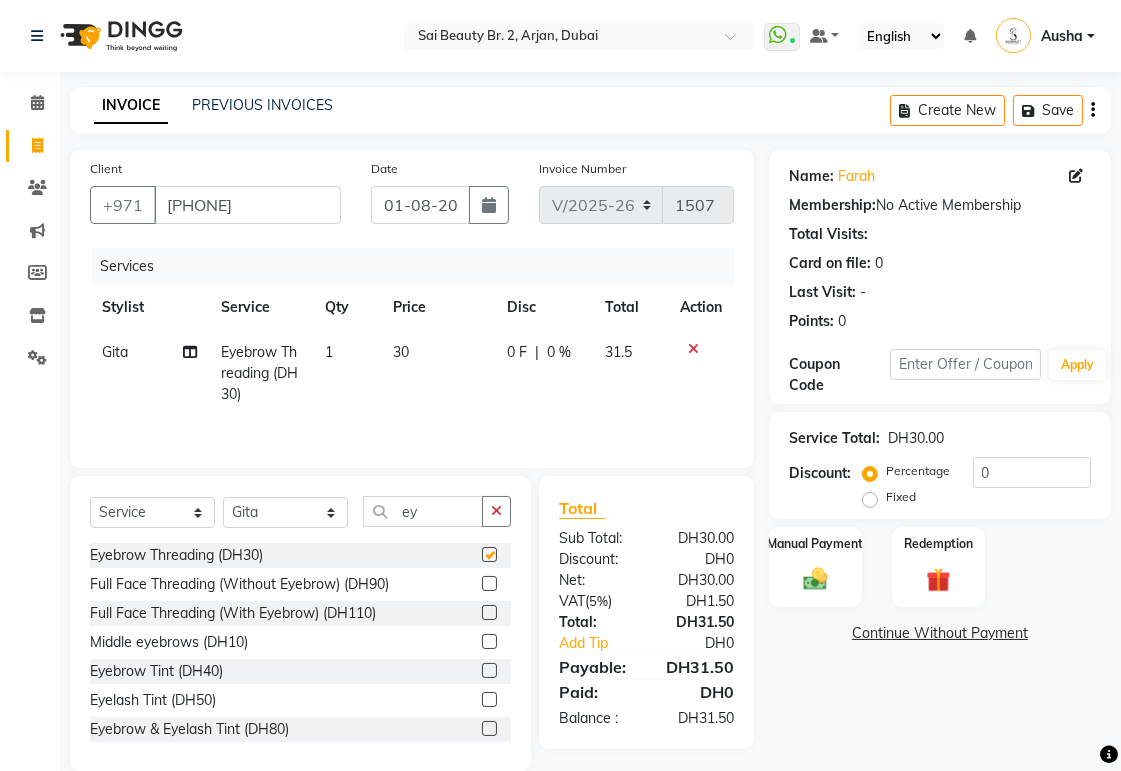 checkbox on "false" 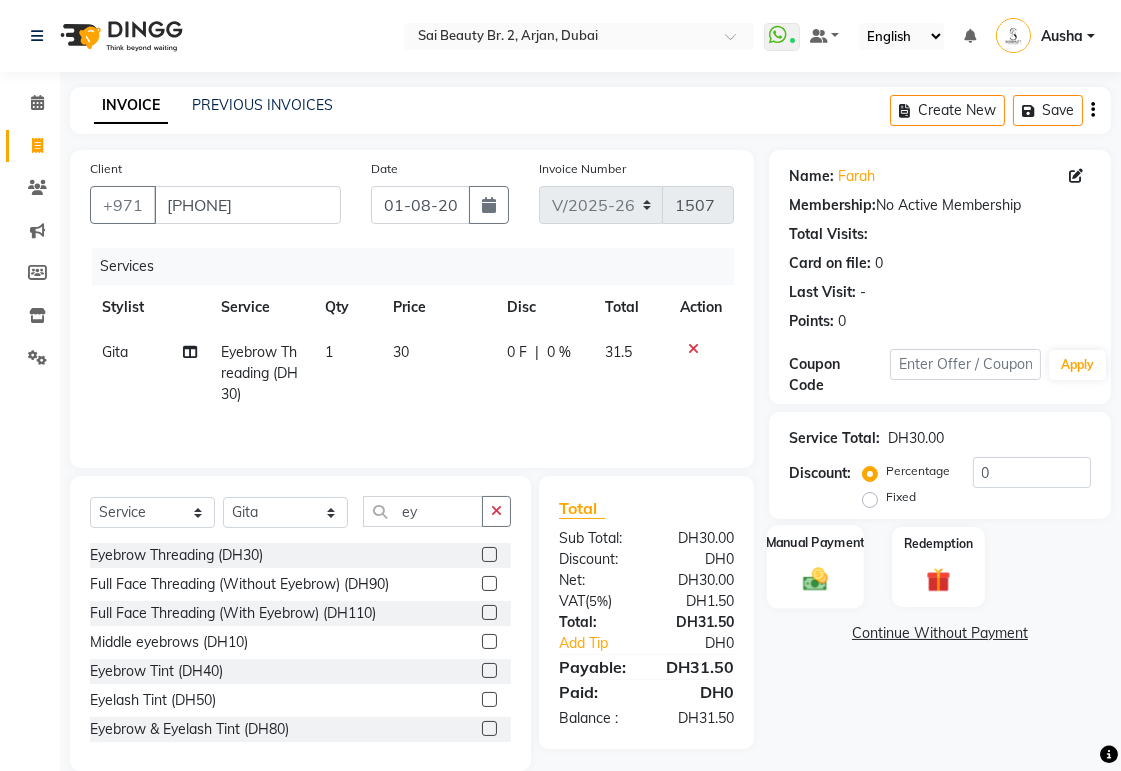 click 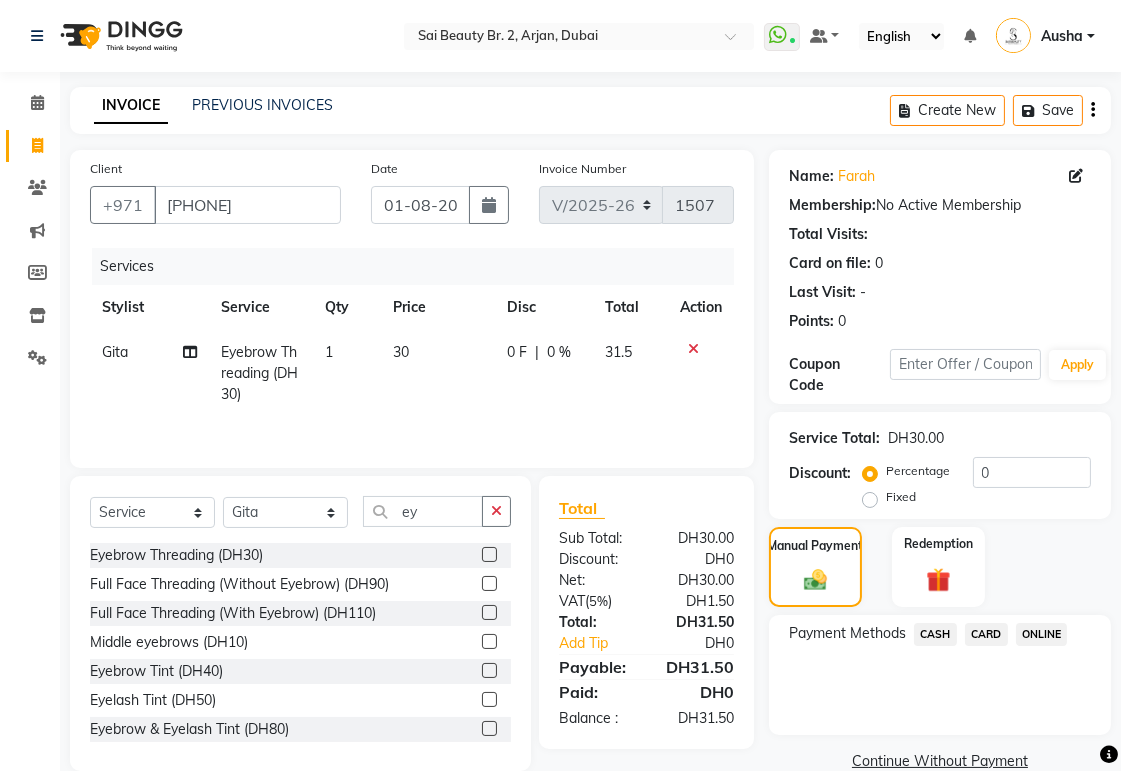 click on "CARD" 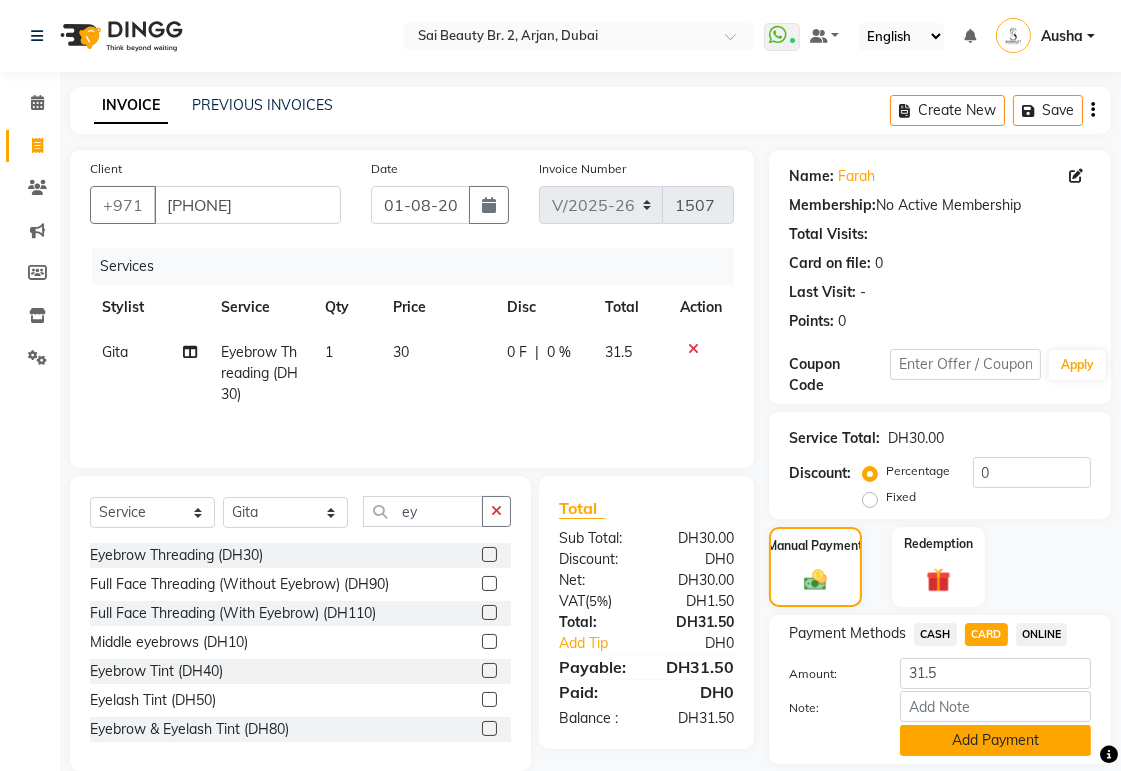 click on "Add Payment" 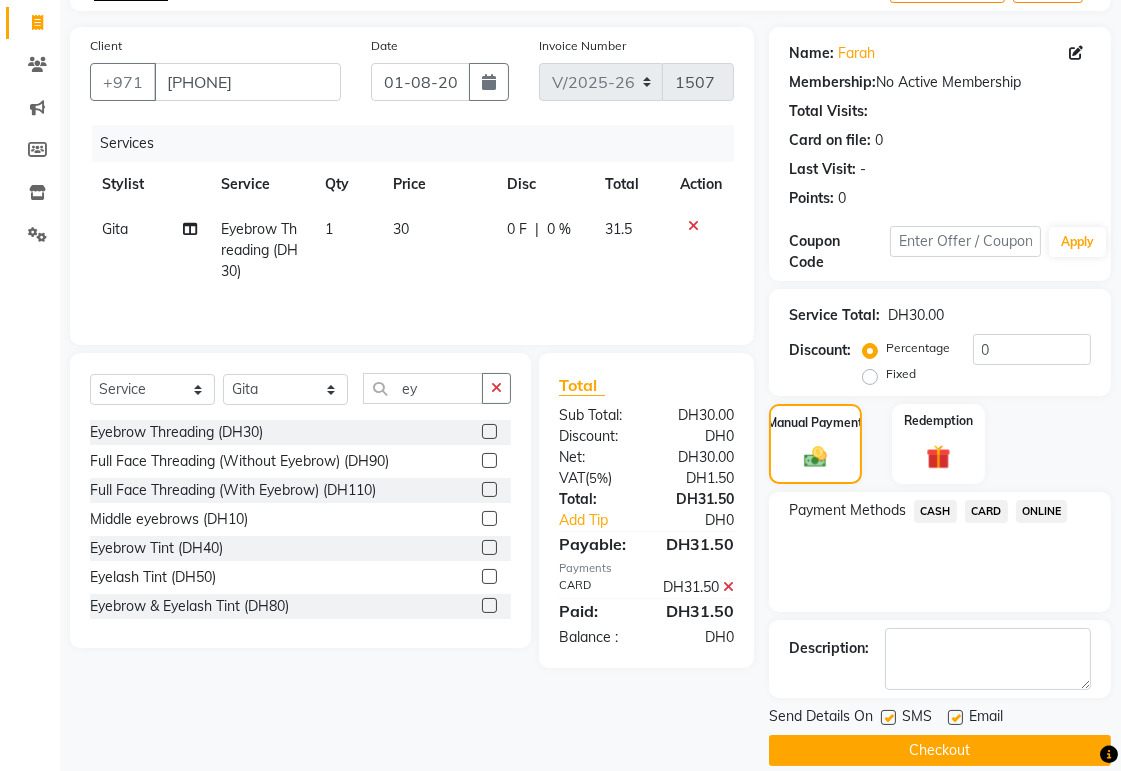 scroll, scrollTop: 147, scrollLeft: 0, axis: vertical 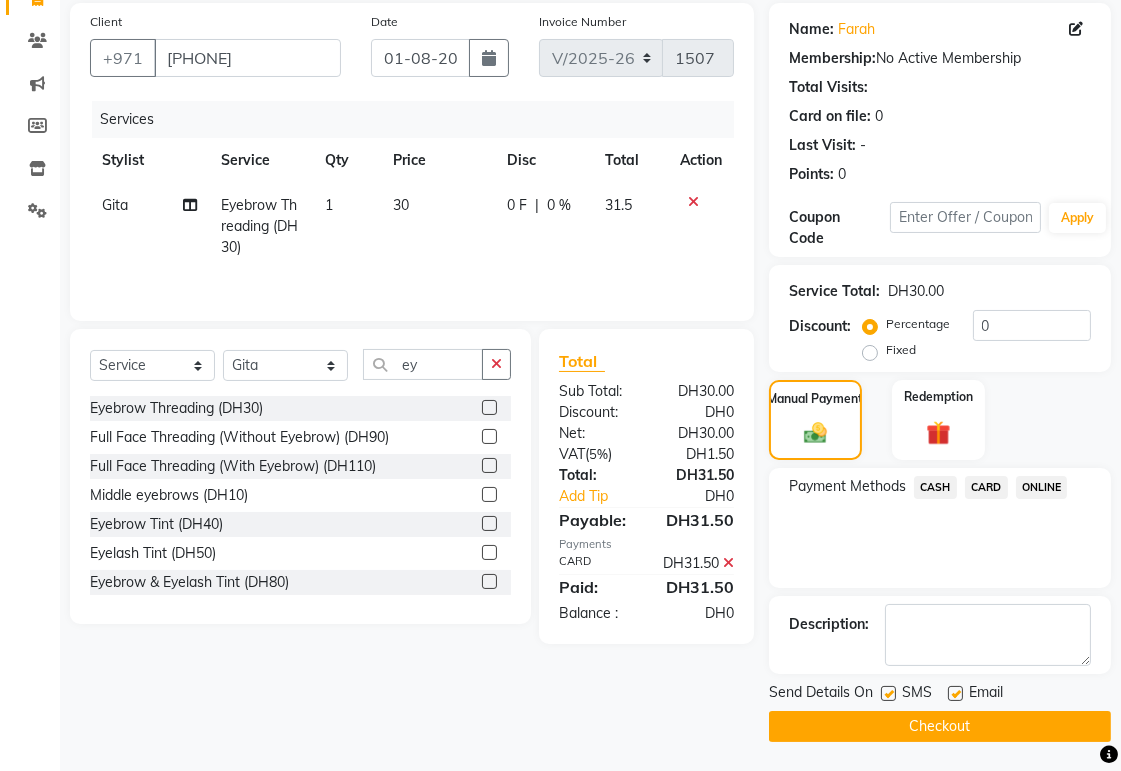 click on "Checkout" 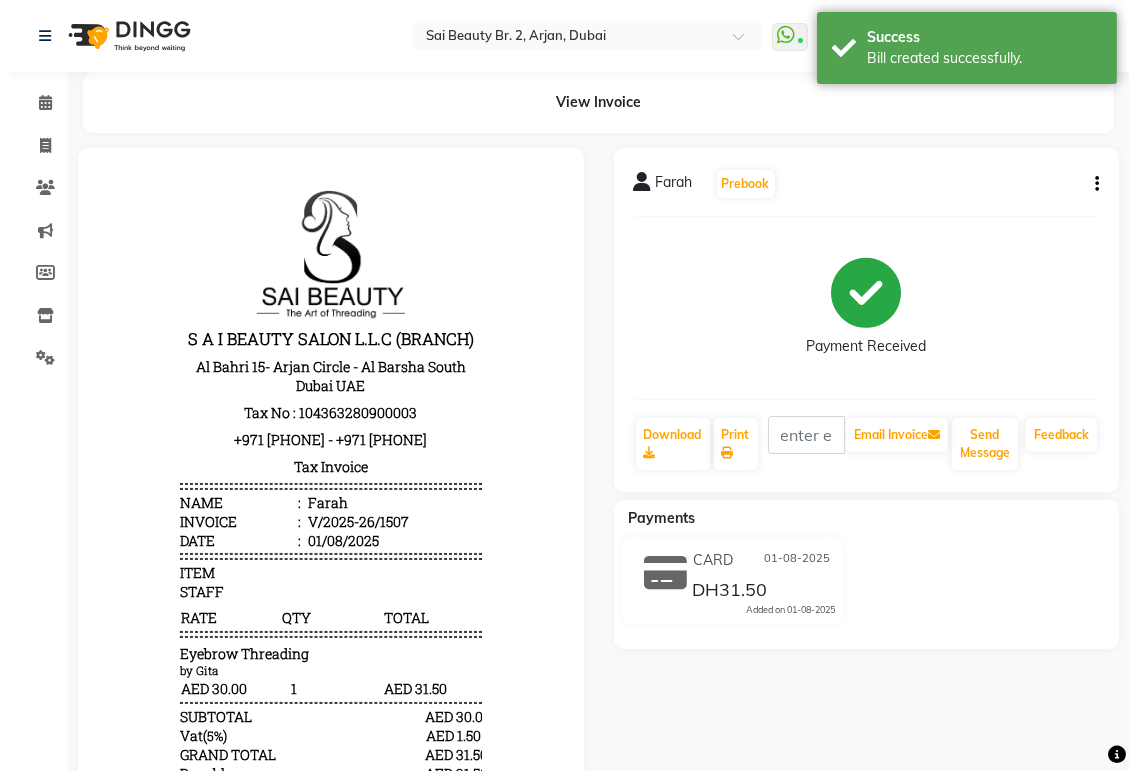 scroll, scrollTop: 0, scrollLeft: 0, axis: both 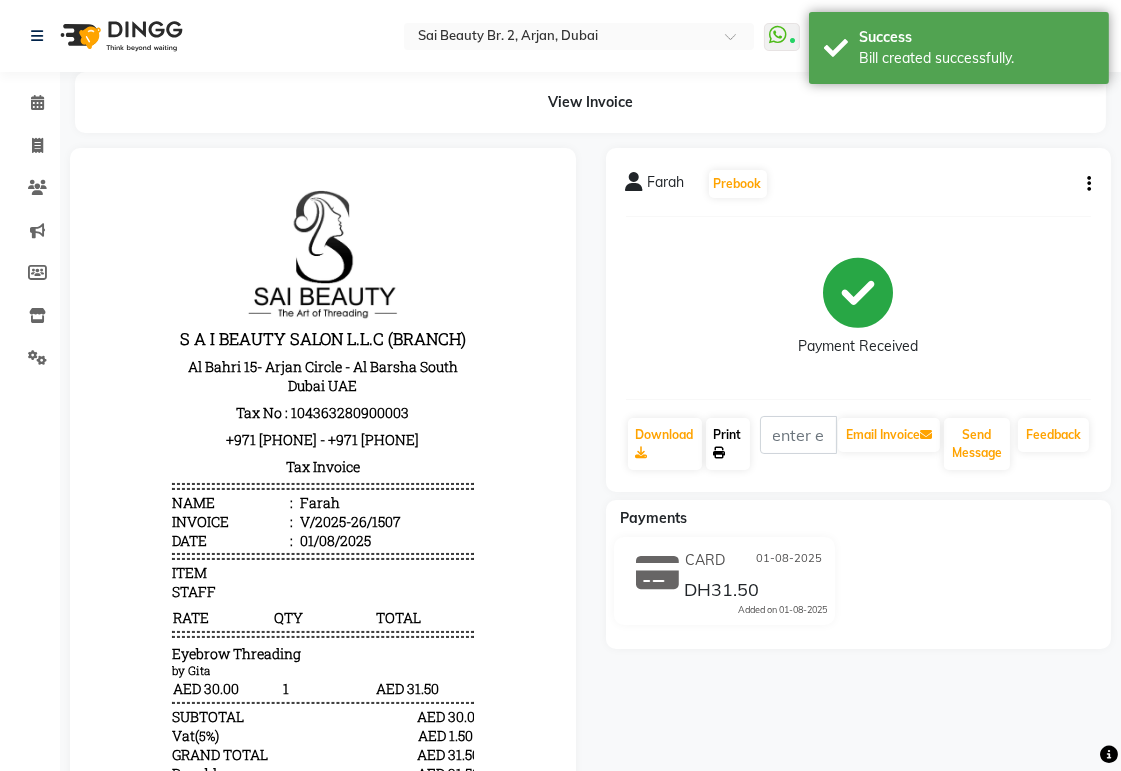 click on "Print" 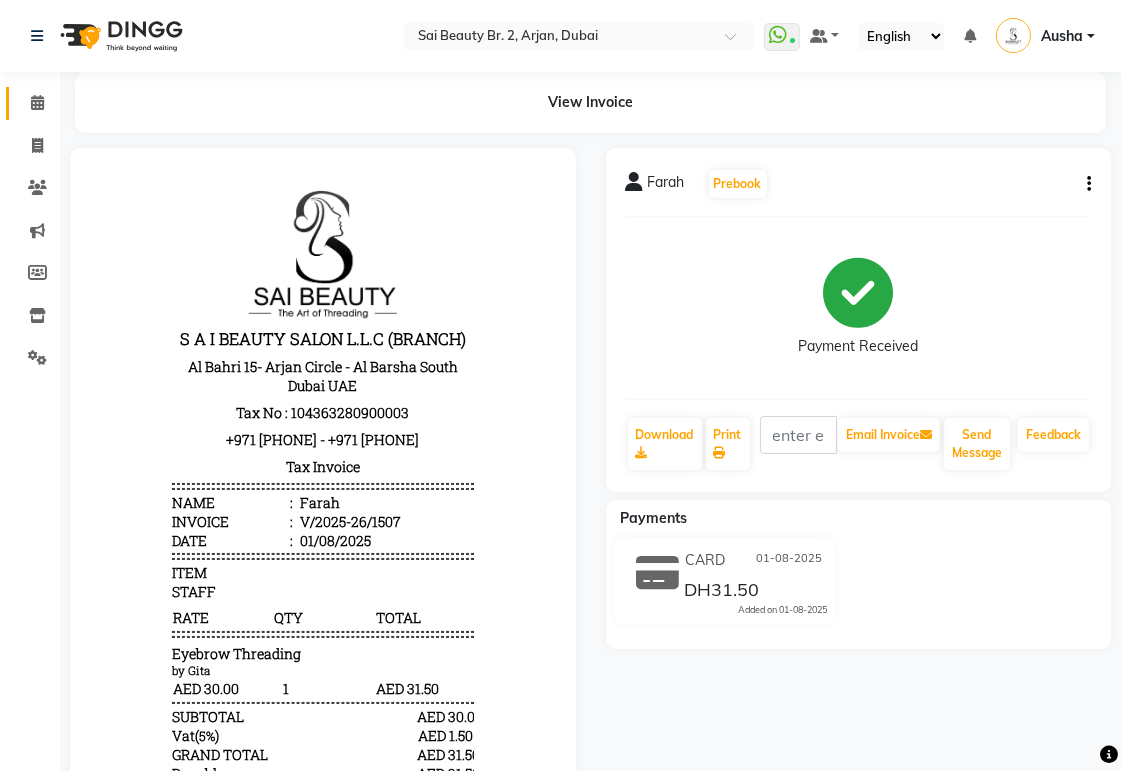 click 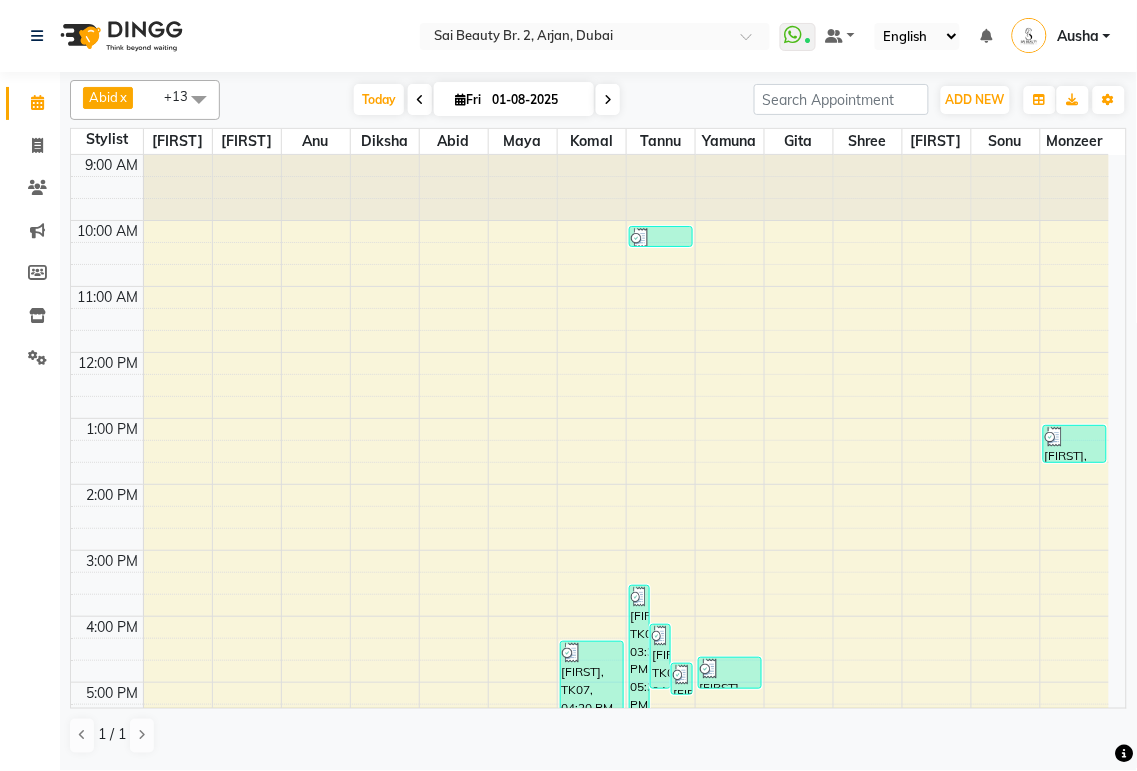 scroll, scrollTop: 215, scrollLeft: 0, axis: vertical 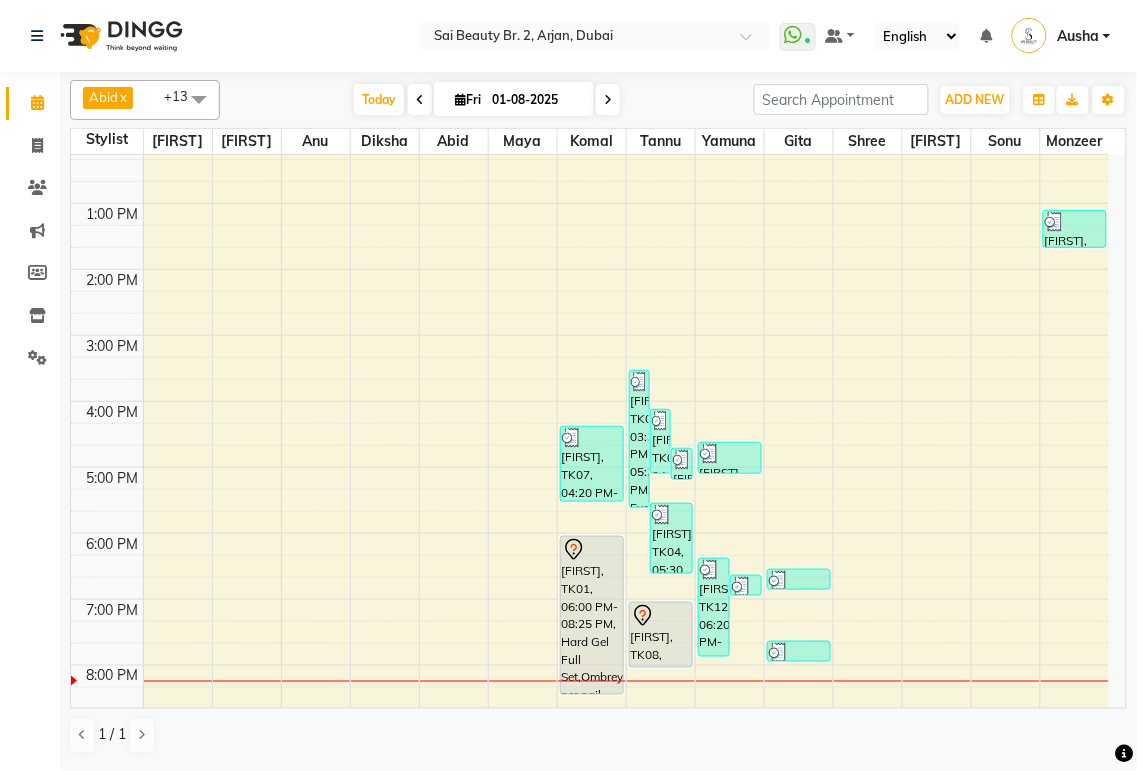 click 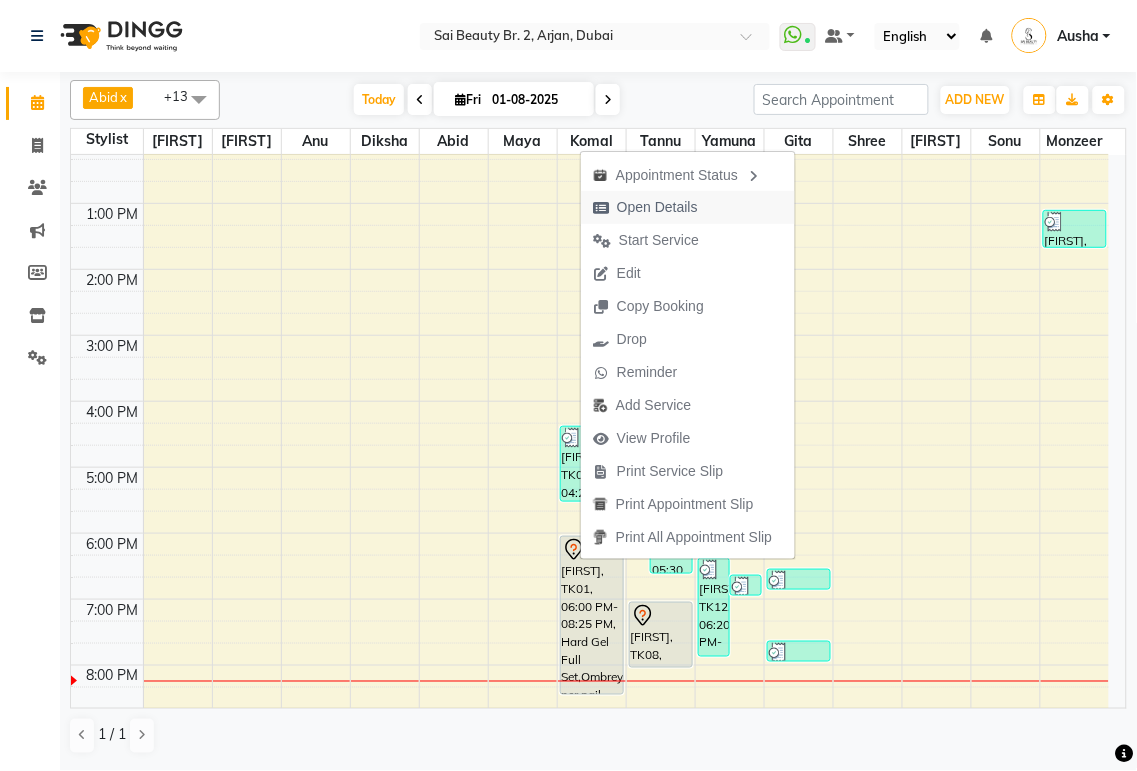 click on "Open Details" at bounding box center [657, 207] 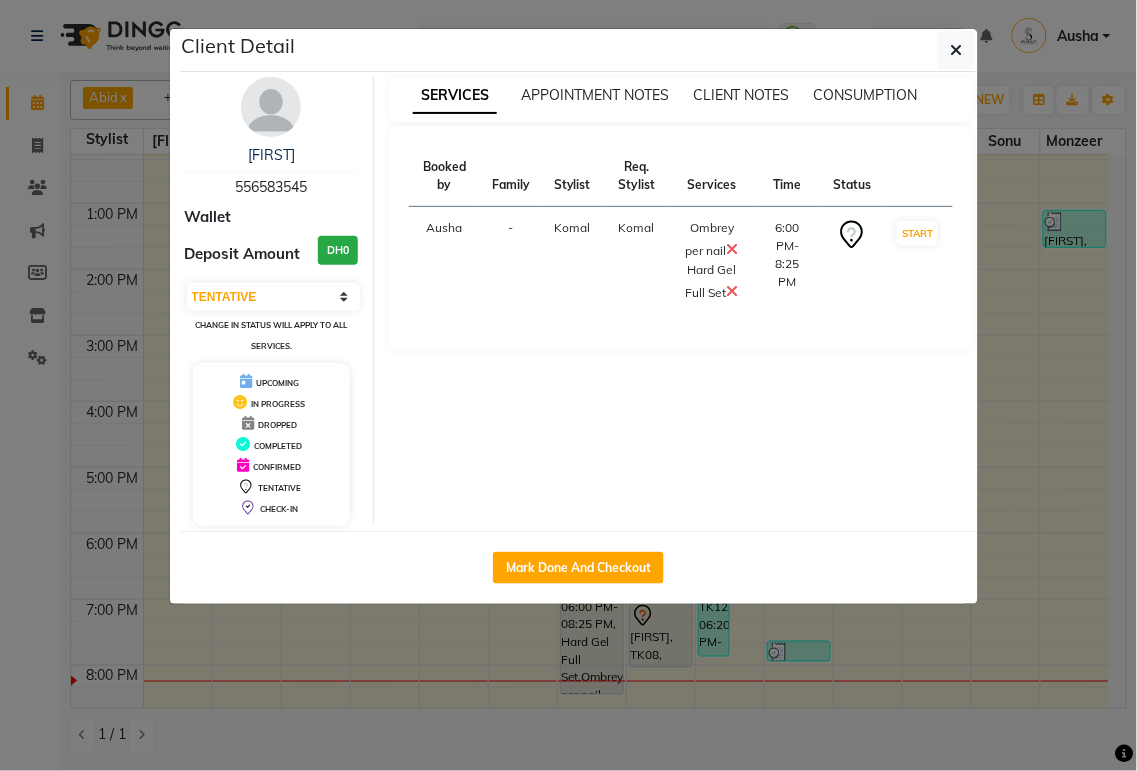 click on "Client Detail [FIRST] [PHONE] Wallet Deposit Amount DH0 Select IN SERVICE CONFIRMED TENTATIVE CHECK IN MARK DONE DROPPED UPCOMING Change in status will apply to all services. UPCOMING IN PROGRESS DROPPED COMPLETED CONFIRMED TENTATIVE CHECK-IN SERVICES APPOINTMENT NOTES CLIENT NOTES CONSUMPTION Booked by Family Stylist Req. Stylist Services Time Status [FIRST] - [FIRST] [FIRST] Ombrey per nail Hard Gel Full Set 6:00 PM-8:25 PM START Mark Done And Checkout" 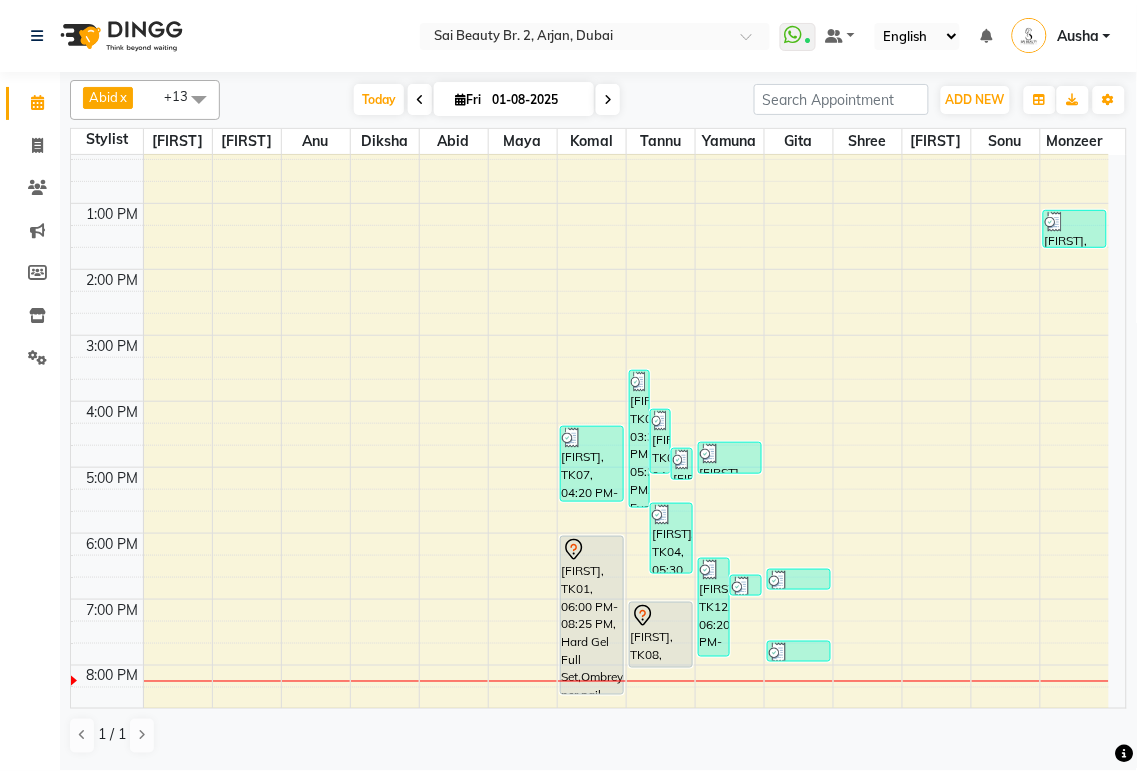 click at bounding box center [626, 566] 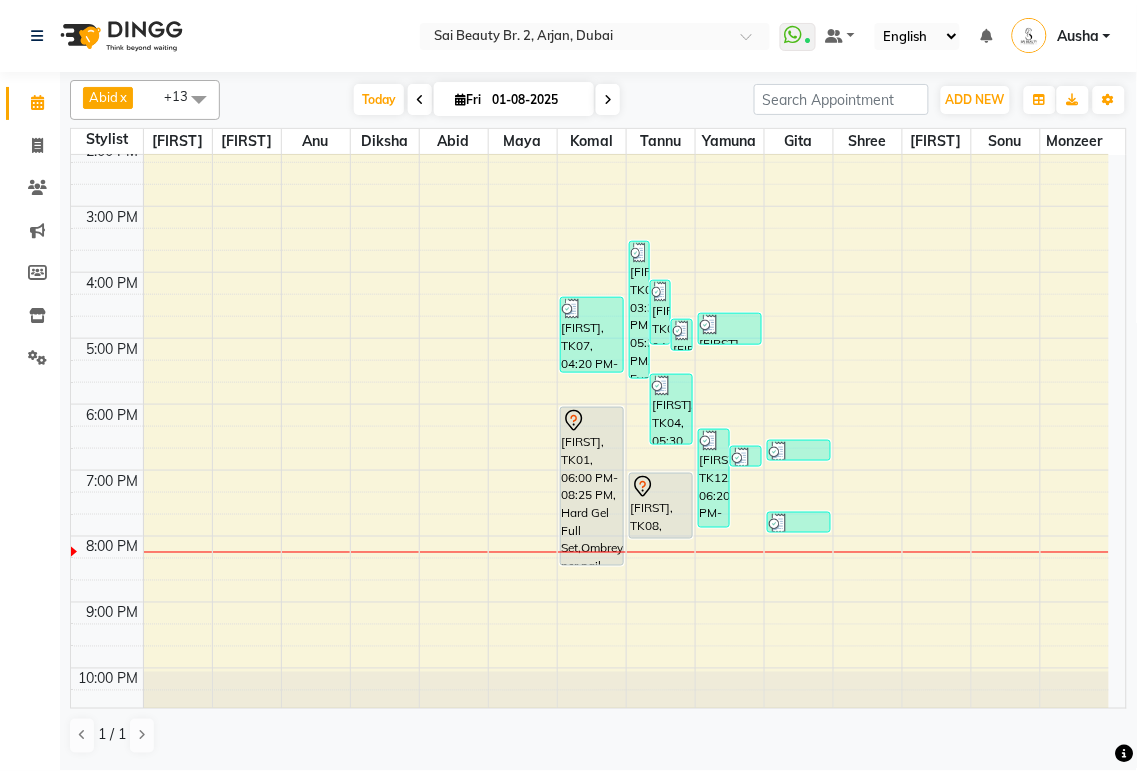 scroll, scrollTop: 374, scrollLeft: 0, axis: vertical 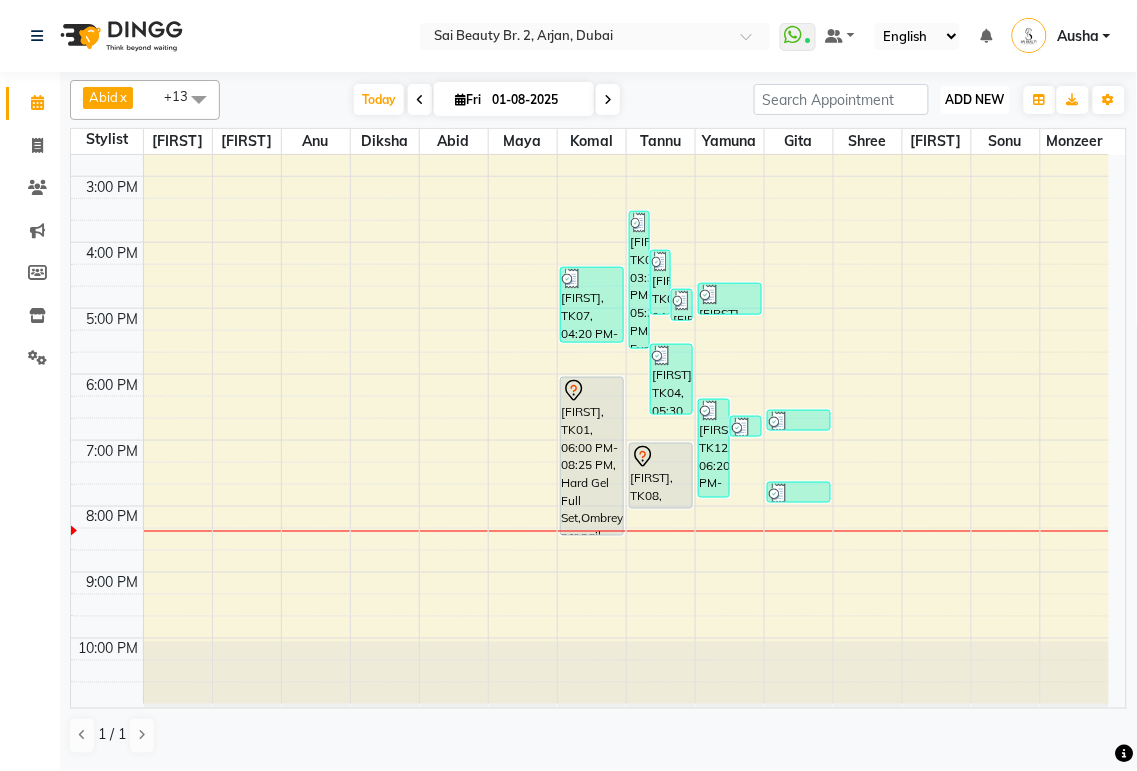 click on "ADD NEW" at bounding box center [975, 99] 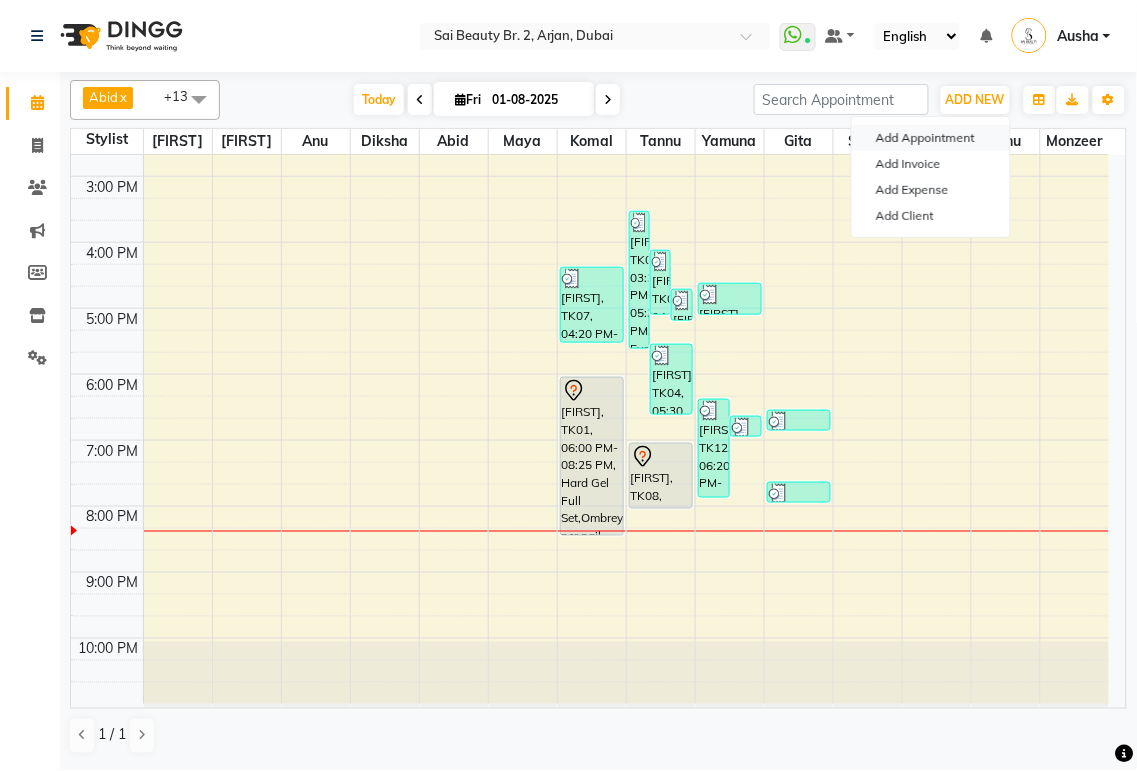 click on "Add Appointment" at bounding box center (931, 138) 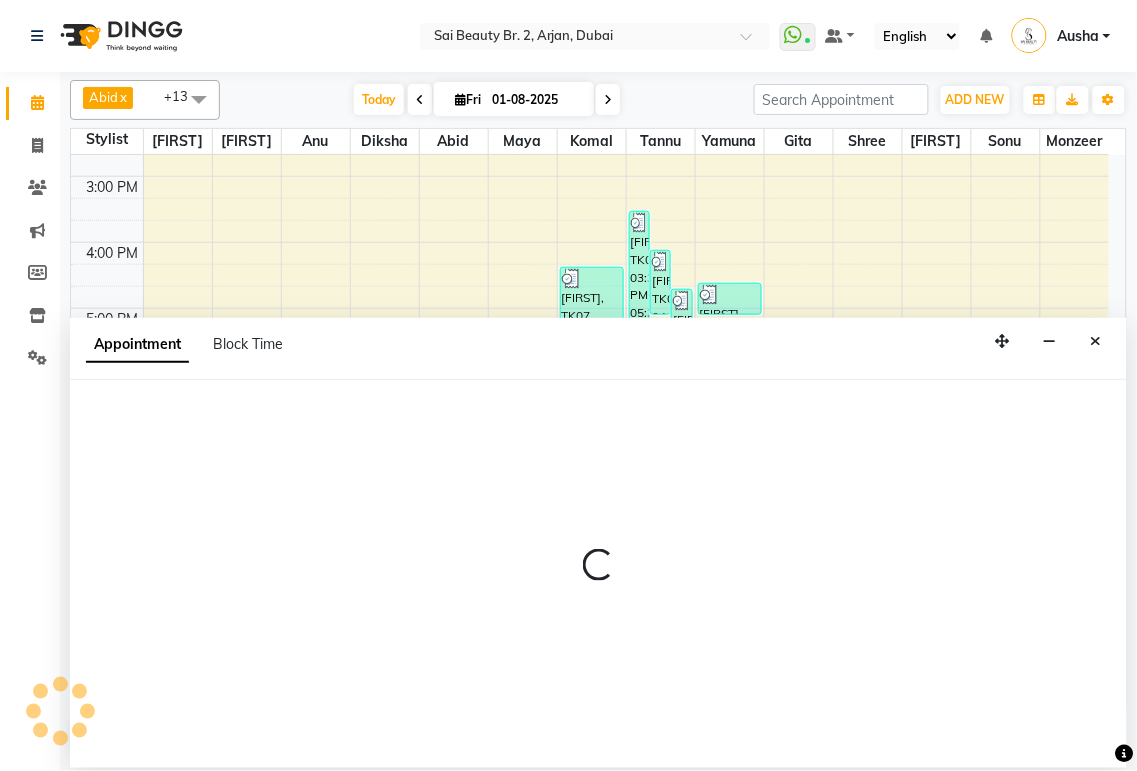 select on "tentative" 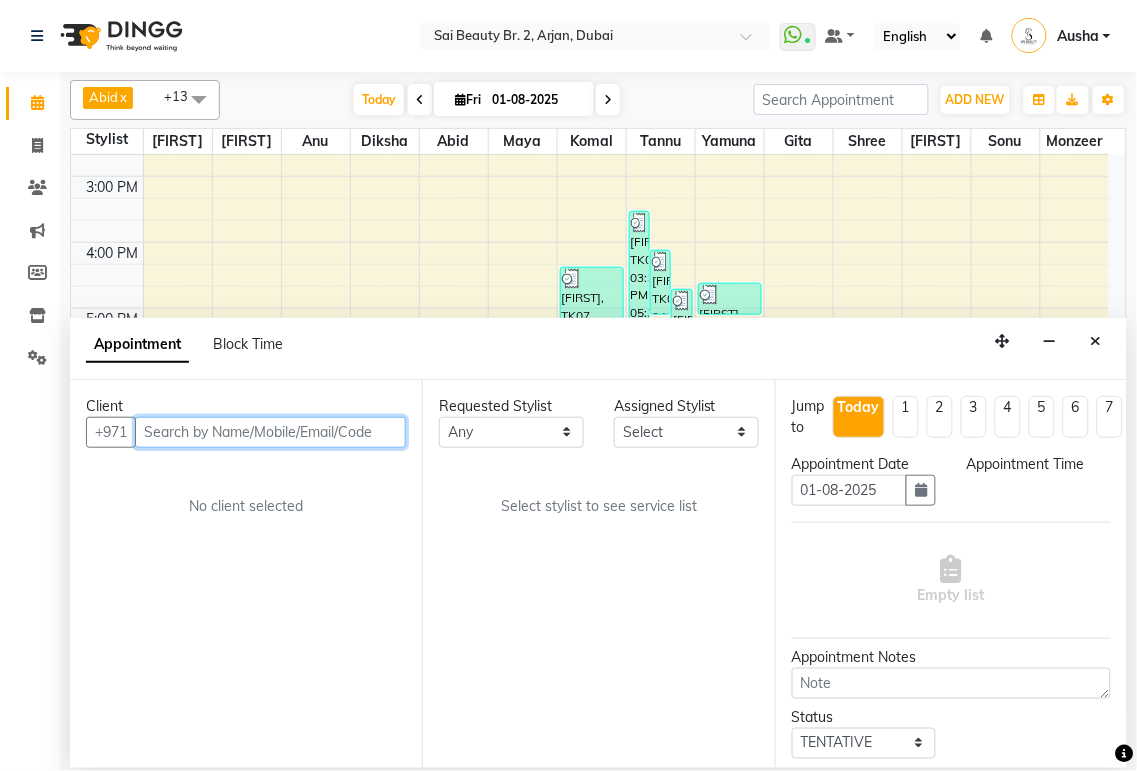 select on "600" 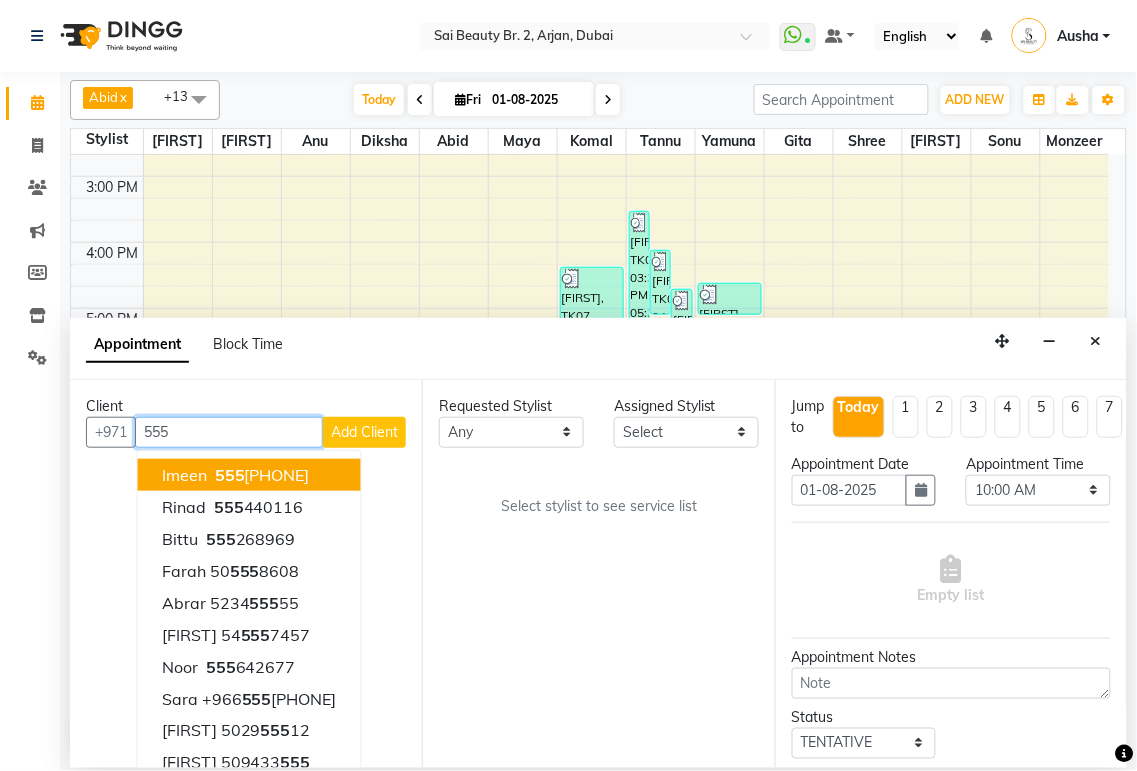 scroll, scrollTop: 20, scrollLeft: 0, axis: vertical 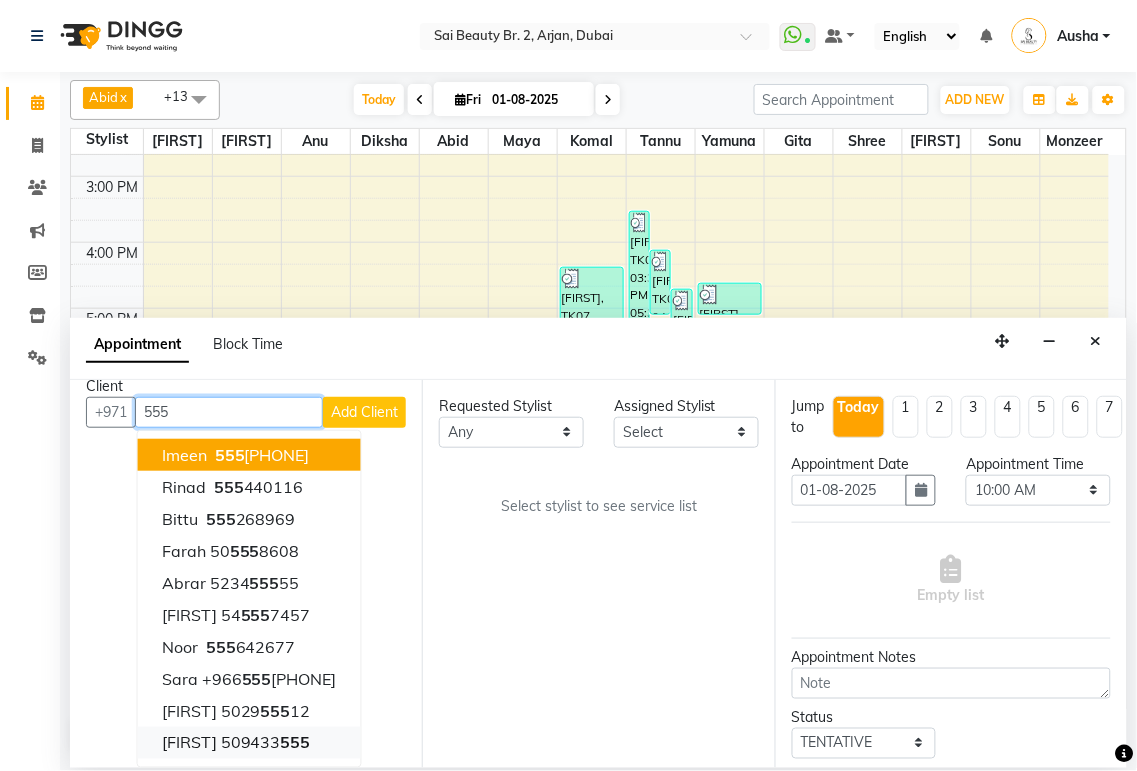 click on "[FIRST] [PHONE]" at bounding box center (249, 743) 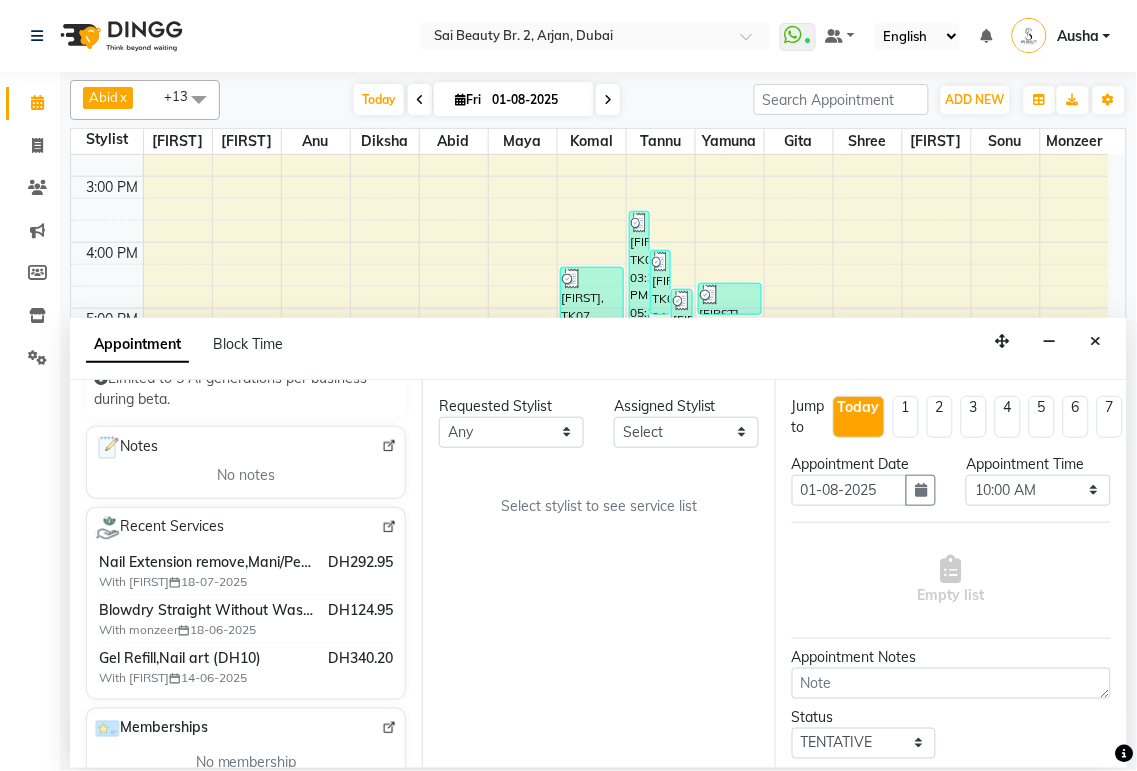 scroll, scrollTop: 317, scrollLeft: 0, axis: vertical 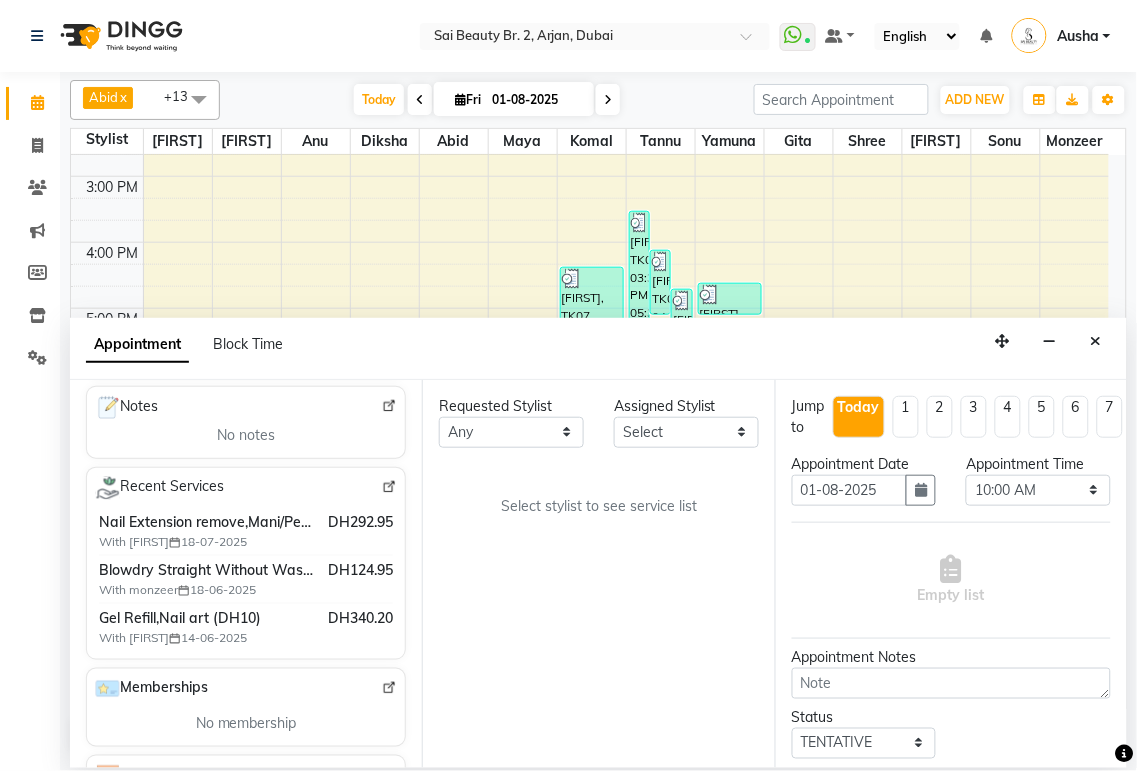 type on "[PHONE]" 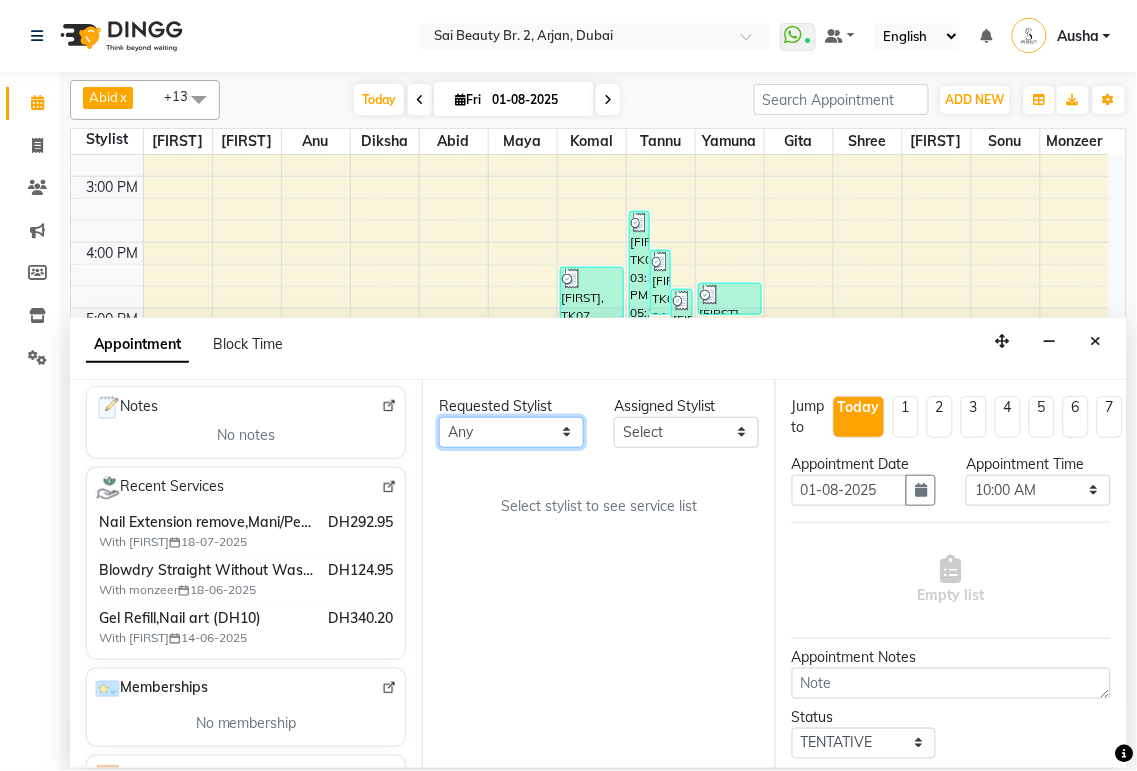 click on "Any [FIRST] [FIRST] [FIRST] [FIRST] [FIRST] [FIRST] [FIRST] [FIRST] [FIRST] [FIRST] [FIRST] [FIRST] [FIRST] [FIRST] Select stylist to see service list" at bounding box center (511, 432) 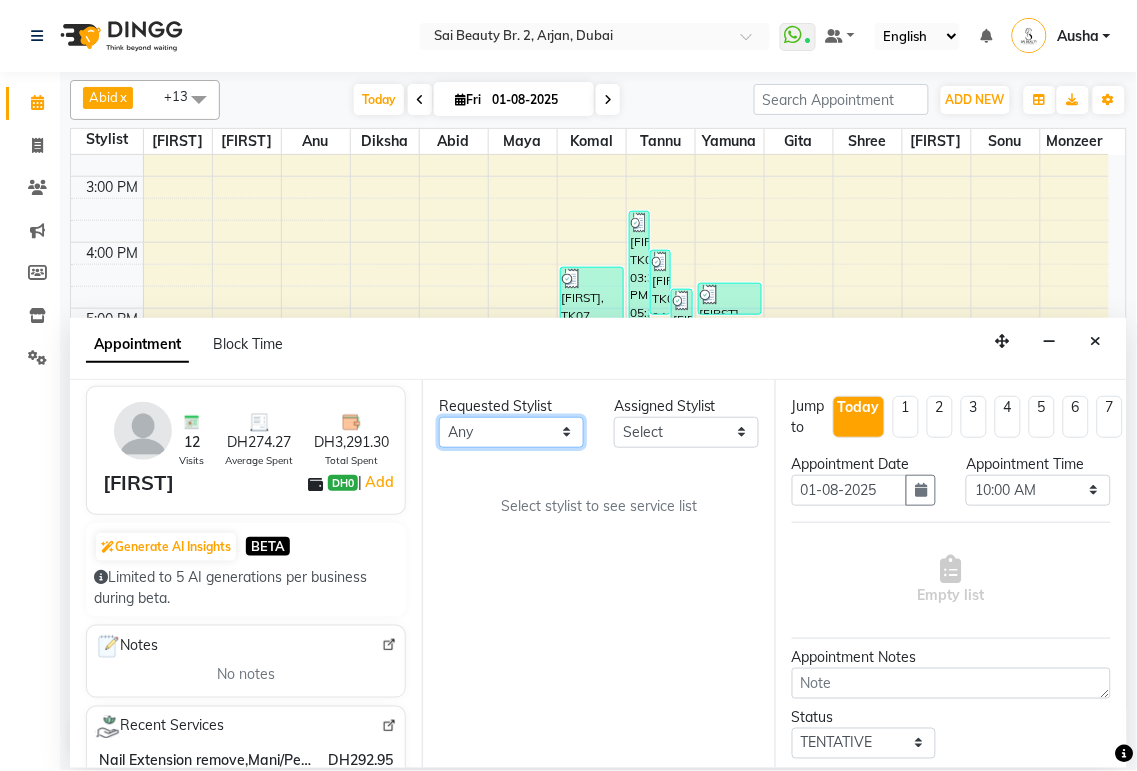 scroll, scrollTop: 0, scrollLeft: 0, axis: both 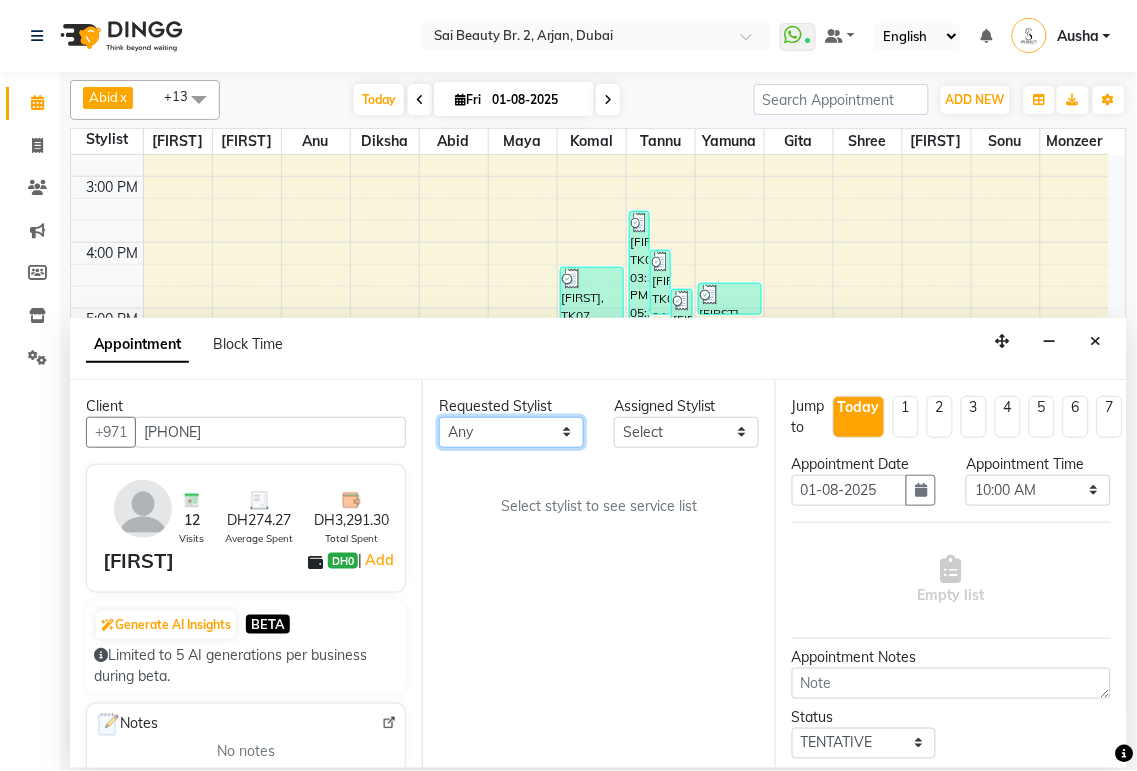 click on "Any [FIRST] [FIRST] [FIRST] [FIRST] [FIRST] [FIRST] [FIRST] [FIRST] [FIRST] [FIRST] [FIRST] [FIRST] [FIRST] [FIRST] Select stylist to see service list" at bounding box center [511, 432] 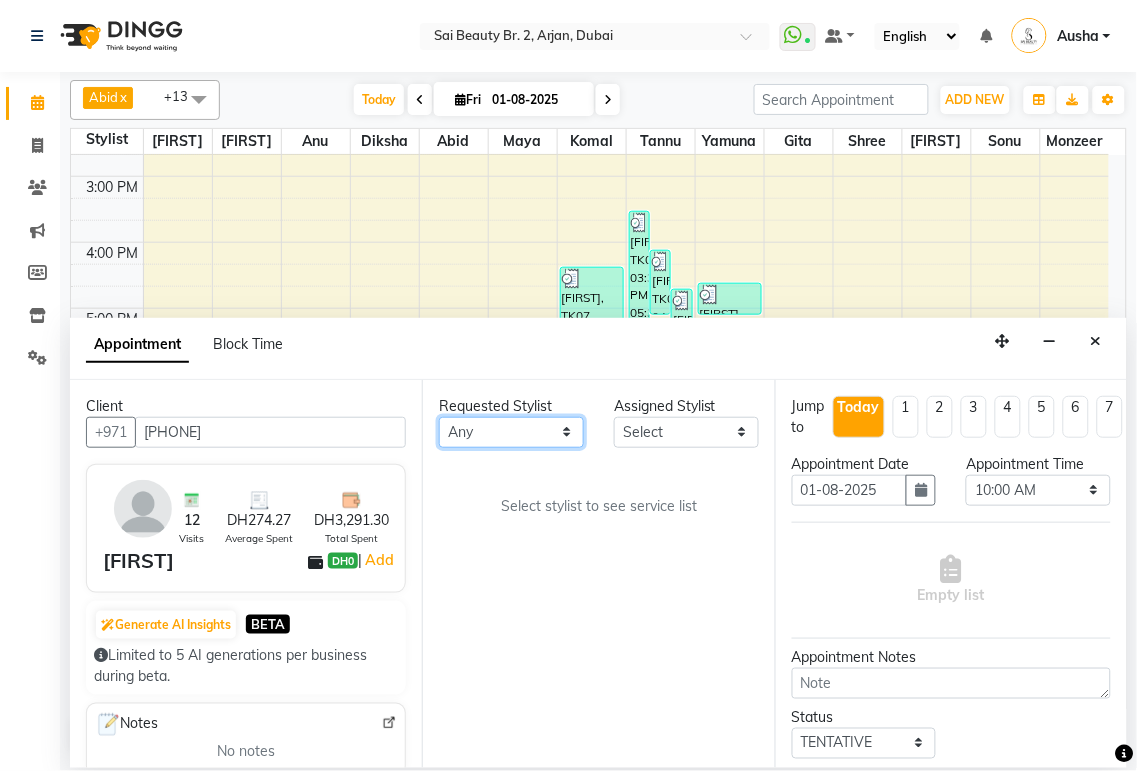 select on "82917" 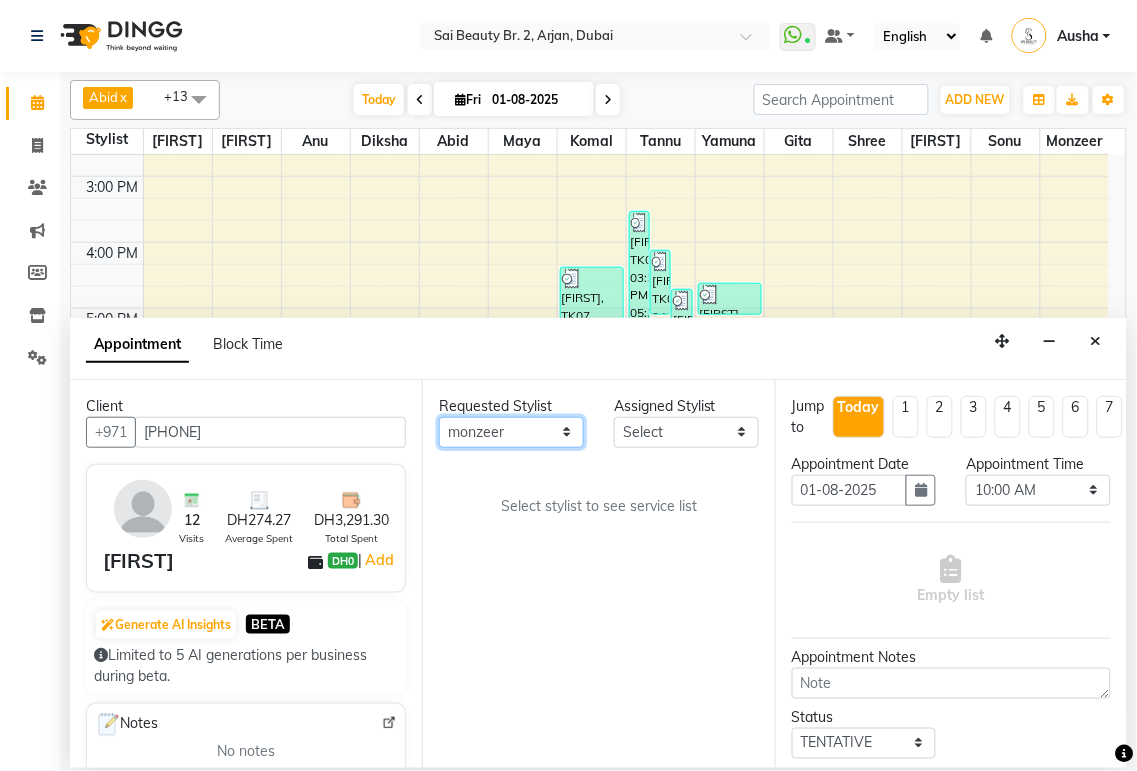 click on "Any [FIRST] [FIRST] [FIRST] [FIRST] [FIRST] [FIRST] [FIRST] [FIRST] [FIRST] [FIRST] [FIRST] [FIRST] [FIRST] [FIRST] Select stylist to see service list" at bounding box center [511, 432] 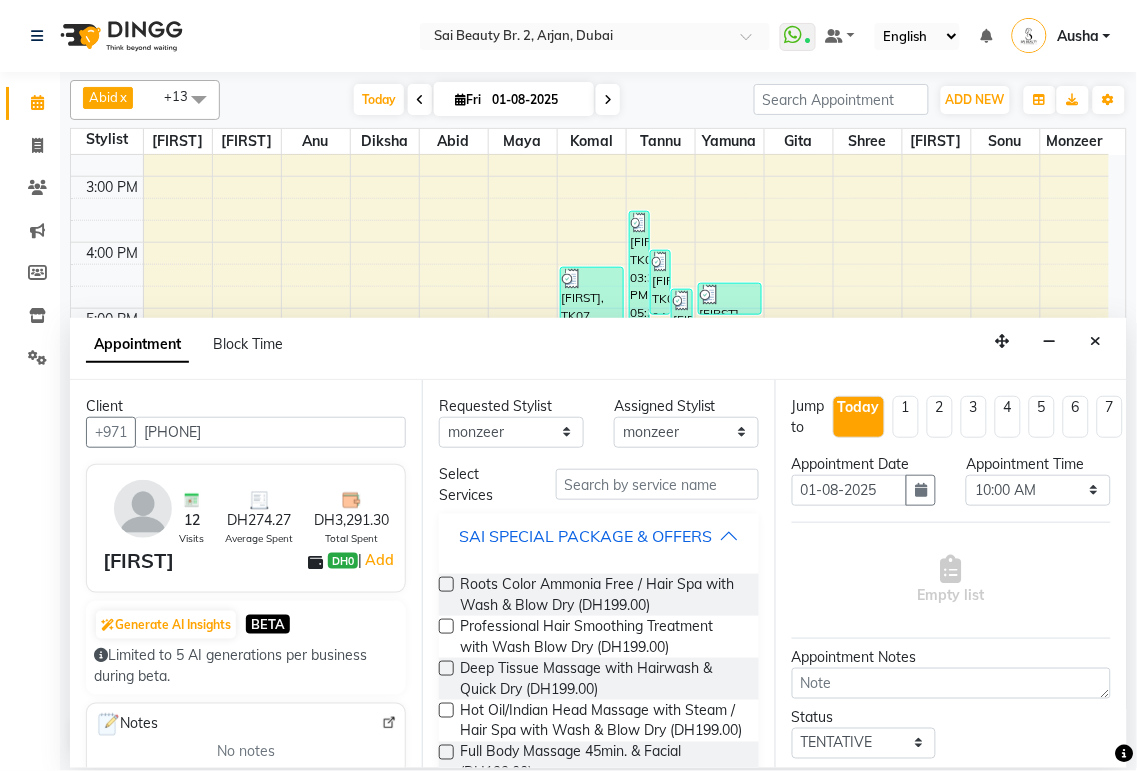 click on "SAI SPECIAL PACKAGE & OFFERS" at bounding box center (598, 536) 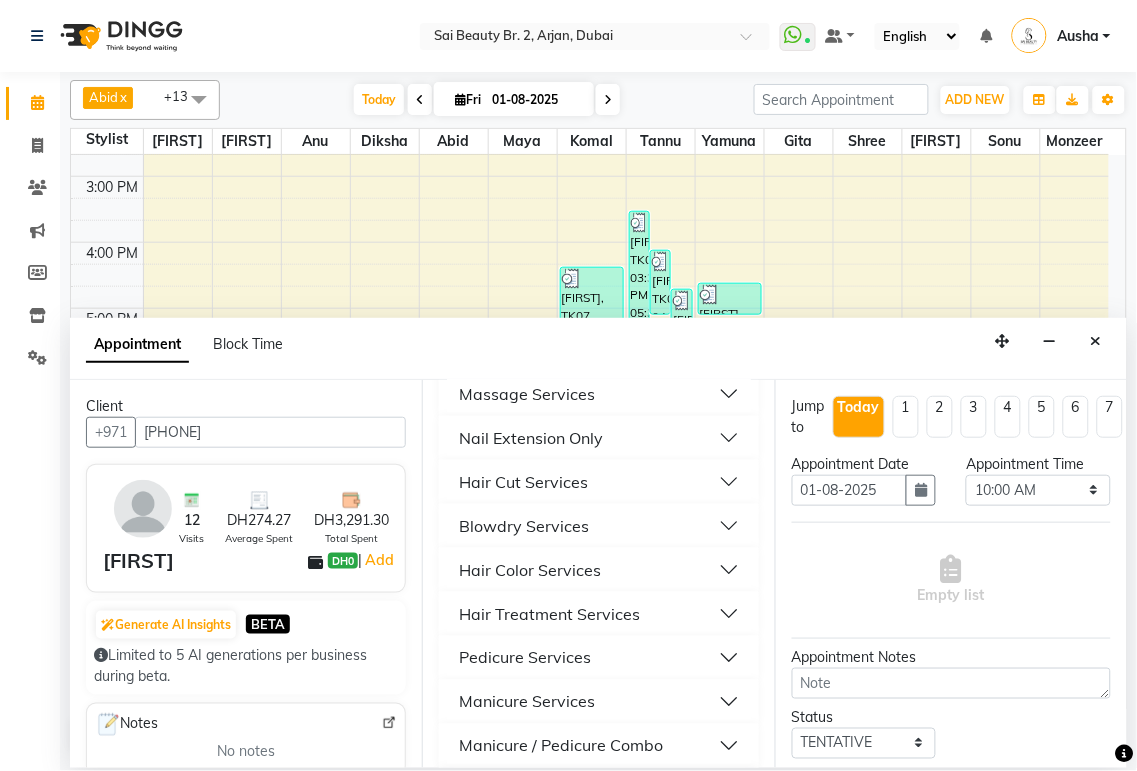 scroll, scrollTop: 454, scrollLeft: 0, axis: vertical 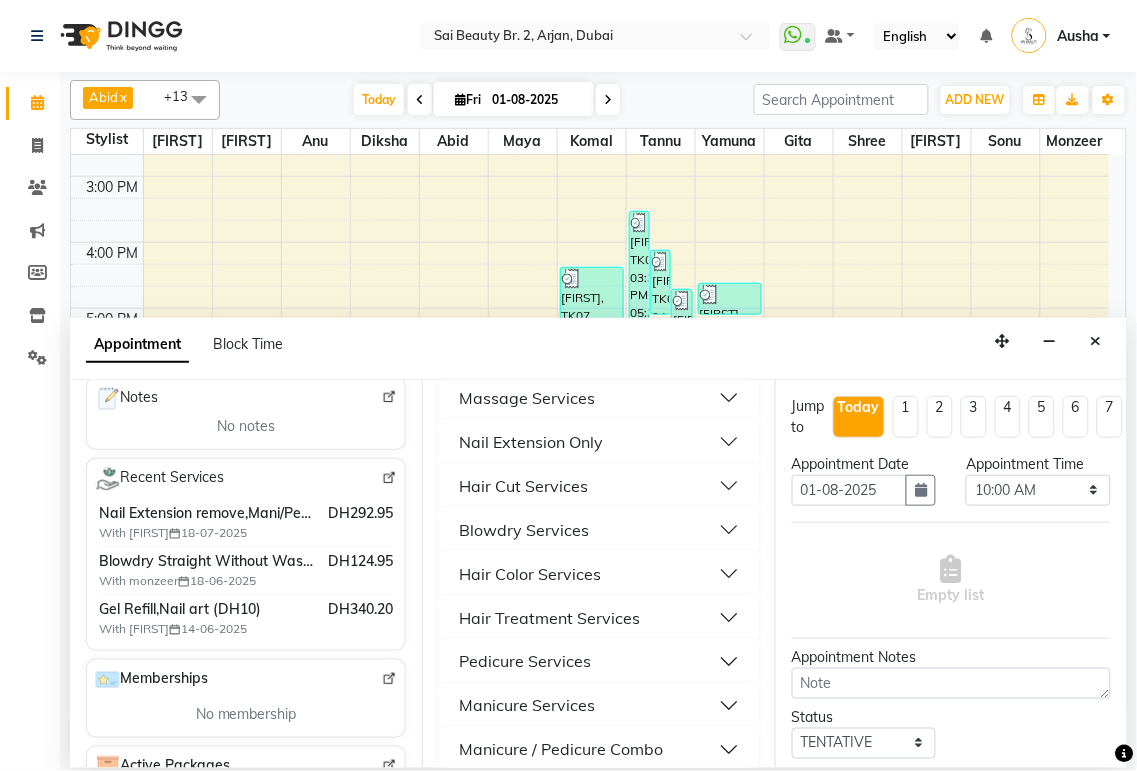 click on "Blowdry Services" at bounding box center [598, 530] 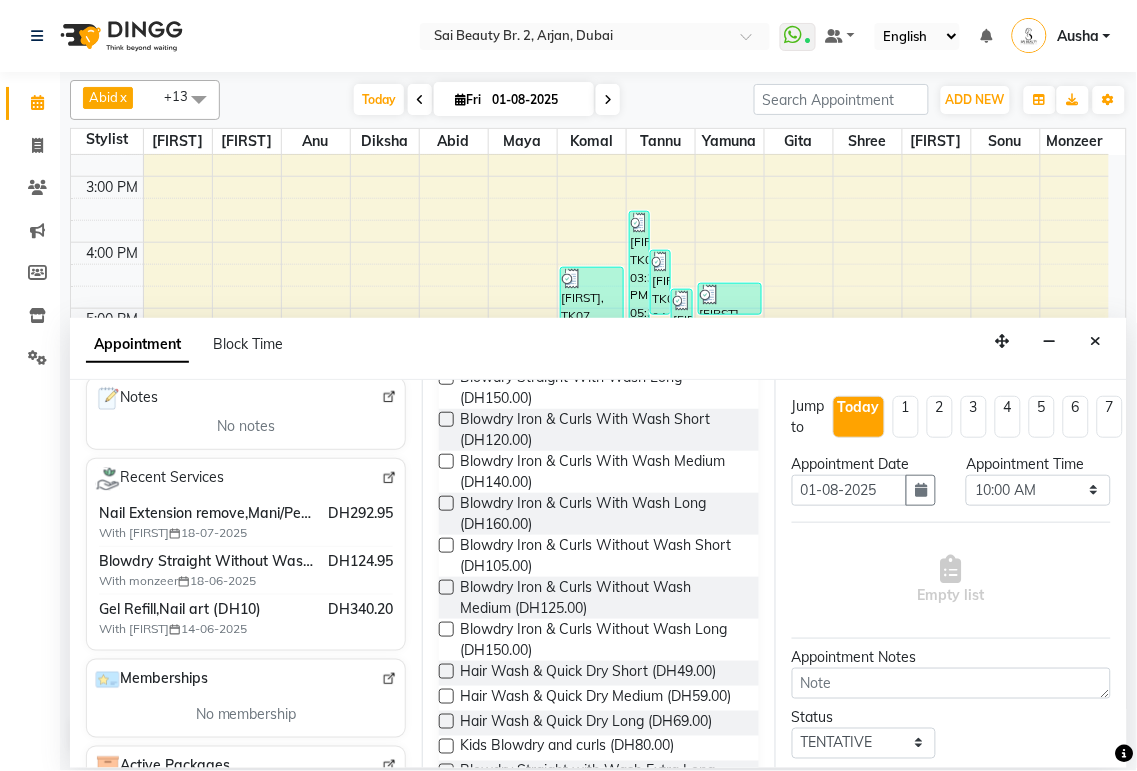 scroll, scrollTop: 856, scrollLeft: 0, axis: vertical 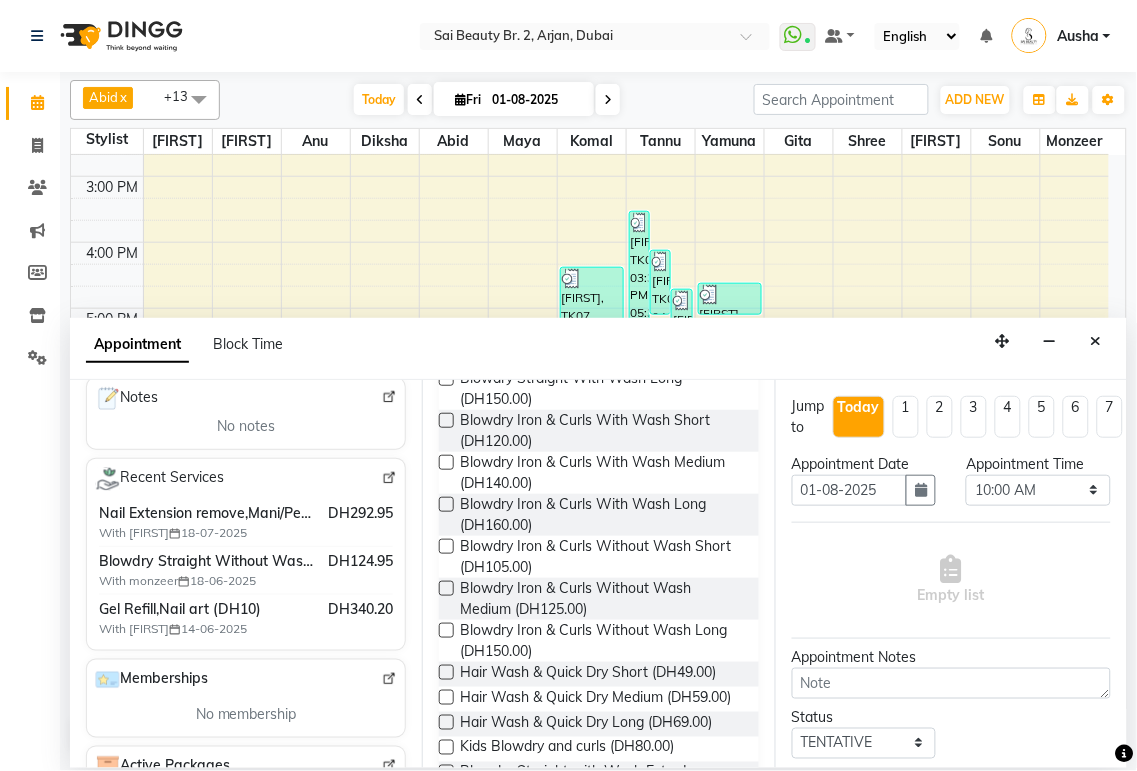 click at bounding box center (446, 588) 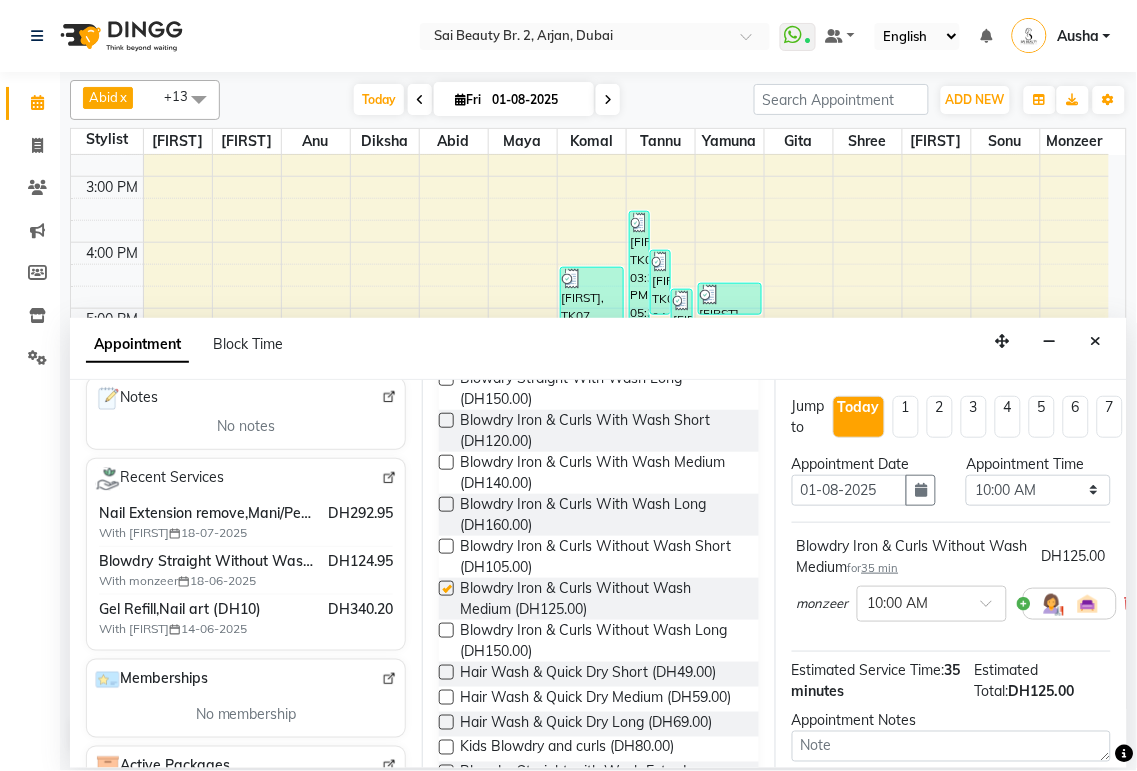 checkbox on "false" 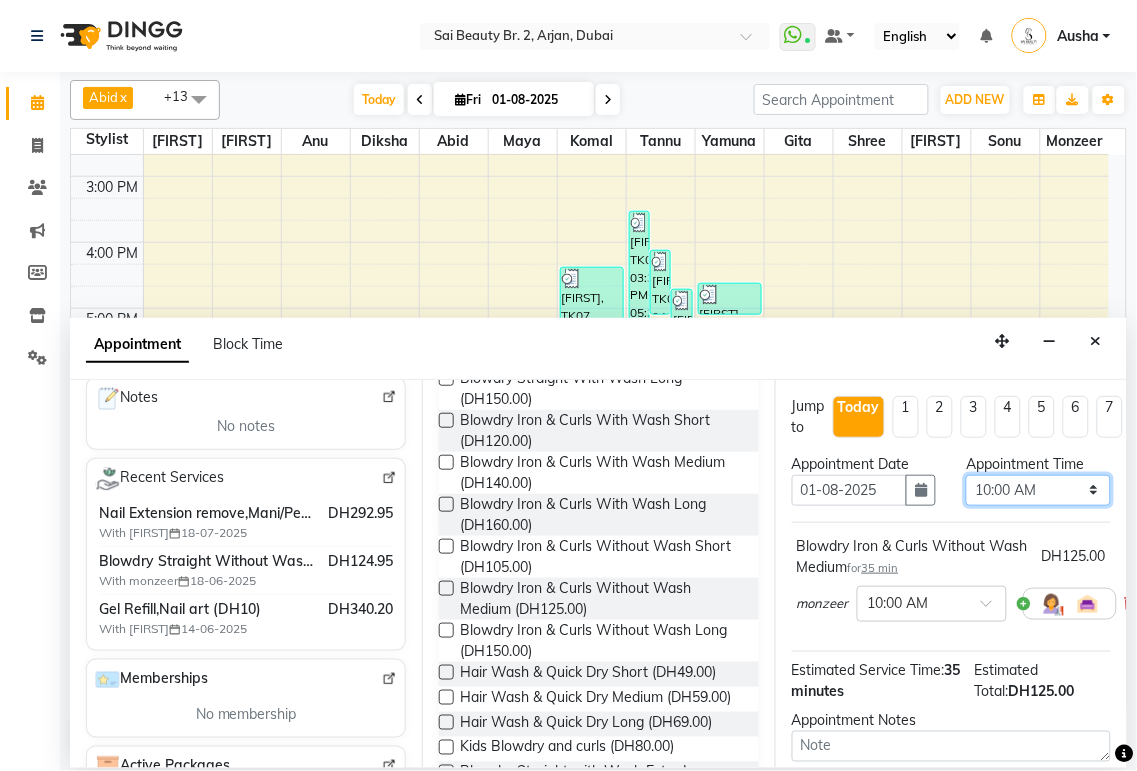 click on "Select 10:00 AM 10:05 AM 10:10 AM 10:15 AM 10:20 AM 10:25 AM 10:30 AM 10:35 AM 10:40 AM 10:45 AM 10:50 AM 10:55 AM 11:00 AM 11:05 AM 11:10 AM 11:15 AM 11:20 AM 11:25 AM 11:30 AM 11:35 AM 11:40 AM 11:45 AM 11:50 AM 11:55 AM 12:00 PM 12:05 PM 12:10 PM 12:15 PM 12:20 PM 12:25 PM 12:30 PM 12:35 PM 12:40 PM 12:45 PM 12:50 PM 12:55 PM 01:00 PM 01:05 PM 01:10 PM 01:15 PM 01:20 PM 01:25 PM 01:30 PM 01:35 PM 01:40 PM 01:45 PM 01:50 PM 01:55 PM 02:00 PM 02:05 PM 02:10 PM 02:15 PM 02:20 PM 02:25 PM 02:30 PM 02:35 PM 02:40 PM 02:45 PM 02:50 PM 02:55 PM 03:00 PM 03:05 PM 03:10 PM 03:15 PM 03:20 PM 03:25 PM 03:30 PM 03:35 PM 03:40 PM 03:45 PM 03:50 PM 03:55 PM 04:00 PM 04:05 PM 04:10 PM 04:15 PM 04:20 PM 04:25 PM 04:30 PM 04:35 PM 04:40 PM 04:45 PM 04:50 PM 04:55 PM 05:00 PM 05:05 PM 05:10 PM 05:15 PM 05:20 PM 05:25 PM 05:30 PM 05:35 PM 05:40 PM 05:45 PM 05:50 PM 05:55 PM 06:00 PM 06:05 PM 06:10 PM 06:15 PM 06:20 PM 06:25 PM 06:30 PM 06:35 PM 06:40 PM 06:45 PM 06:50 PM 06:55 PM 07:00 PM 07:05 PM 07:10 PM 07:15 PM 07:20 PM" at bounding box center (1038, 490) 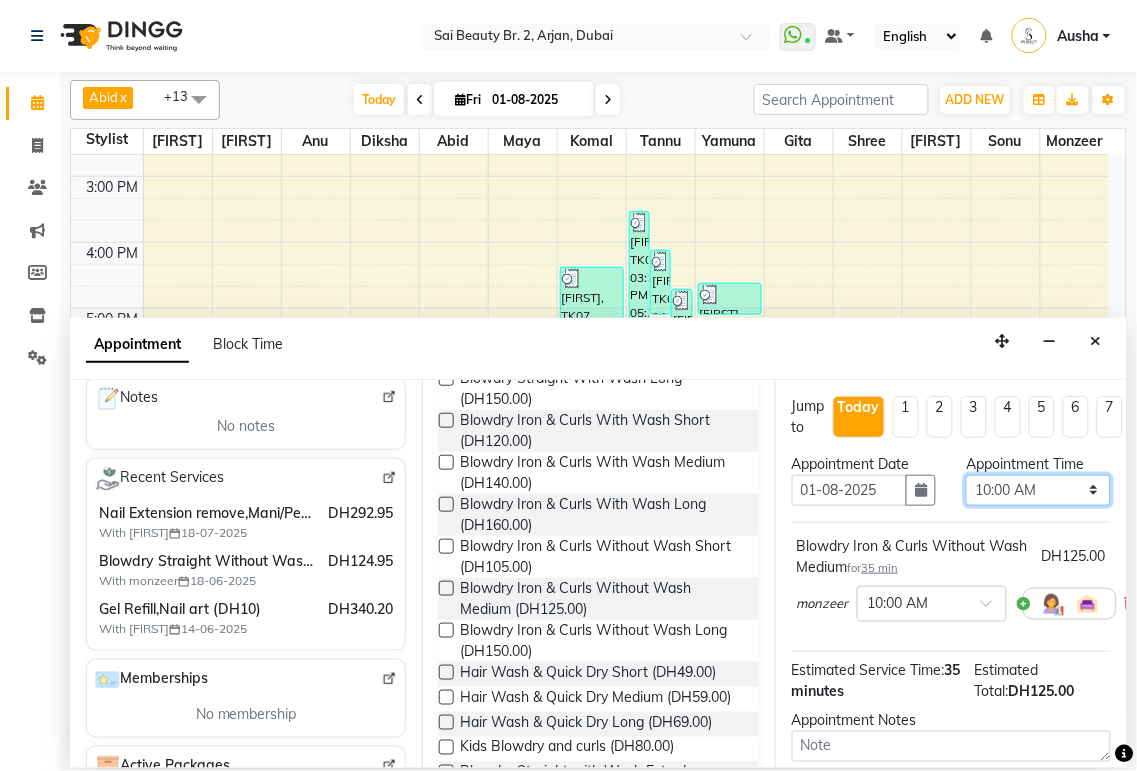 select on "1240" 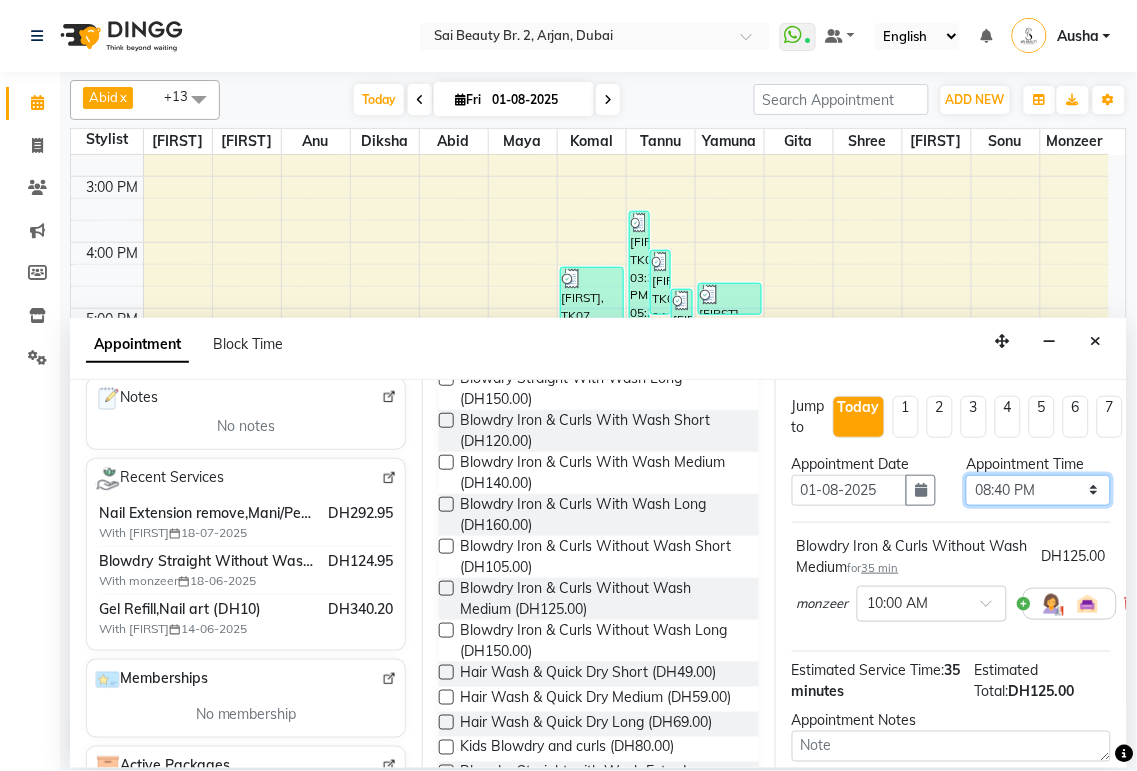 click on "Select 10:00 AM 10:05 AM 10:10 AM 10:15 AM 10:20 AM 10:25 AM 10:30 AM 10:35 AM 10:40 AM 10:45 AM 10:50 AM 10:55 AM 11:00 AM 11:05 AM 11:10 AM 11:15 AM 11:20 AM 11:25 AM 11:30 AM 11:35 AM 11:40 AM 11:45 AM 11:50 AM 11:55 AM 12:00 PM 12:05 PM 12:10 PM 12:15 PM 12:20 PM 12:25 PM 12:30 PM 12:35 PM 12:40 PM 12:45 PM 12:50 PM 12:55 PM 01:00 PM 01:05 PM 01:10 PM 01:15 PM 01:20 PM 01:25 PM 01:30 PM 01:35 PM 01:40 PM 01:45 PM 01:50 PM 01:55 PM 02:00 PM 02:05 PM 02:10 PM 02:15 PM 02:20 PM 02:25 PM 02:30 PM 02:35 PM 02:40 PM 02:45 PM 02:50 PM 02:55 PM 03:00 PM 03:05 PM 03:10 PM 03:15 PM 03:20 PM 03:25 PM 03:30 PM 03:35 PM 03:40 PM 03:45 PM 03:50 PM 03:55 PM 04:00 PM 04:05 PM 04:10 PM 04:15 PM 04:20 PM 04:25 PM 04:30 PM 04:35 PM 04:40 PM 04:45 PM 04:50 PM 04:55 PM 05:00 PM 05:05 PM 05:10 PM 05:15 PM 05:20 PM 05:25 PM 05:30 PM 05:35 PM 05:40 PM 05:45 PM 05:50 PM 05:55 PM 06:00 PM 06:05 PM 06:10 PM 06:15 PM 06:20 PM 06:25 PM 06:30 PM 06:35 PM 06:40 PM 06:45 PM 06:50 PM 06:55 PM 07:00 PM 07:05 PM 07:10 PM 07:15 PM 07:20 PM" at bounding box center [1038, 490] 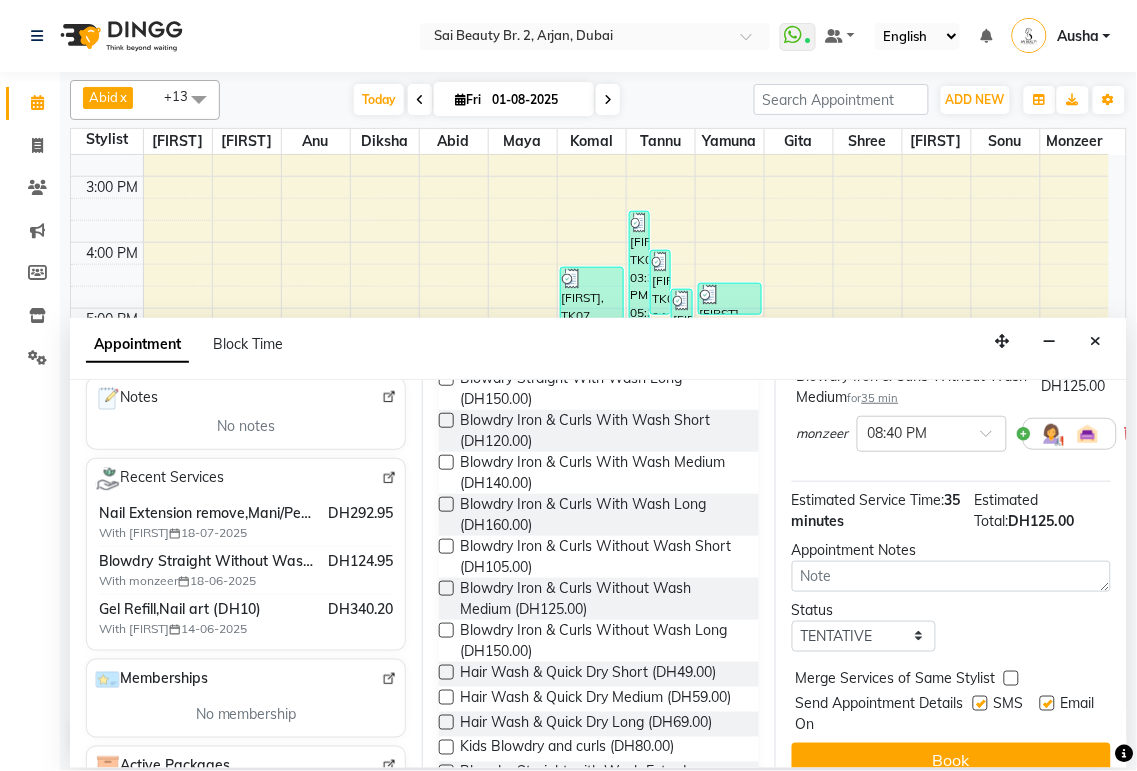 scroll, scrollTop: 172, scrollLeft: 0, axis: vertical 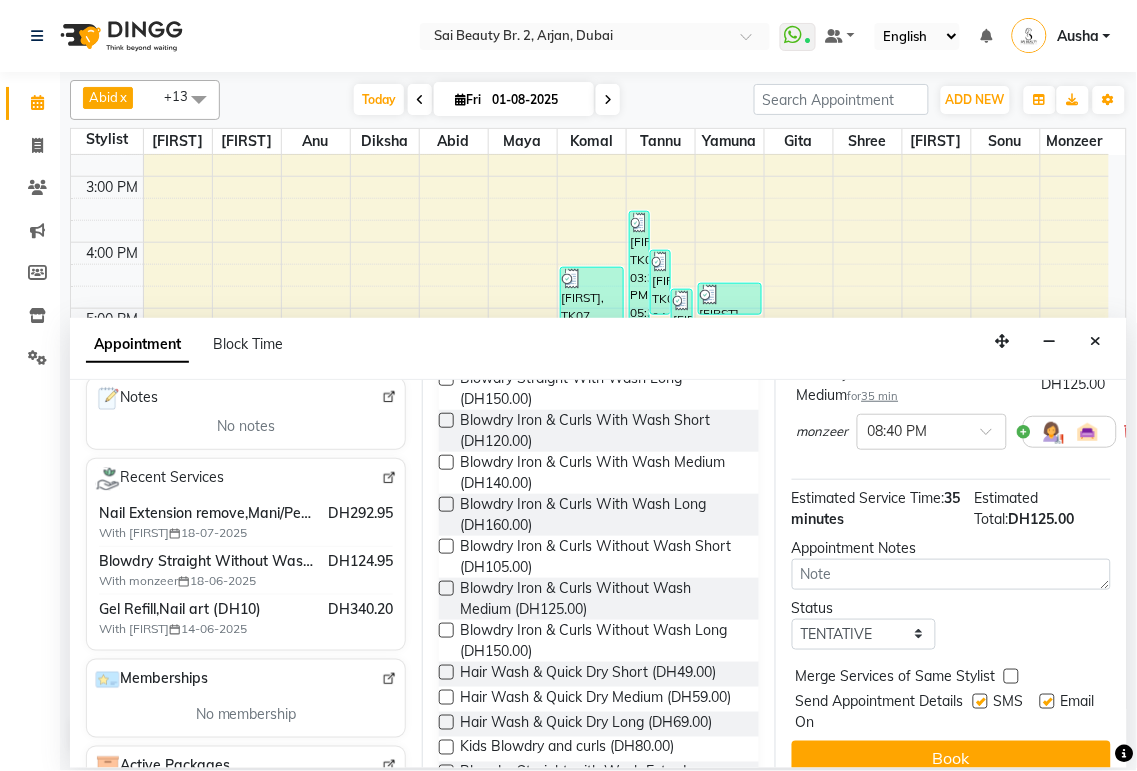 click at bounding box center (1011, 676) 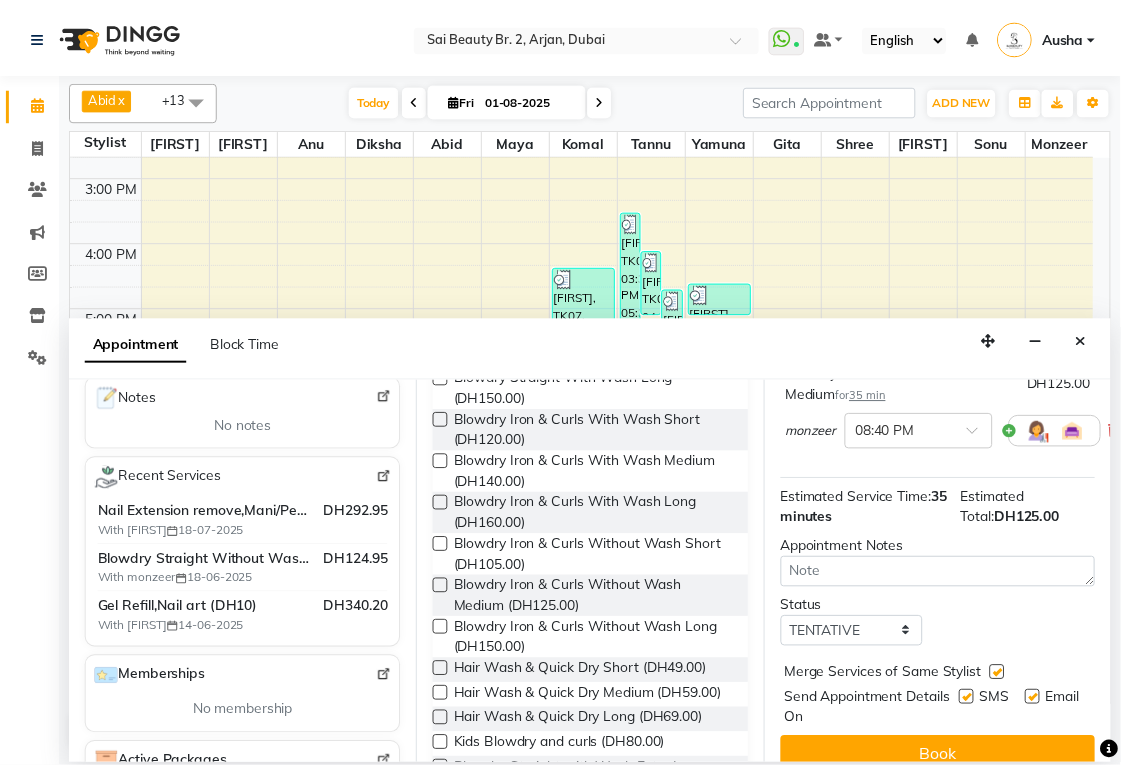 scroll, scrollTop: 214, scrollLeft: 0, axis: vertical 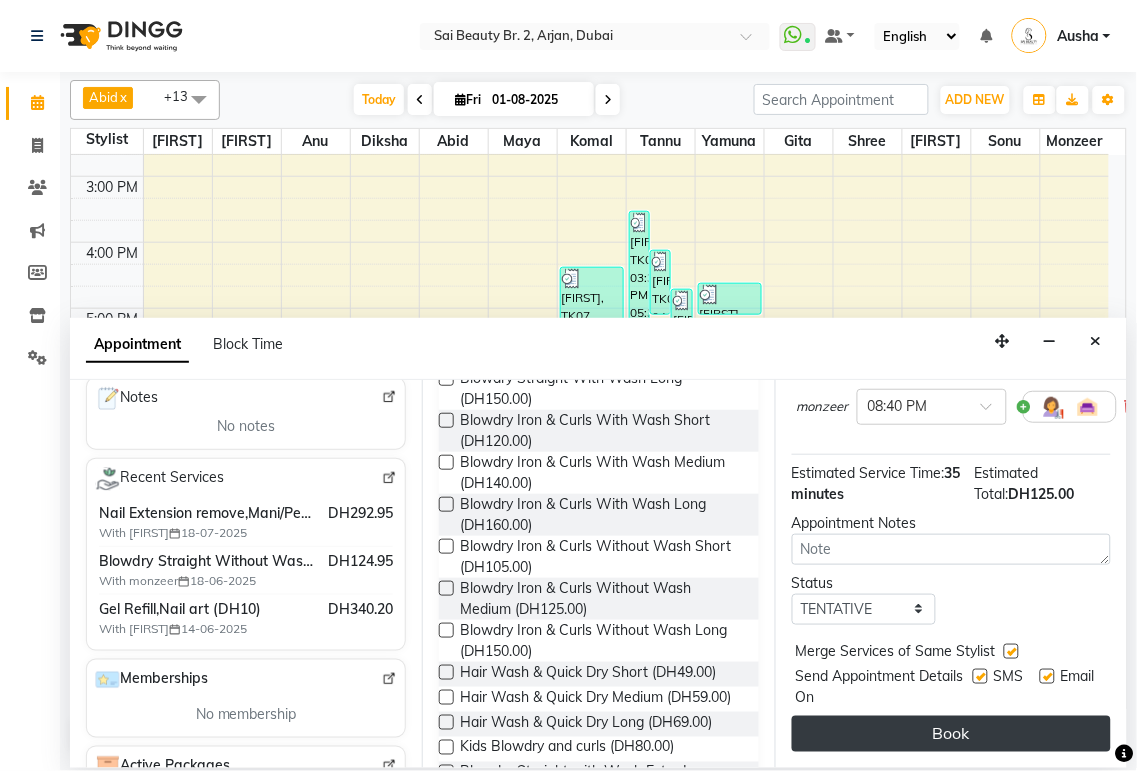 click on "Book" at bounding box center (951, 734) 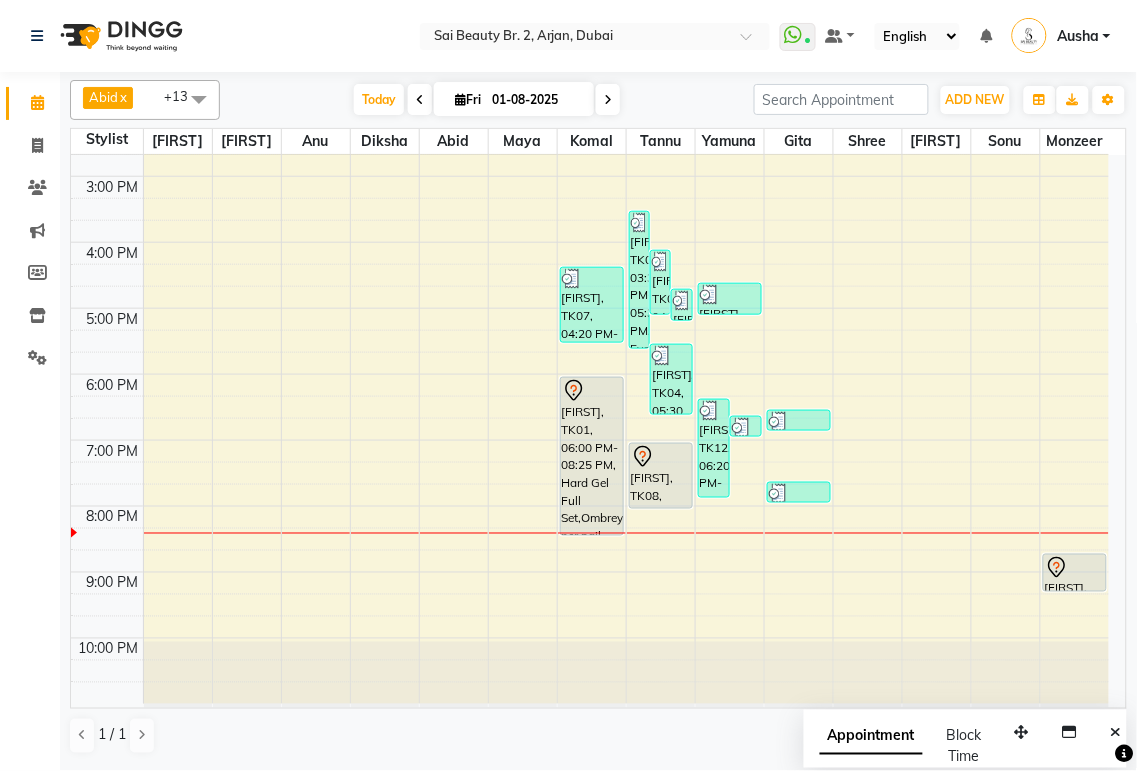 click on "[FIRST], TK08, 07:00 PM-08:00 PM, Full Body Massage 45min. & Facial" at bounding box center [661, 476] 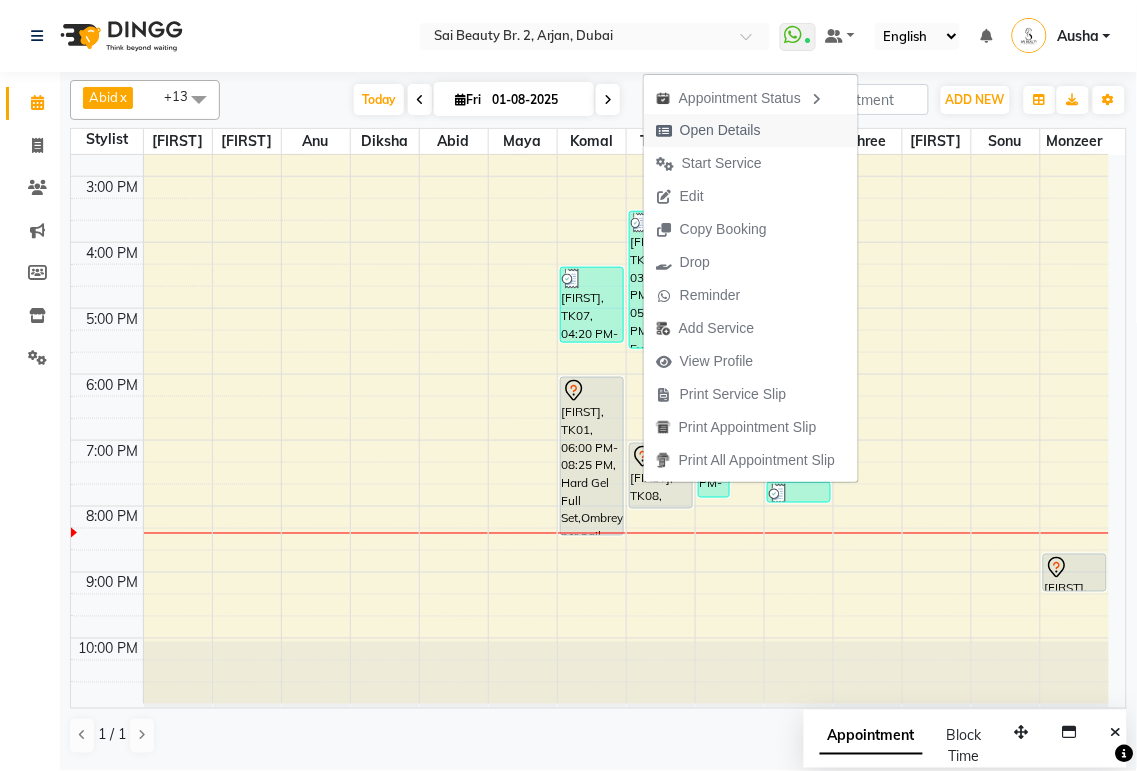 click on "Open Details" at bounding box center [720, 130] 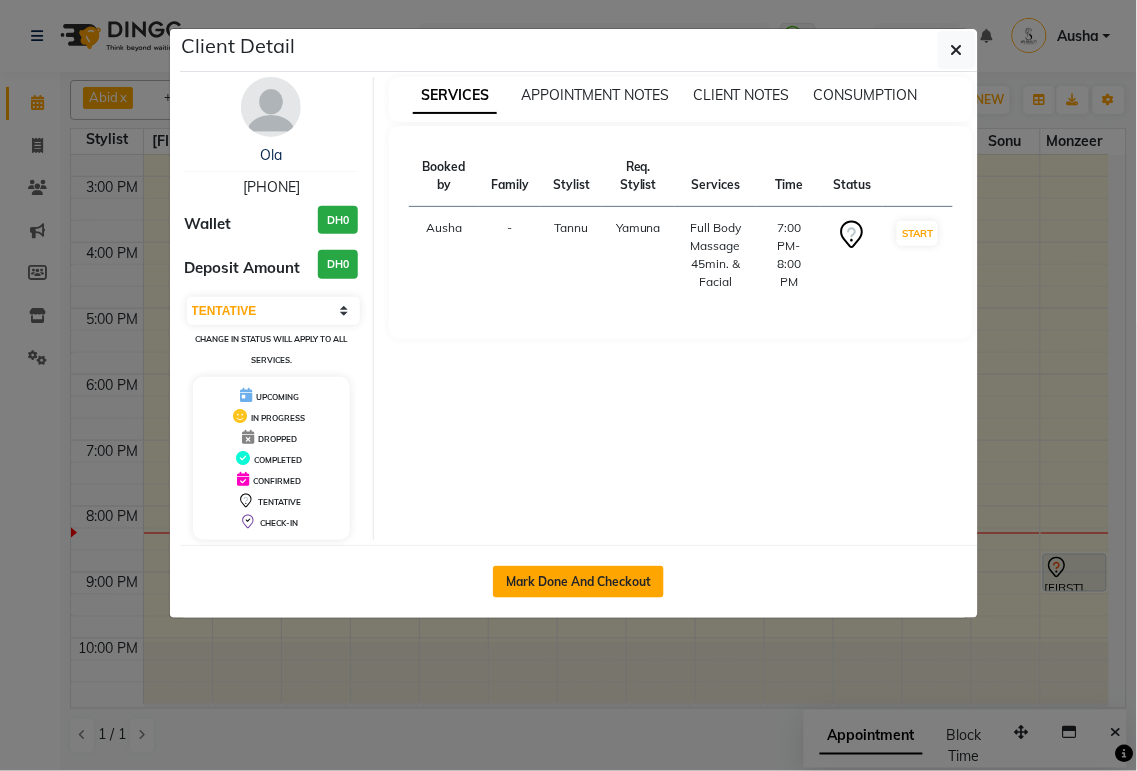 click on "Mark Done And Checkout" 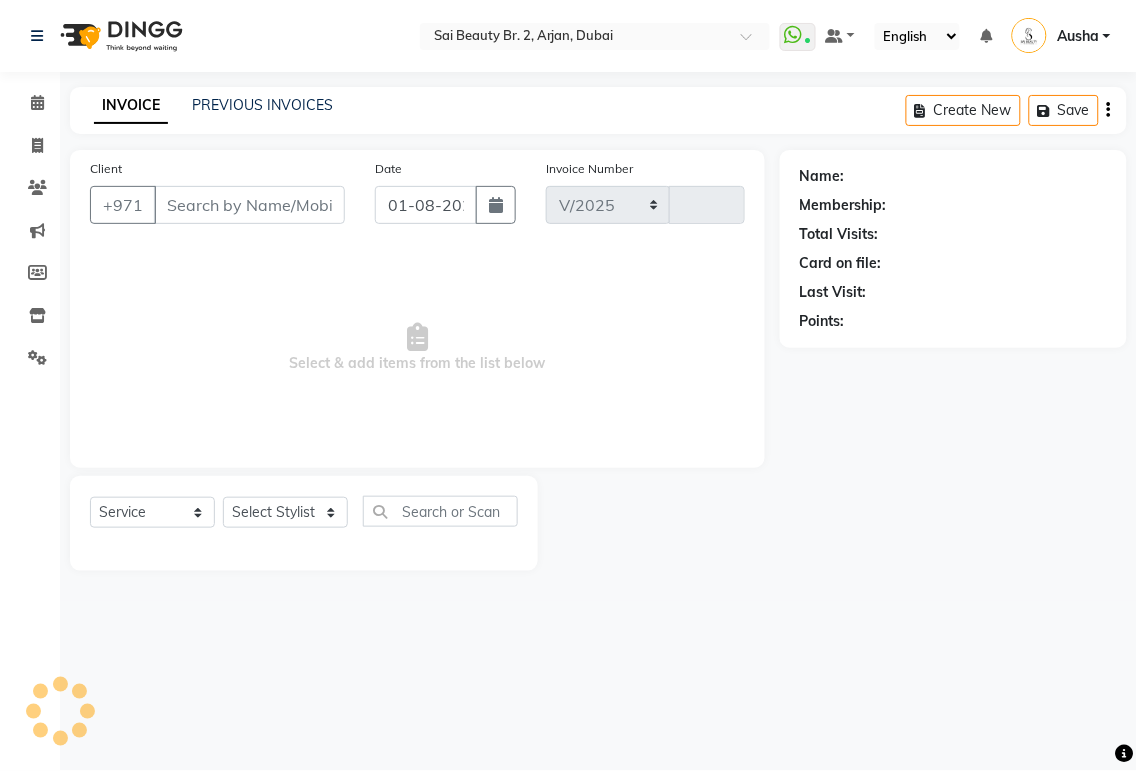 select on "6956" 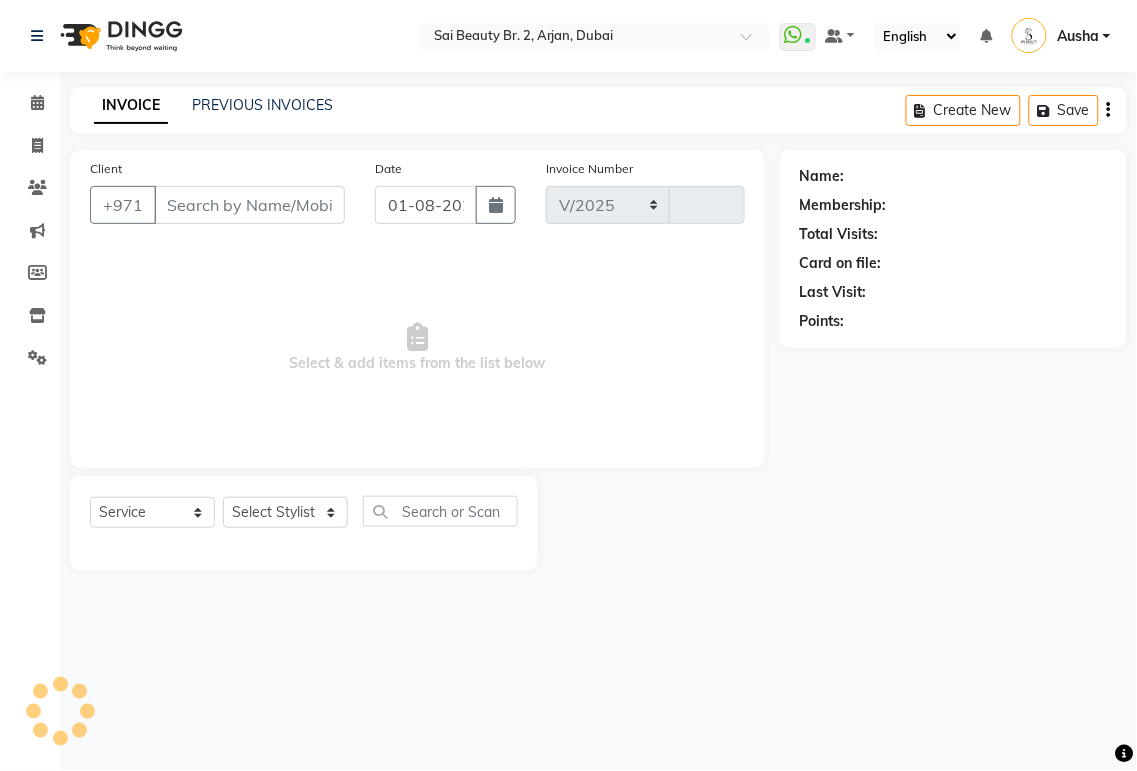type on "1508" 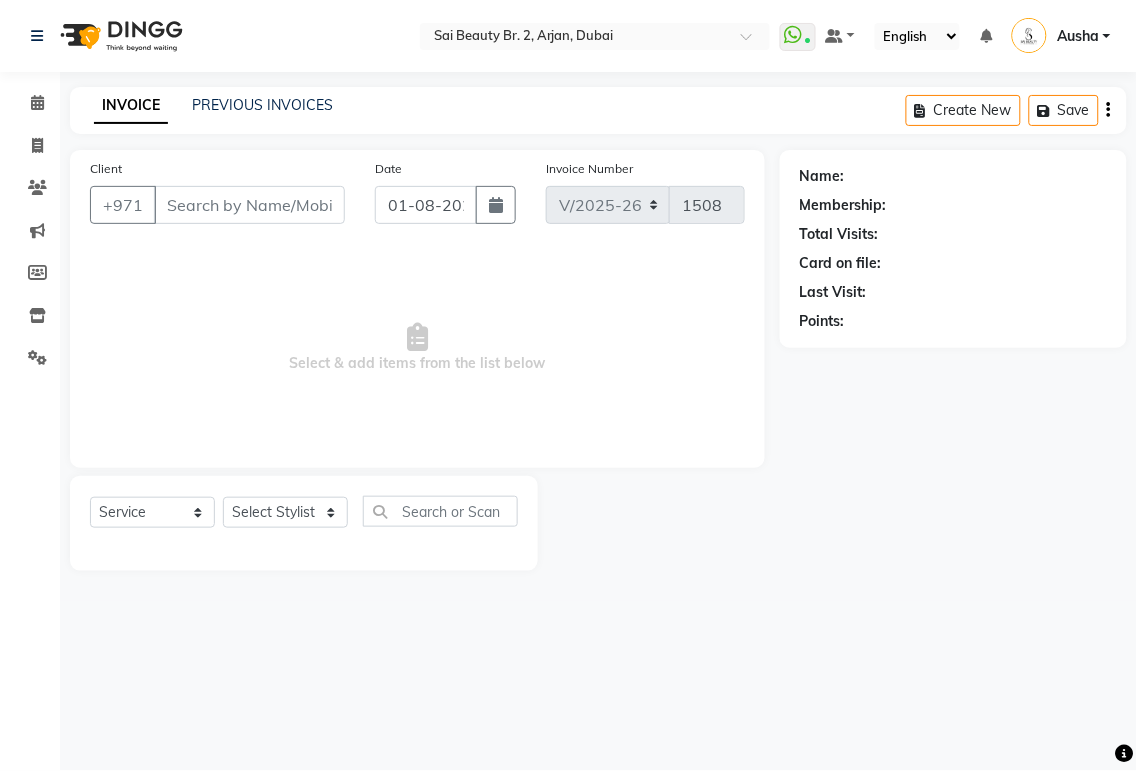 type on "[PHONE]" 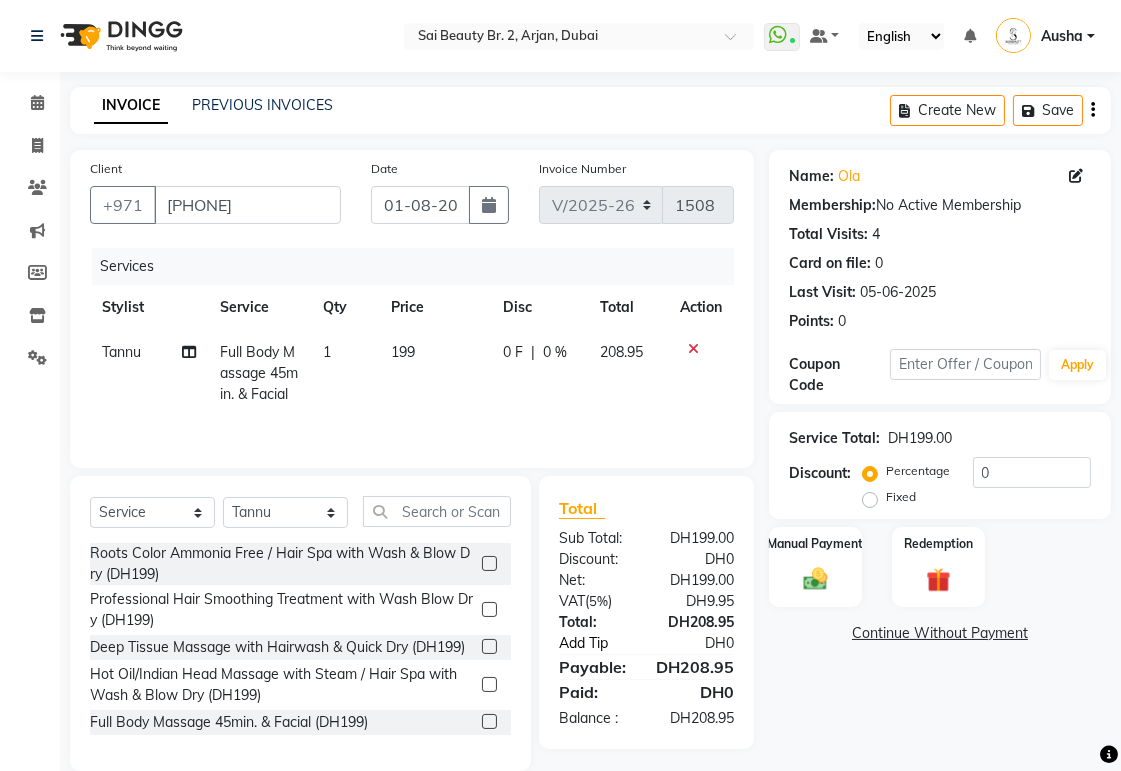 click on "Add Tip" 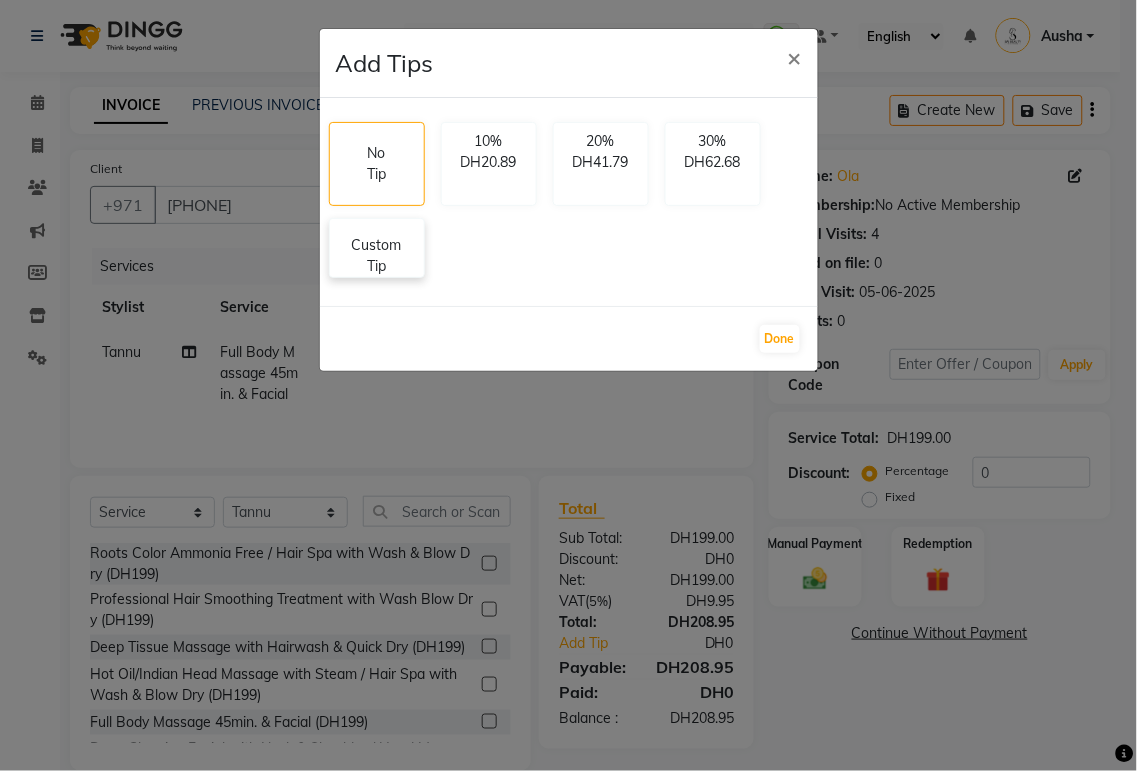 click on "Custom Tip" 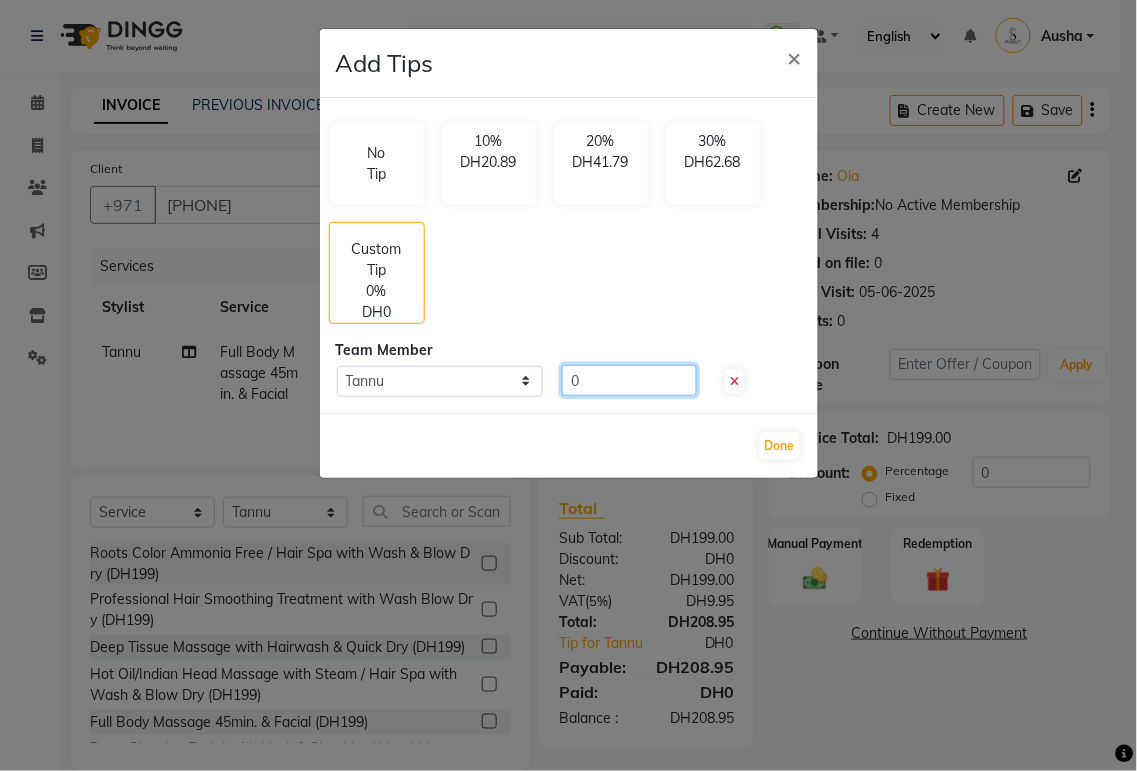 click on "0" 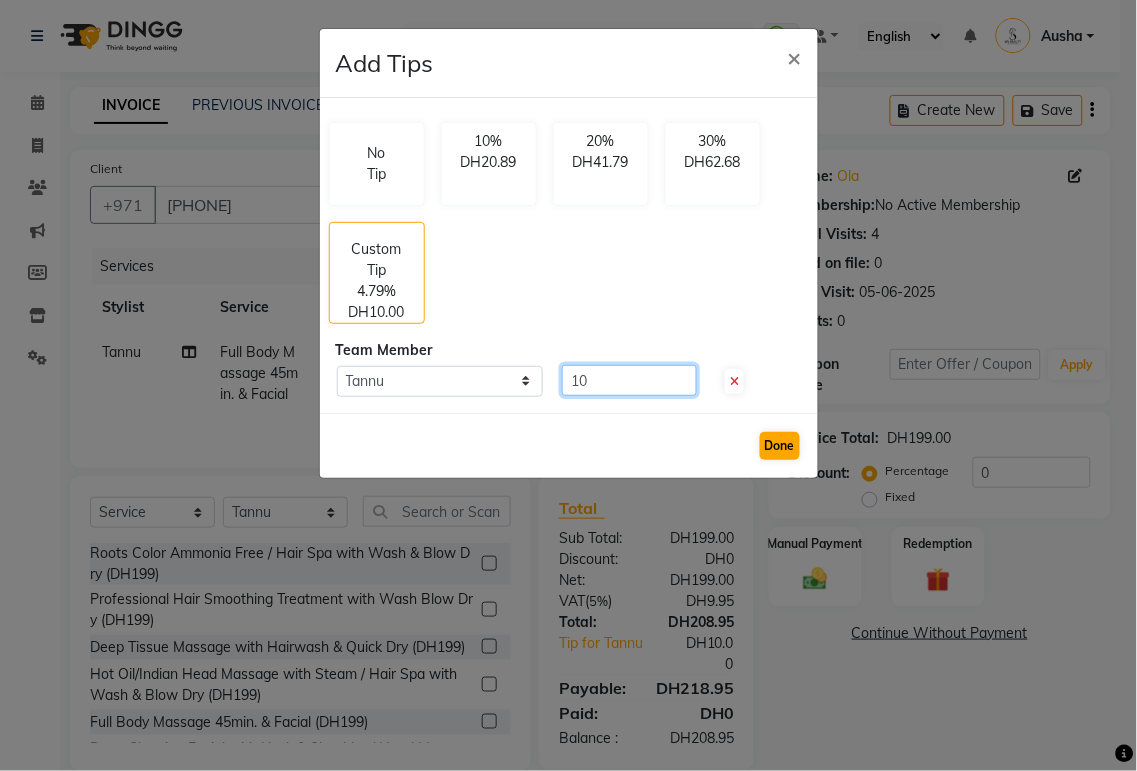 type on "10" 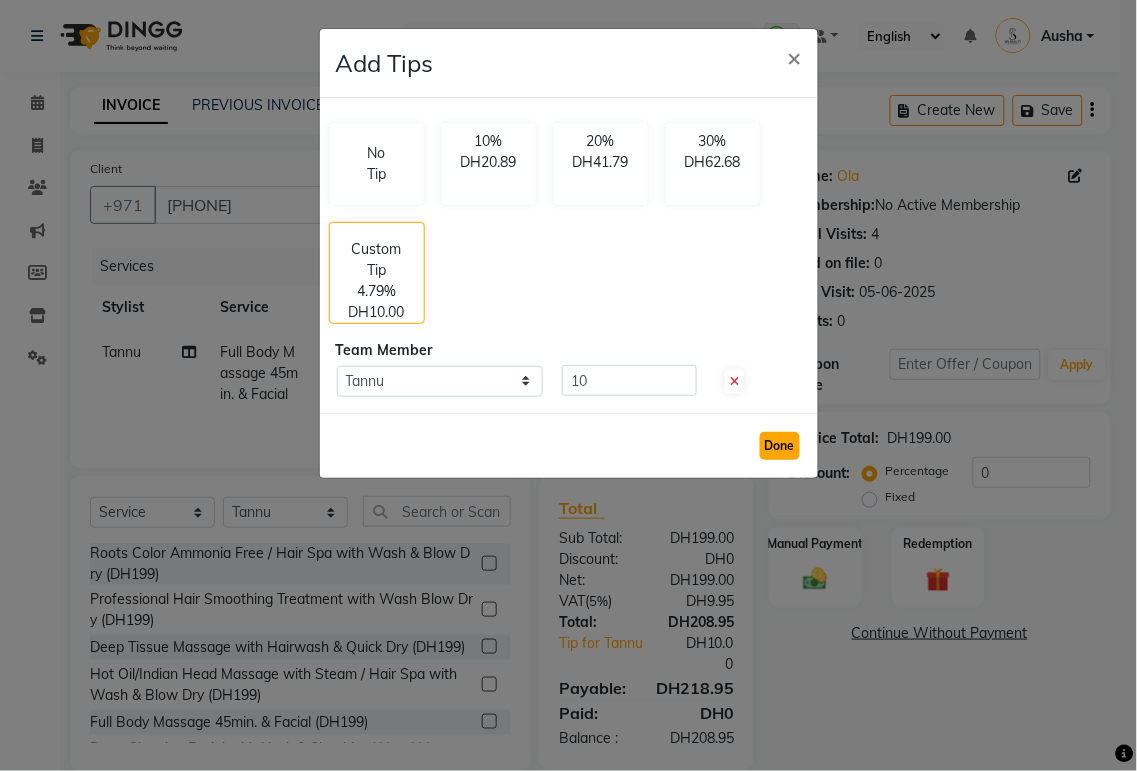 click on "Done" 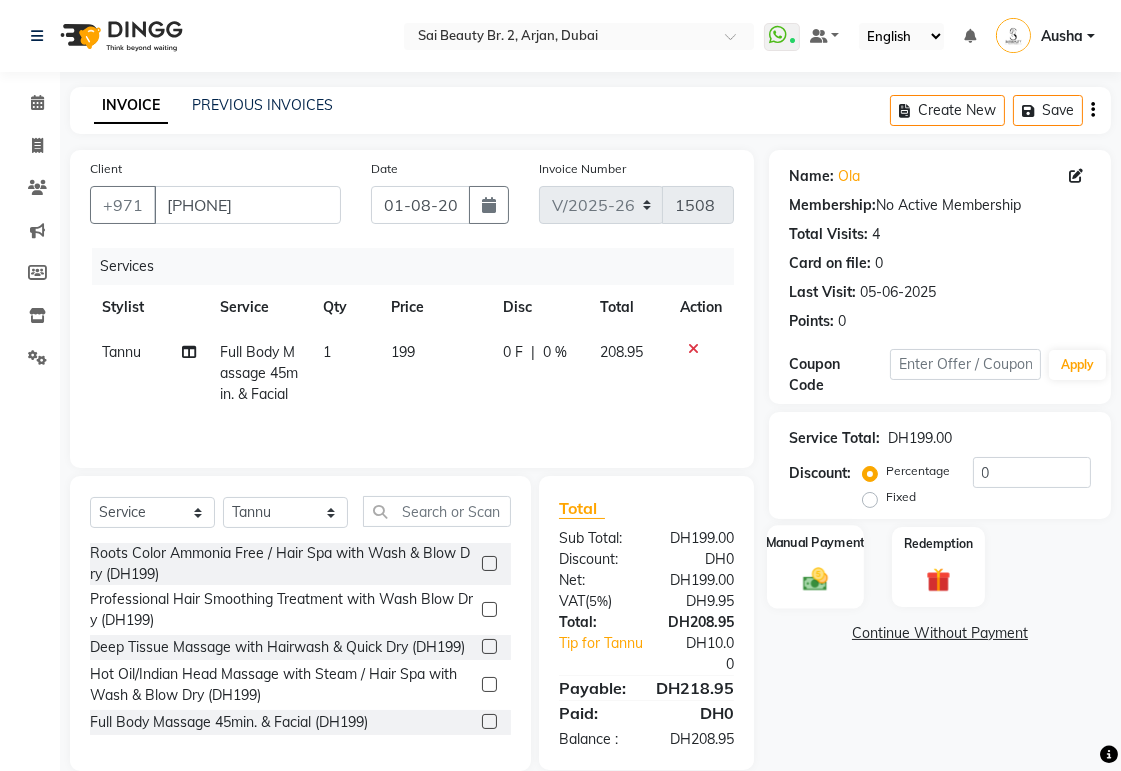click 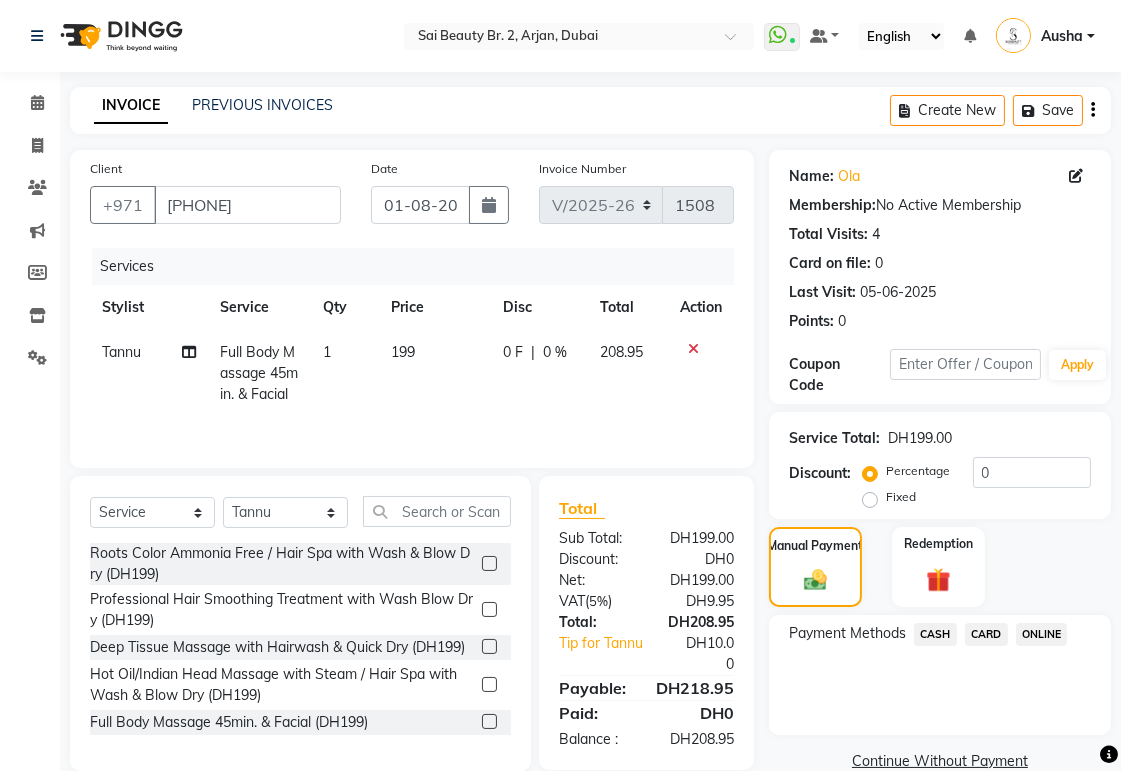 click on "CARD" 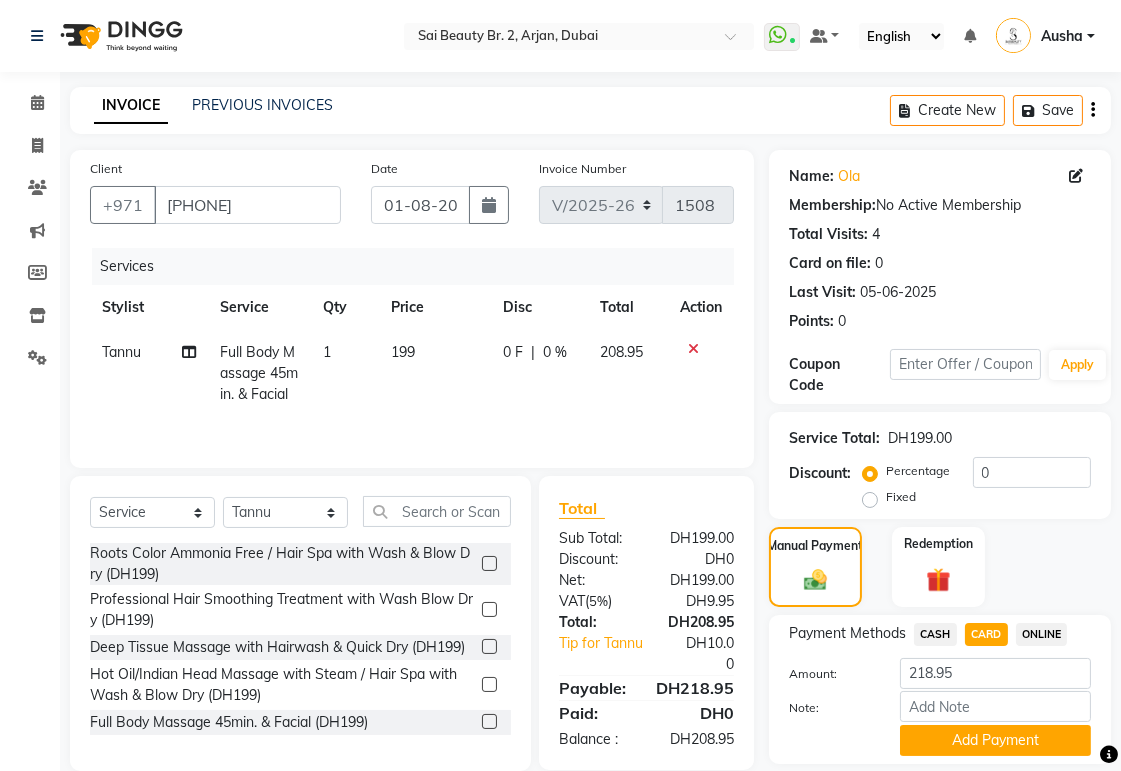 scroll, scrollTop: 64, scrollLeft: 0, axis: vertical 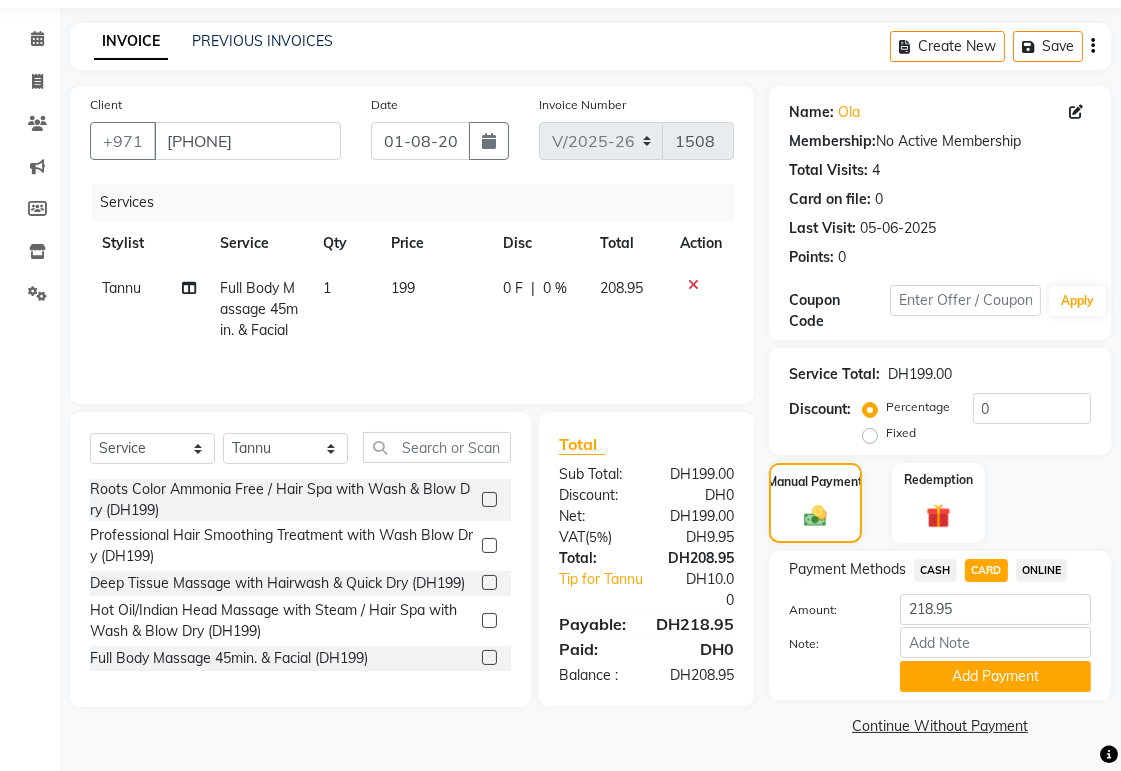click on "Continue Without Payment" 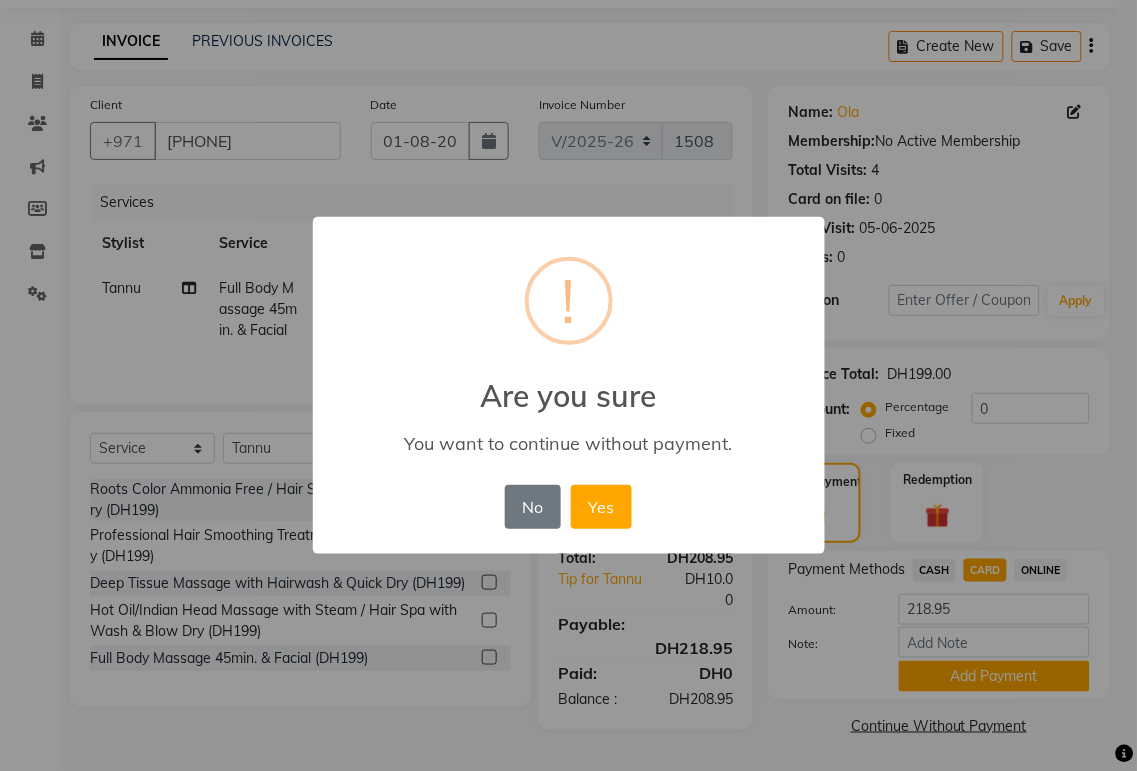 click on "× ! Are you sure You want to continue without payment. No No Yes" at bounding box center (568, 385) 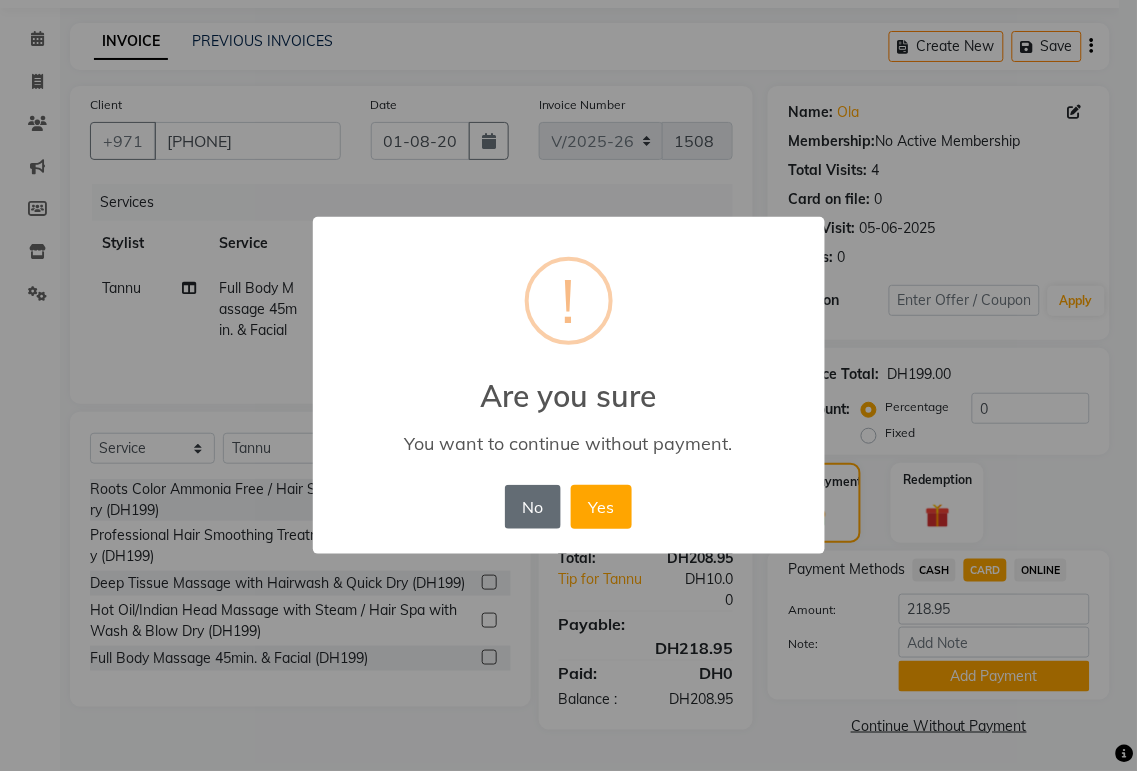 click on "No" at bounding box center [533, 507] 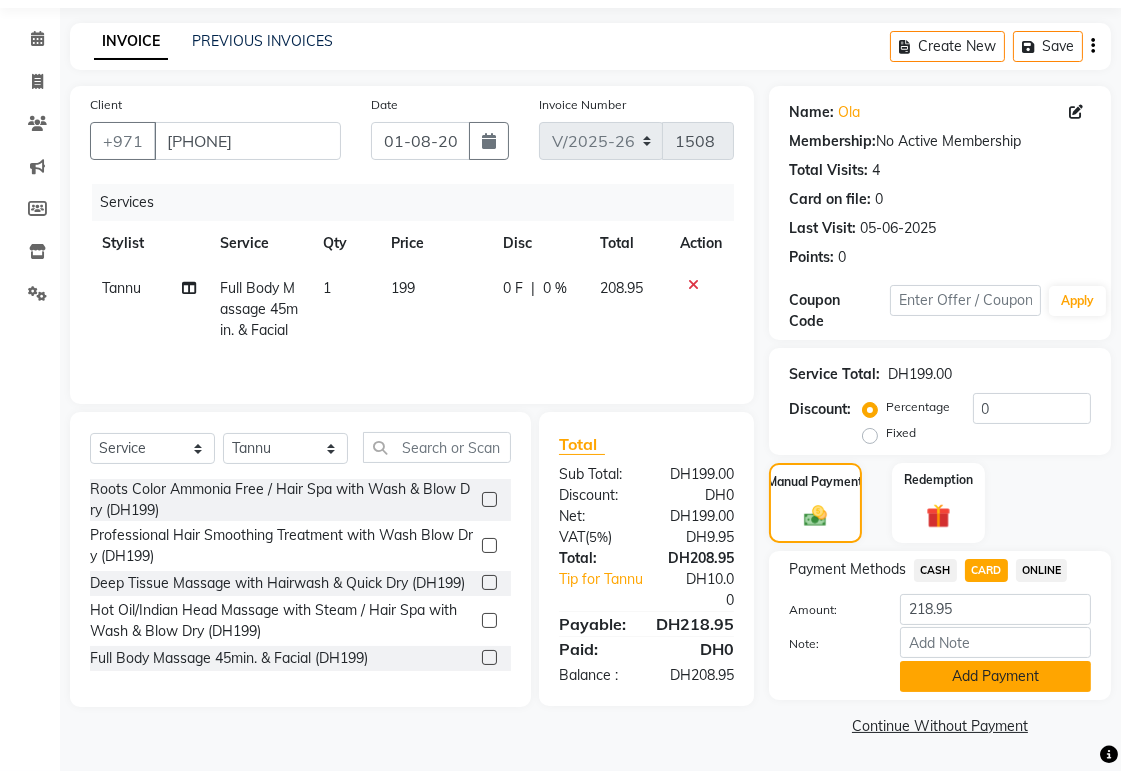 click on "Add Payment" 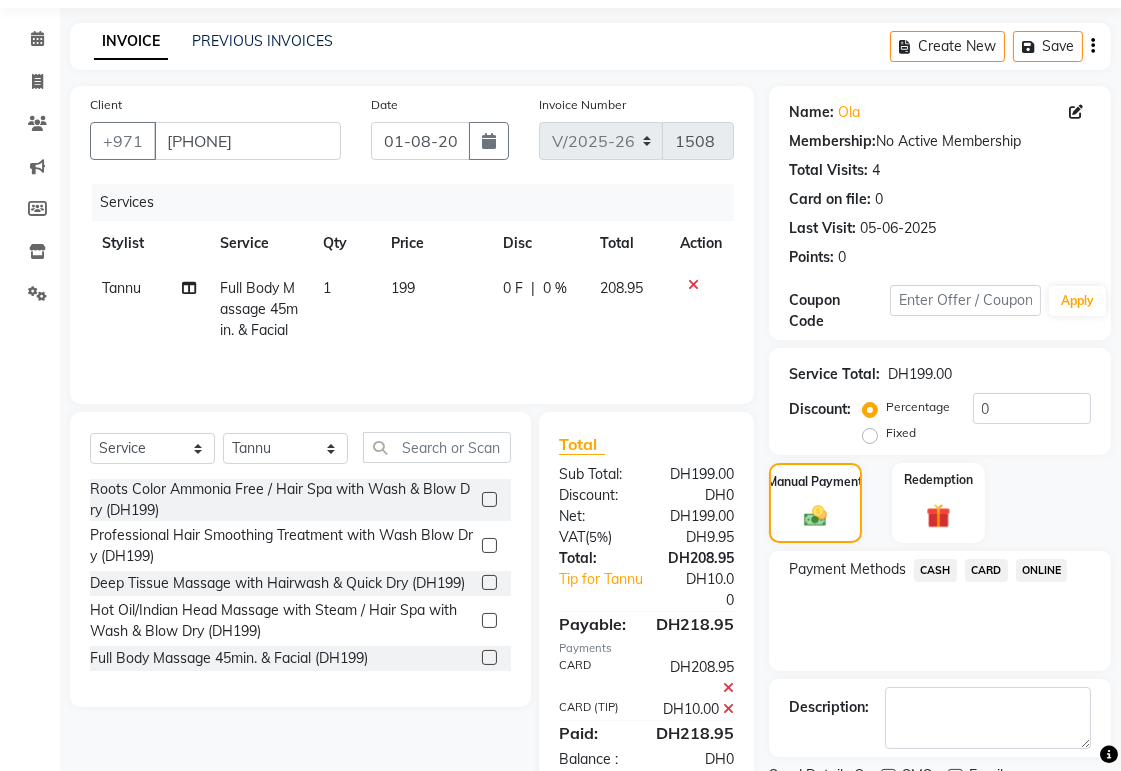 scroll, scrollTop: 156, scrollLeft: 0, axis: vertical 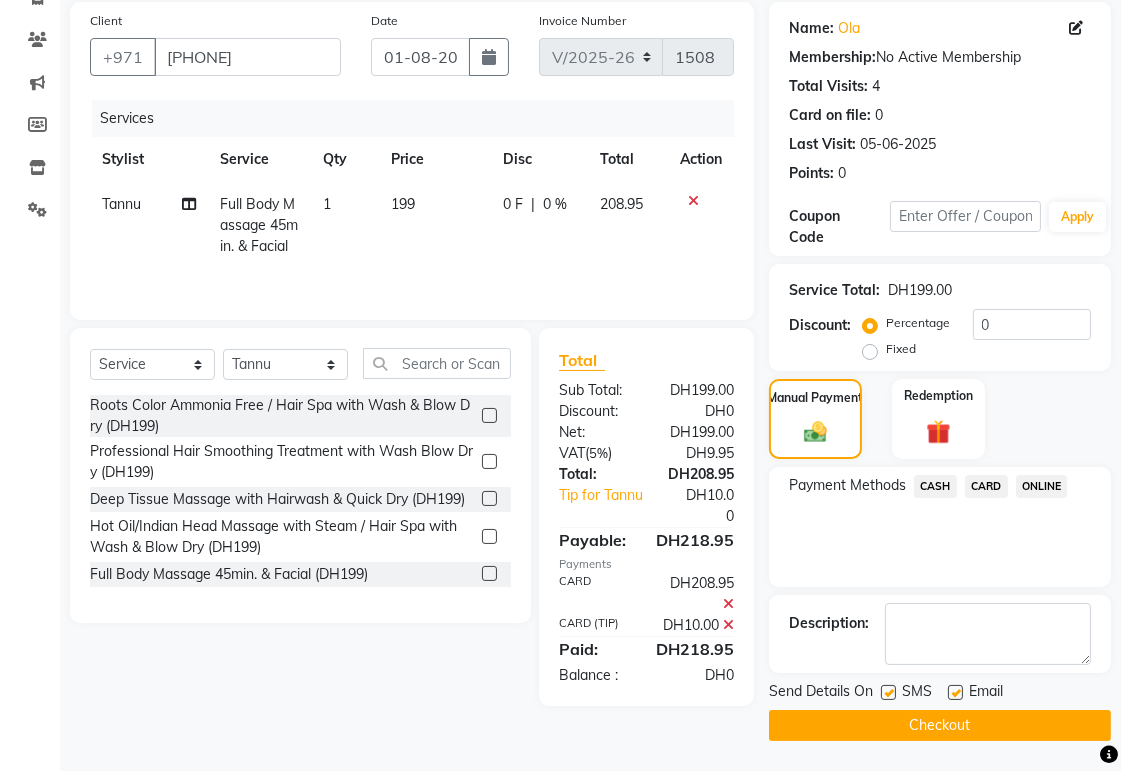 click on "Checkout" 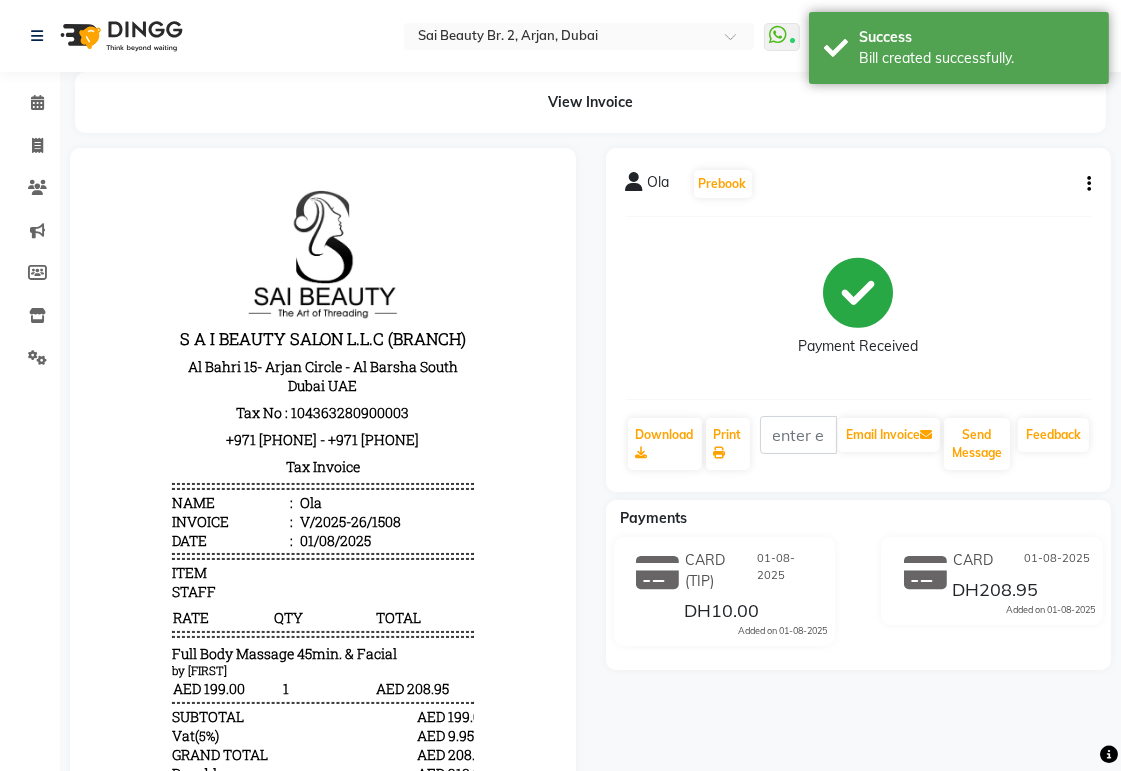 scroll, scrollTop: 0, scrollLeft: 0, axis: both 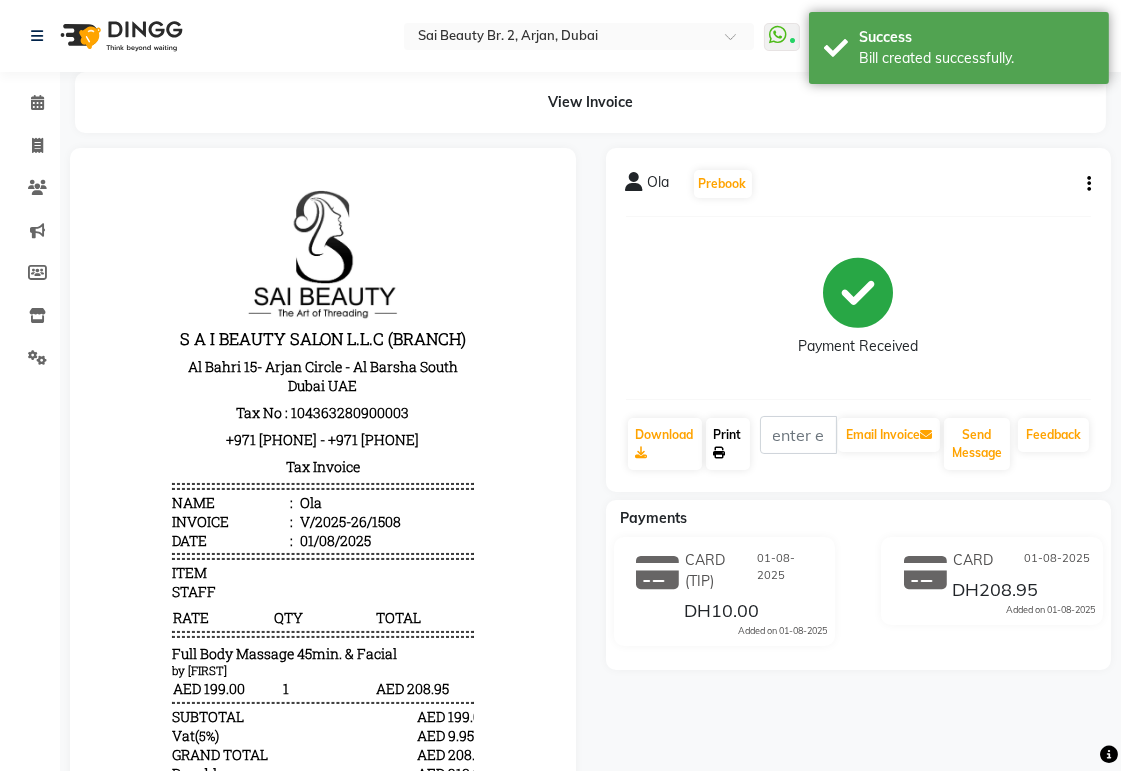 click on "Print" 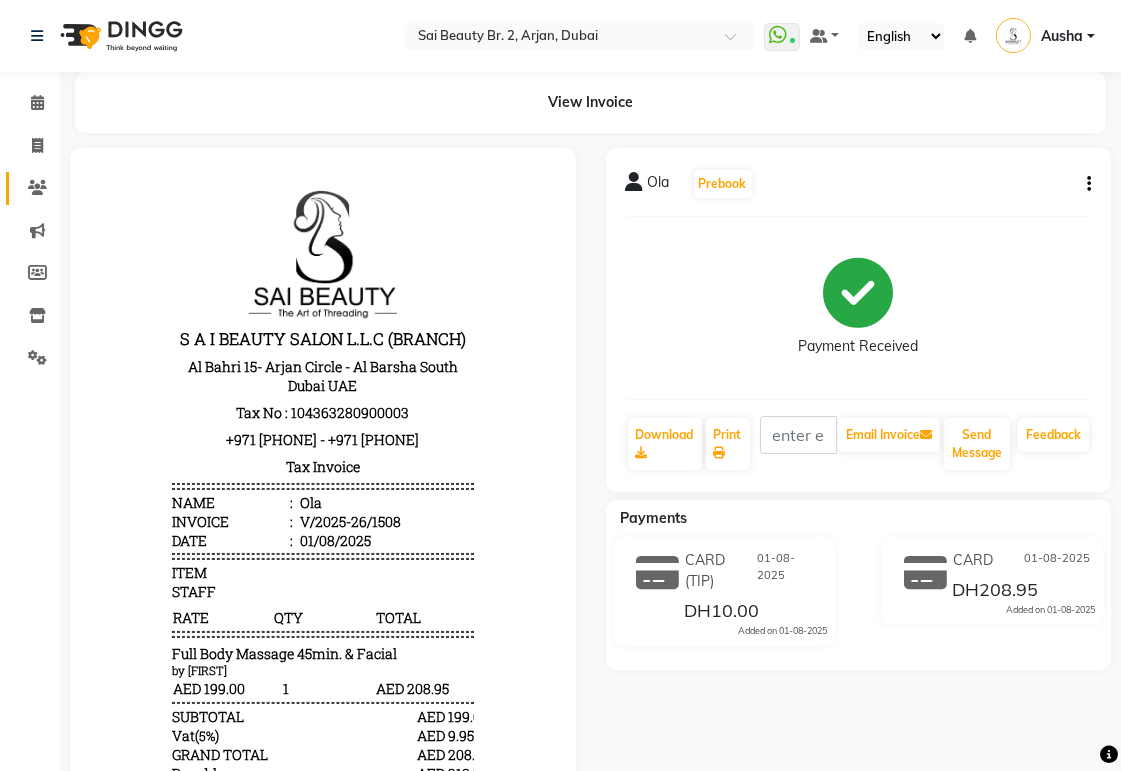 click 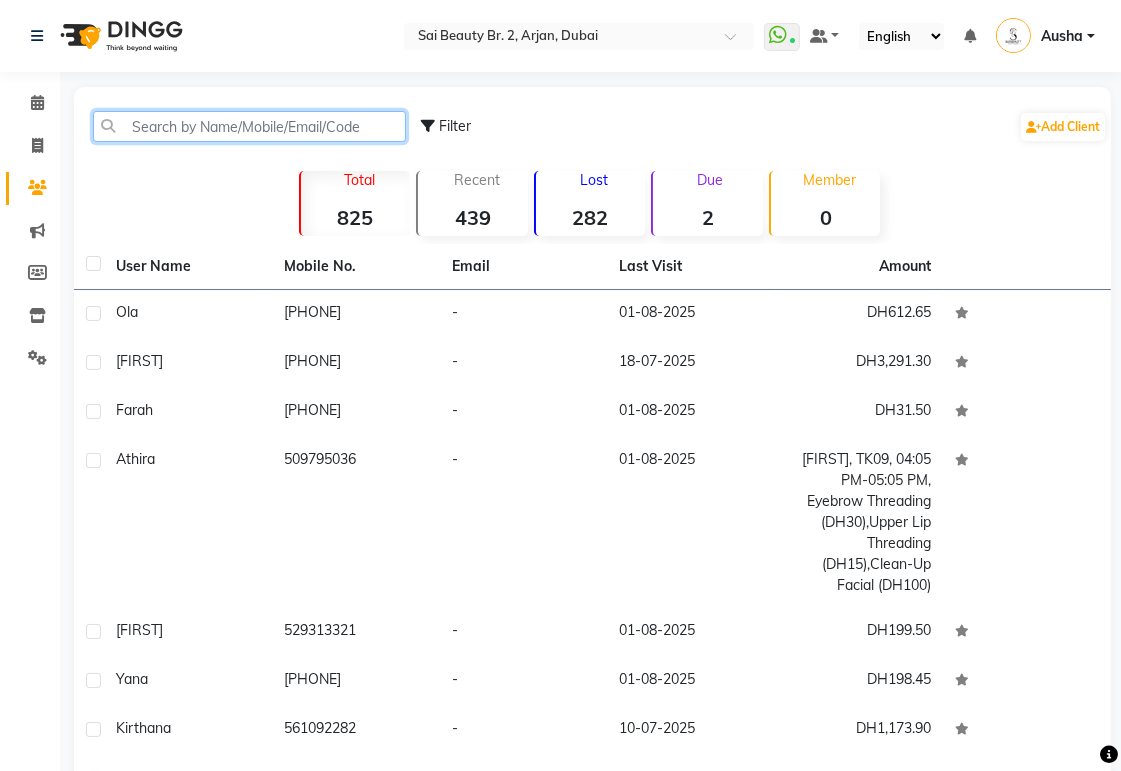click 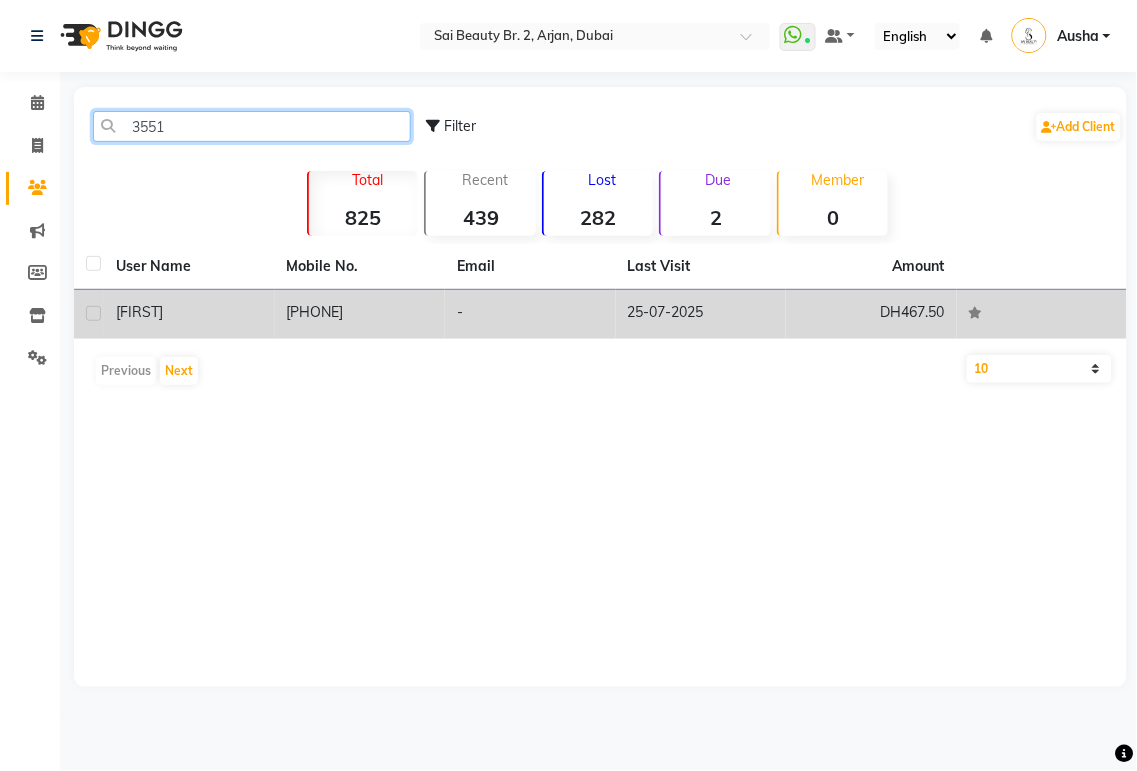 type on "3551" 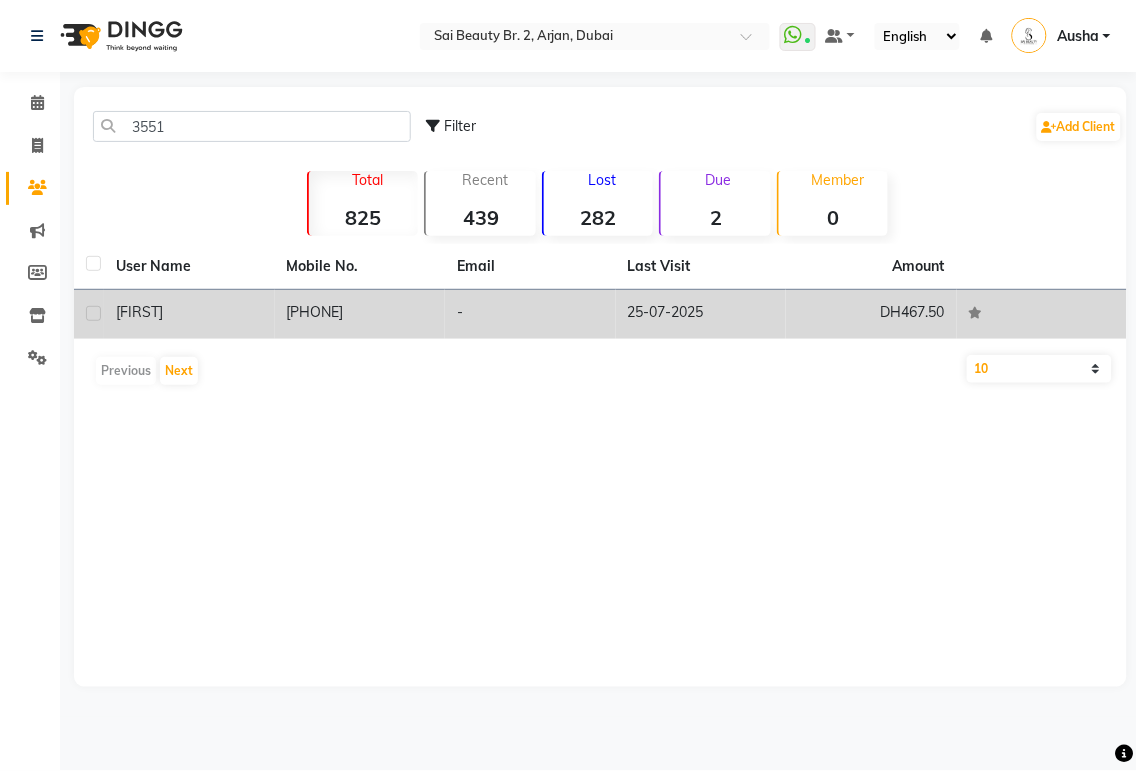 click on "[FIRST]" 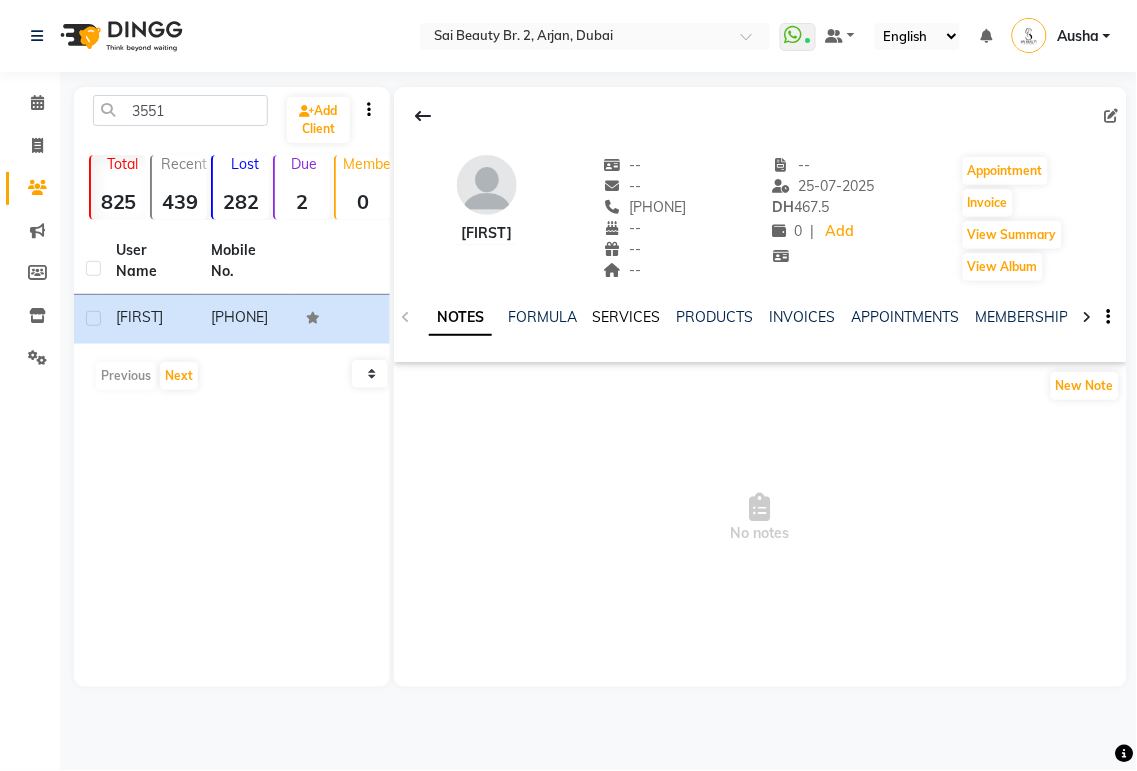 click on "SERVICES" 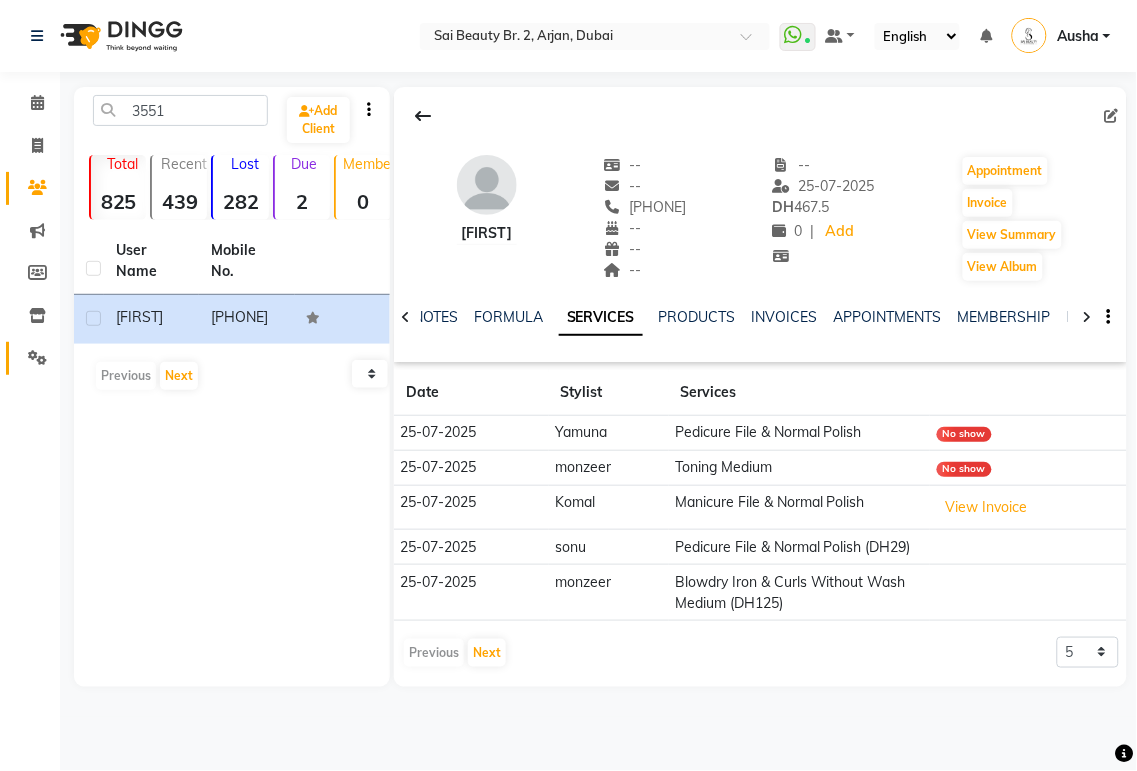 click 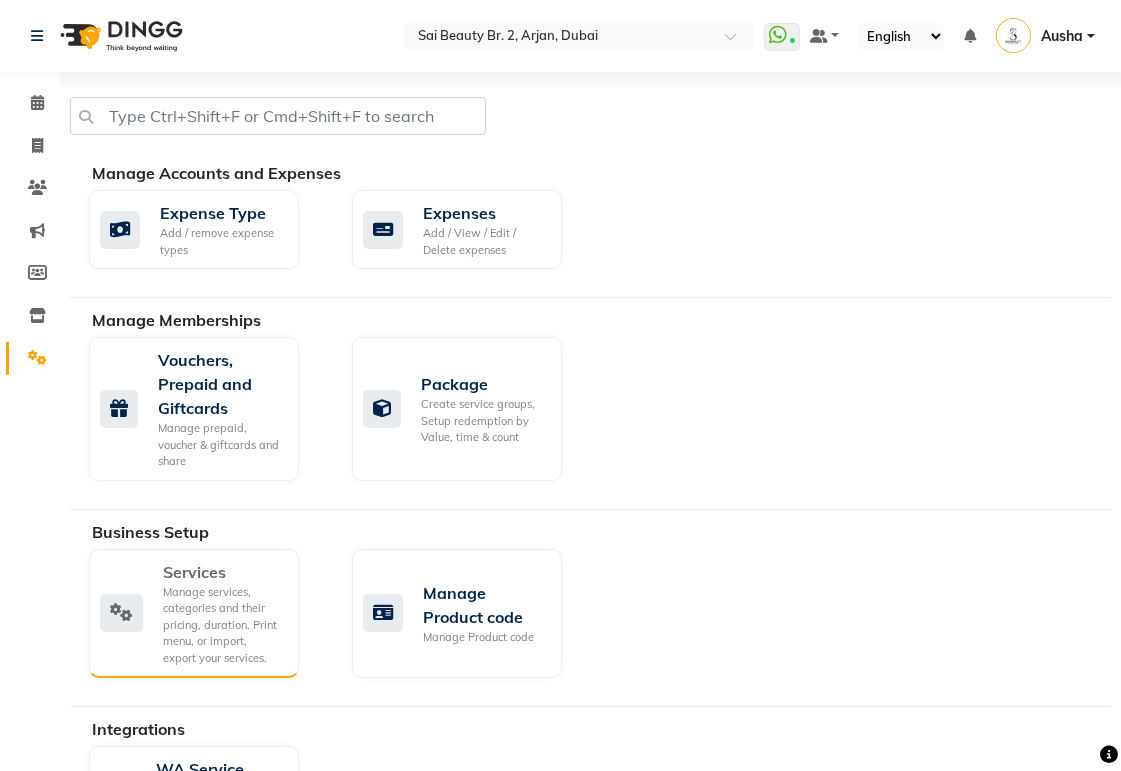 click 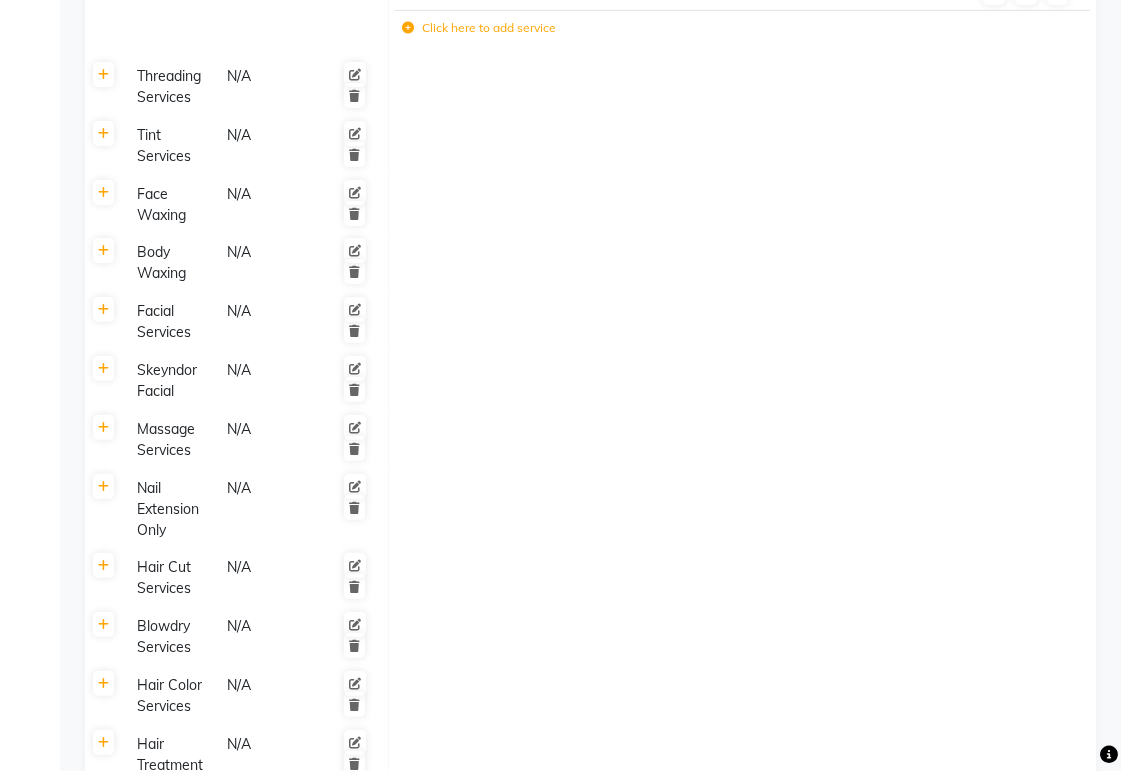 scroll, scrollTop: 986, scrollLeft: 0, axis: vertical 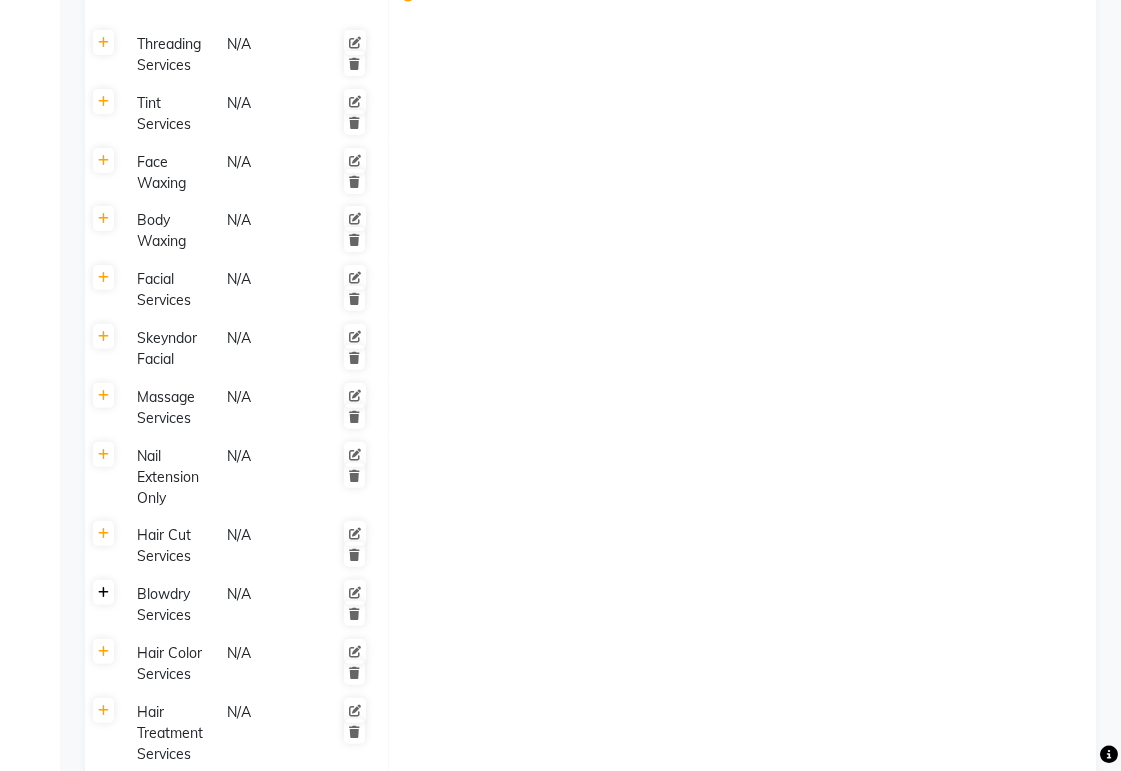 click 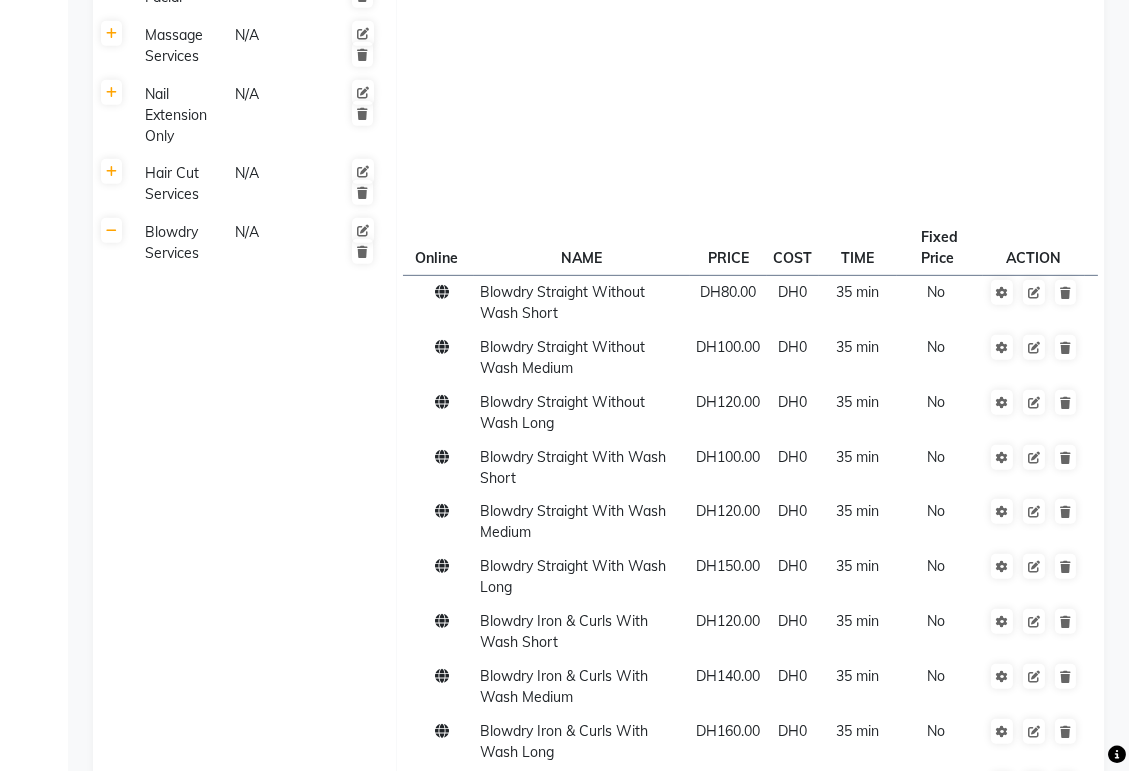scroll, scrollTop: 0, scrollLeft: 0, axis: both 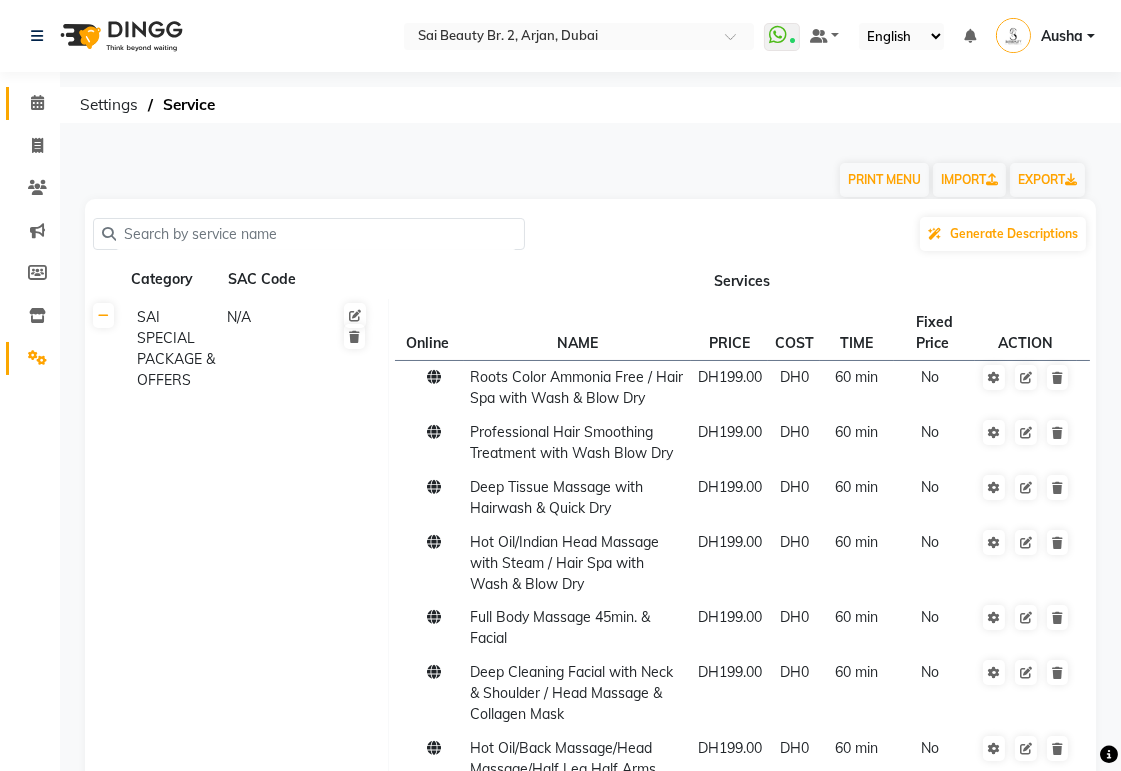 click 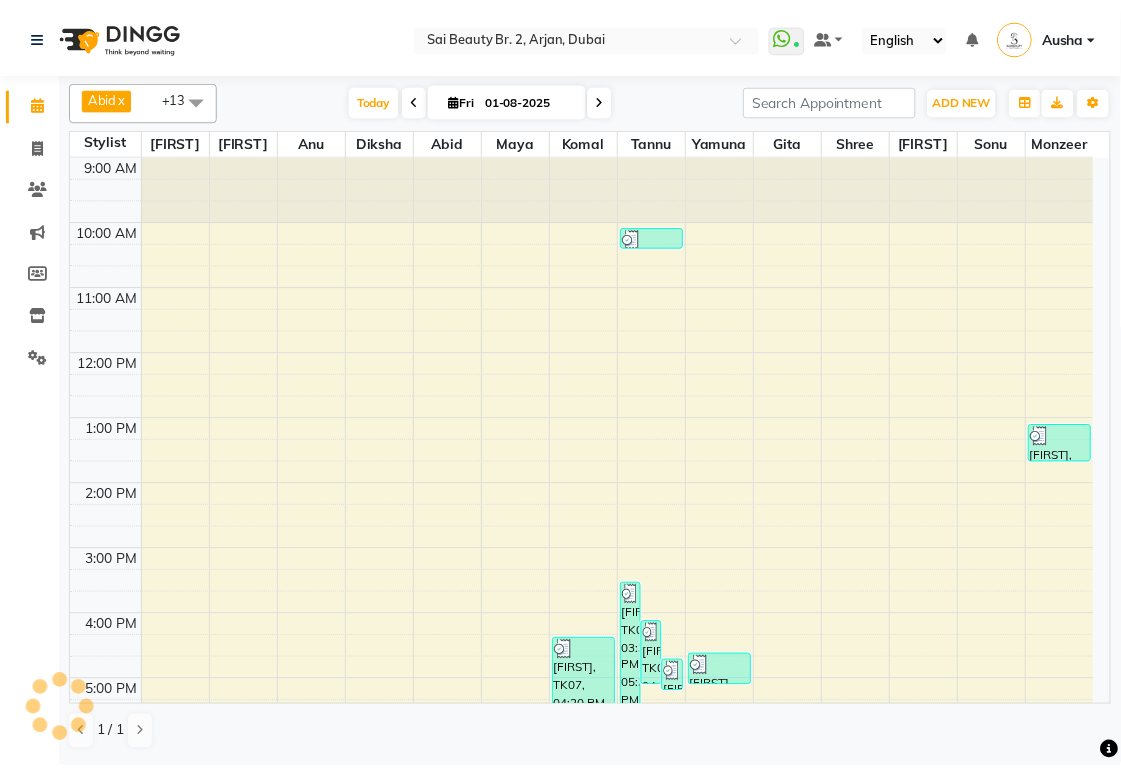 scroll, scrollTop: 336, scrollLeft: 0, axis: vertical 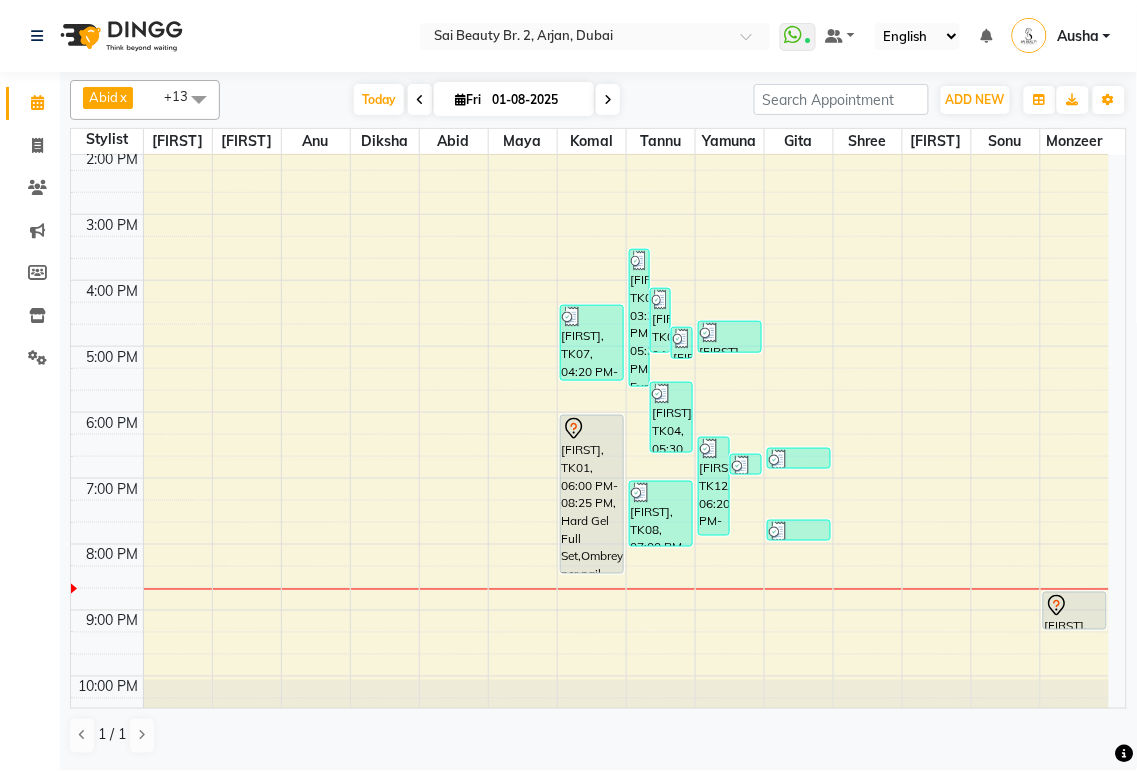 click at bounding box center [626, 555] 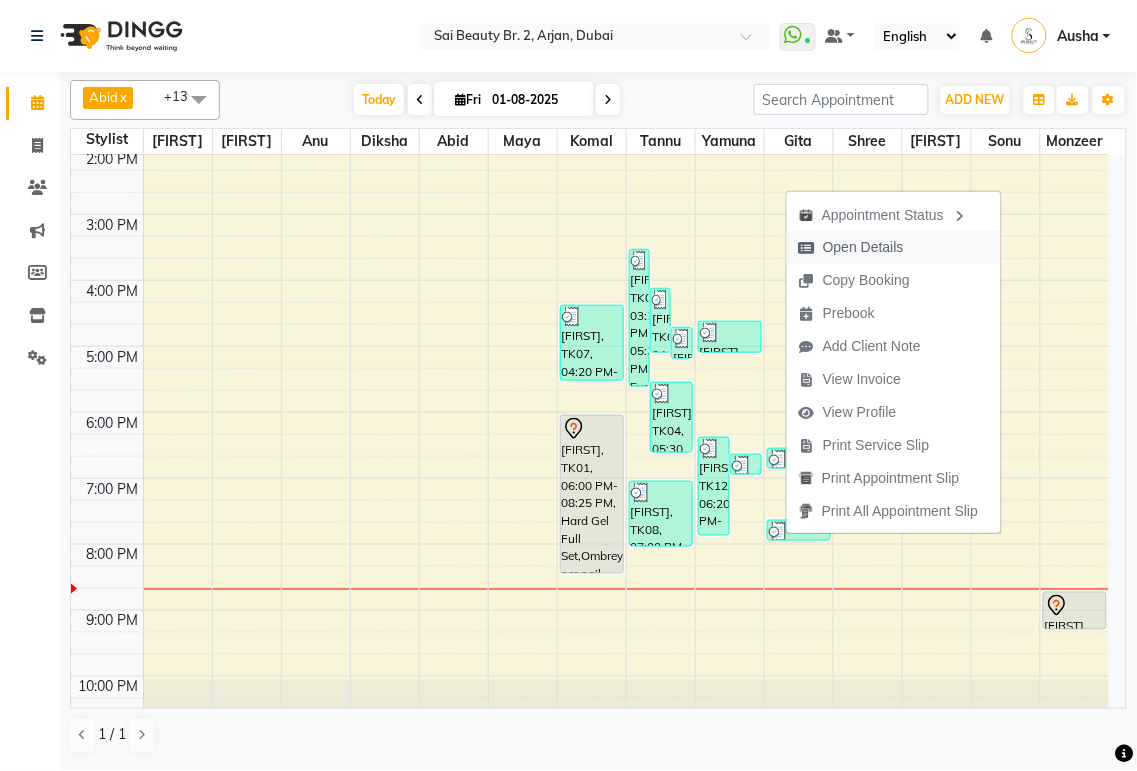 click on "Open Details" at bounding box center [863, 247] 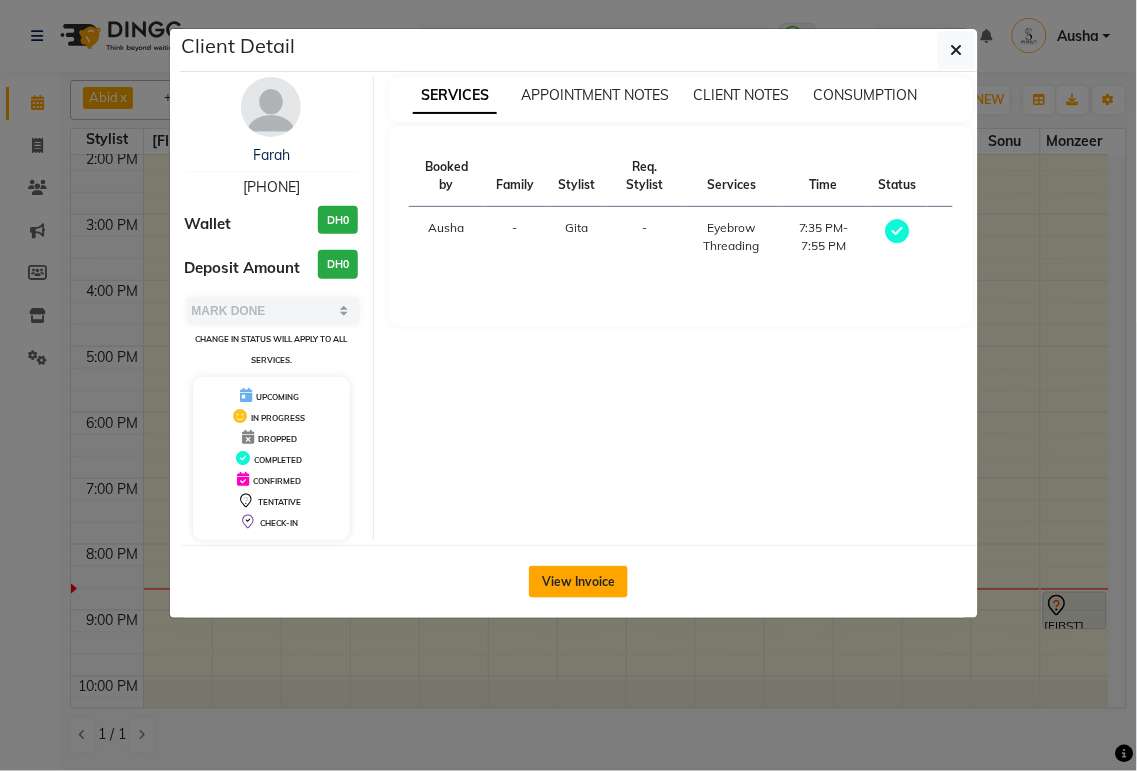 click on "View Invoice" 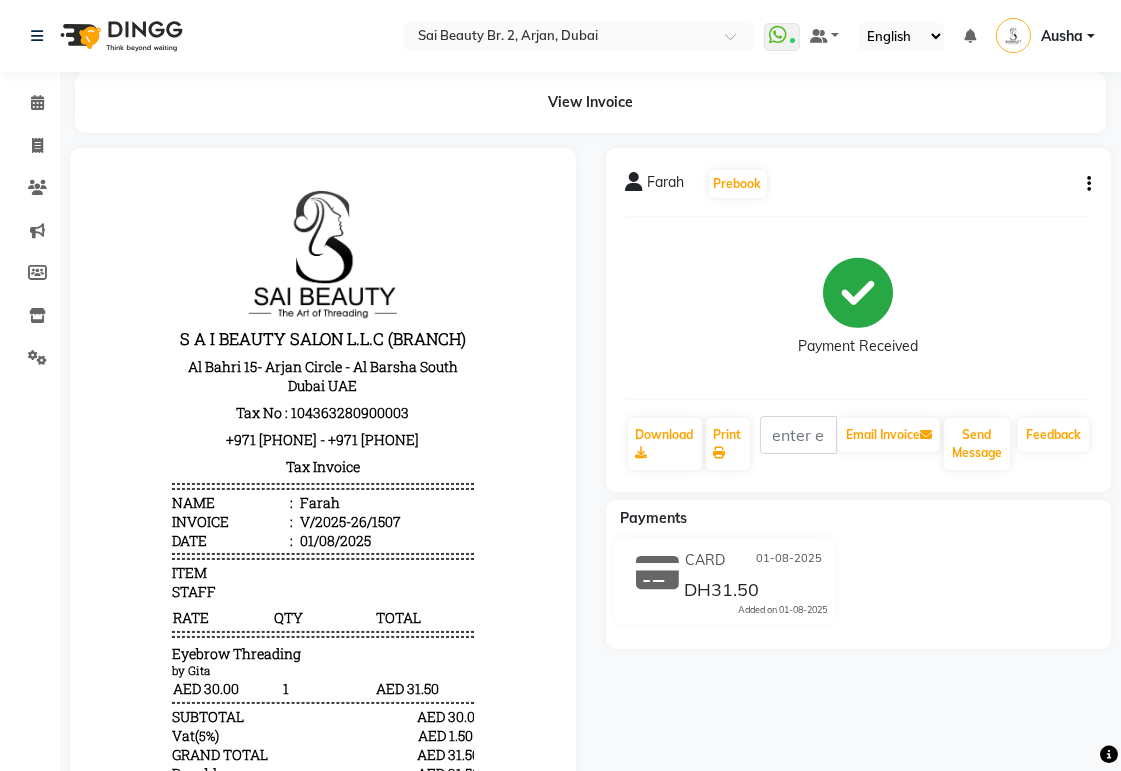 scroll, scrollTop: 0, scrollLeft: 0, axis: both 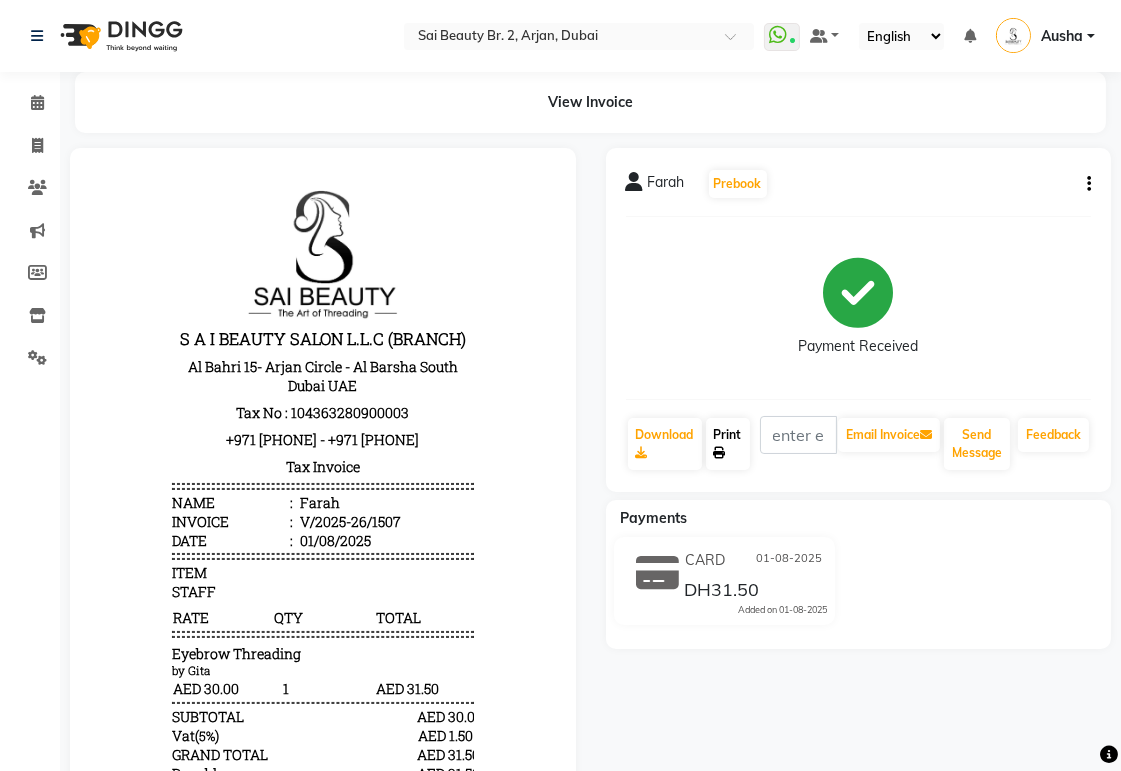 click on "Print" 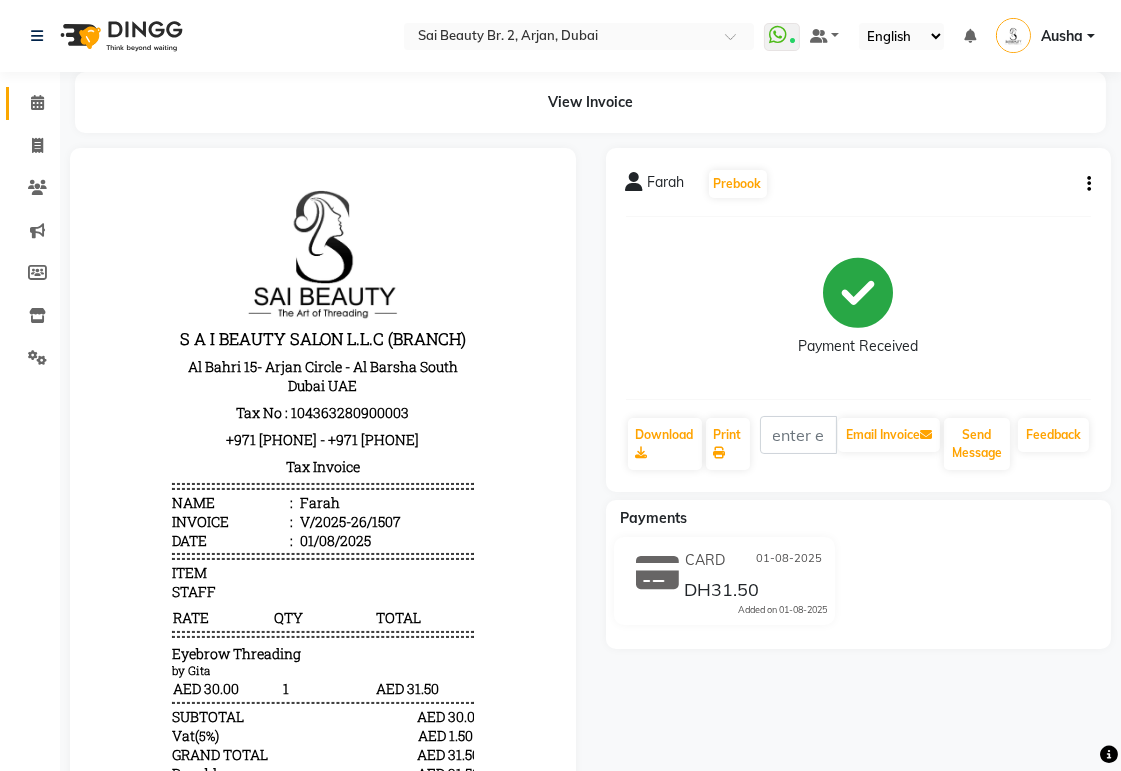 click 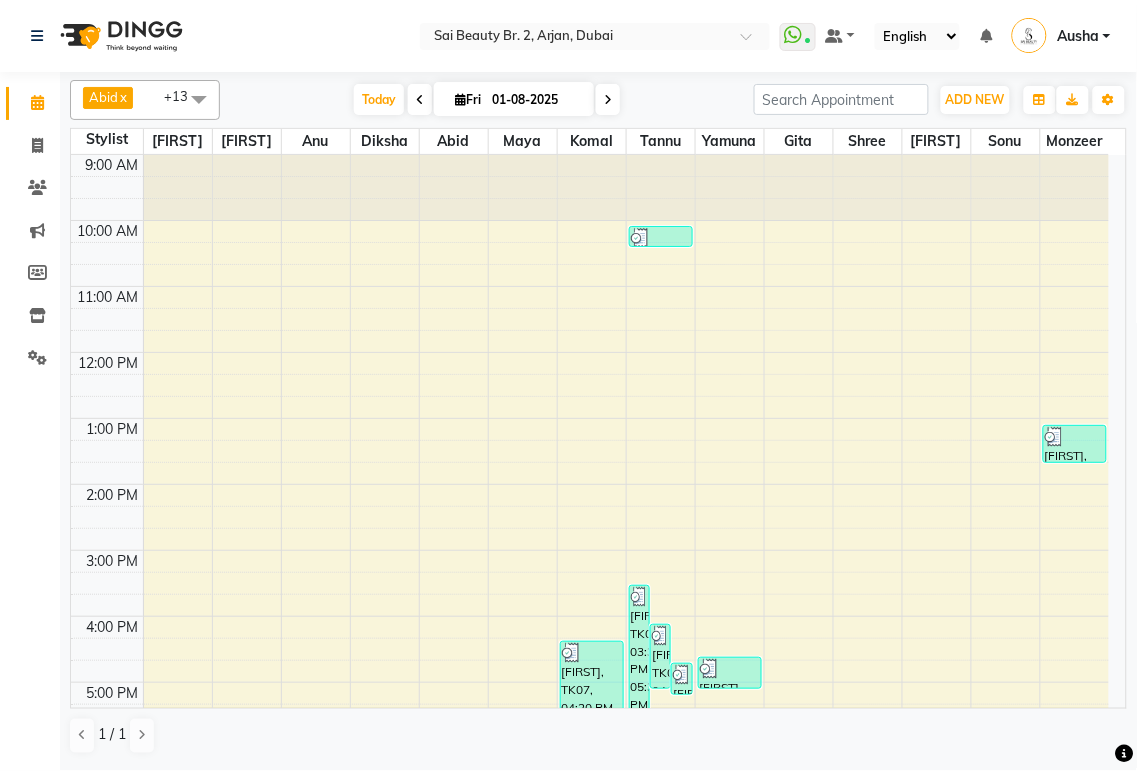 click at bounding box center (1075, 437) 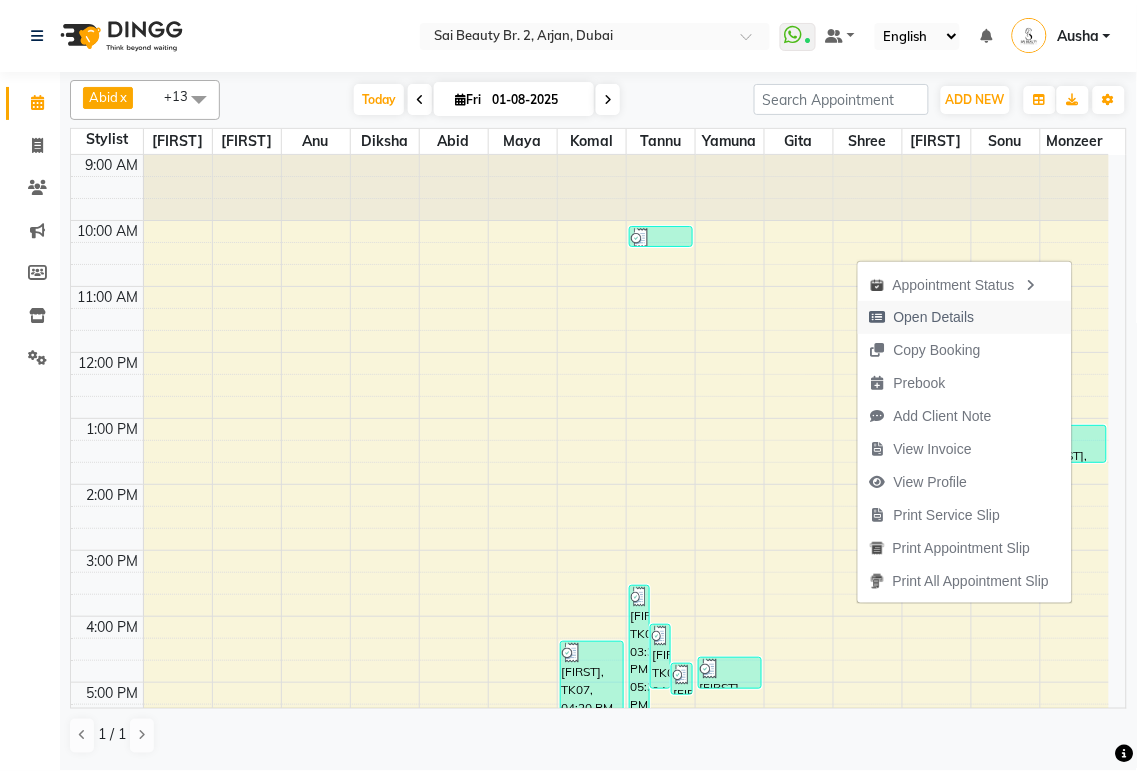click on "Open Details" at bounding box center [934, 317] 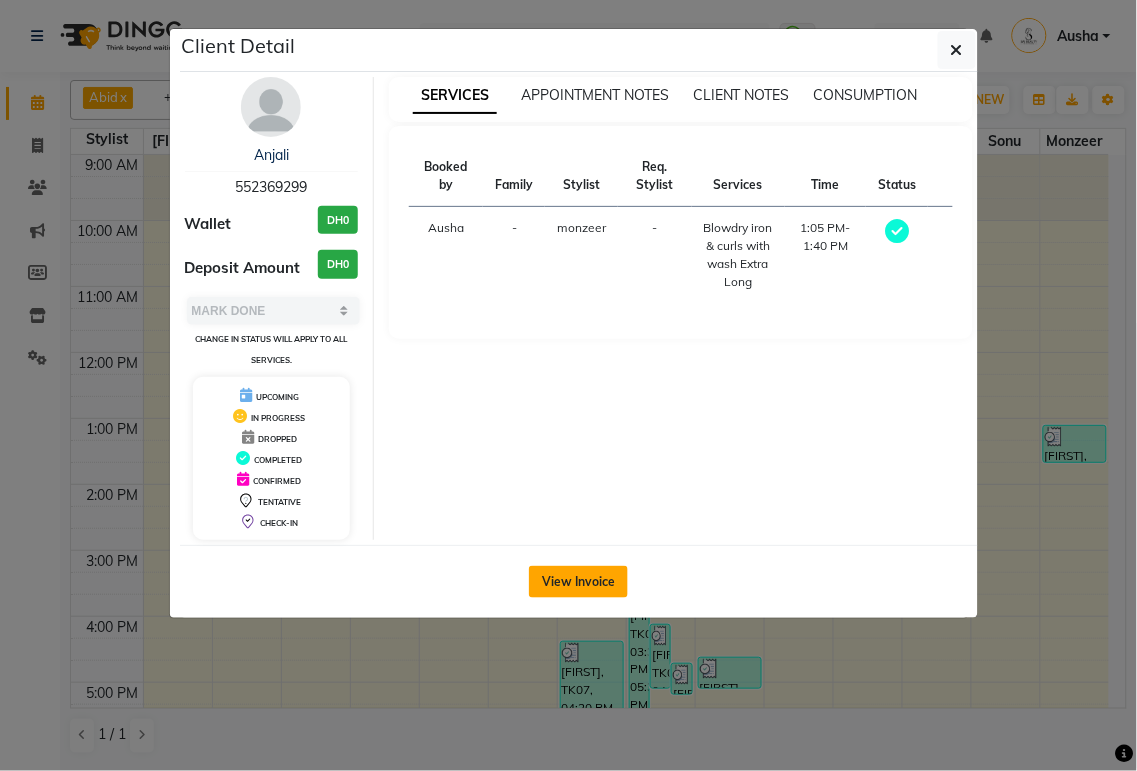 click on "View Invoice" 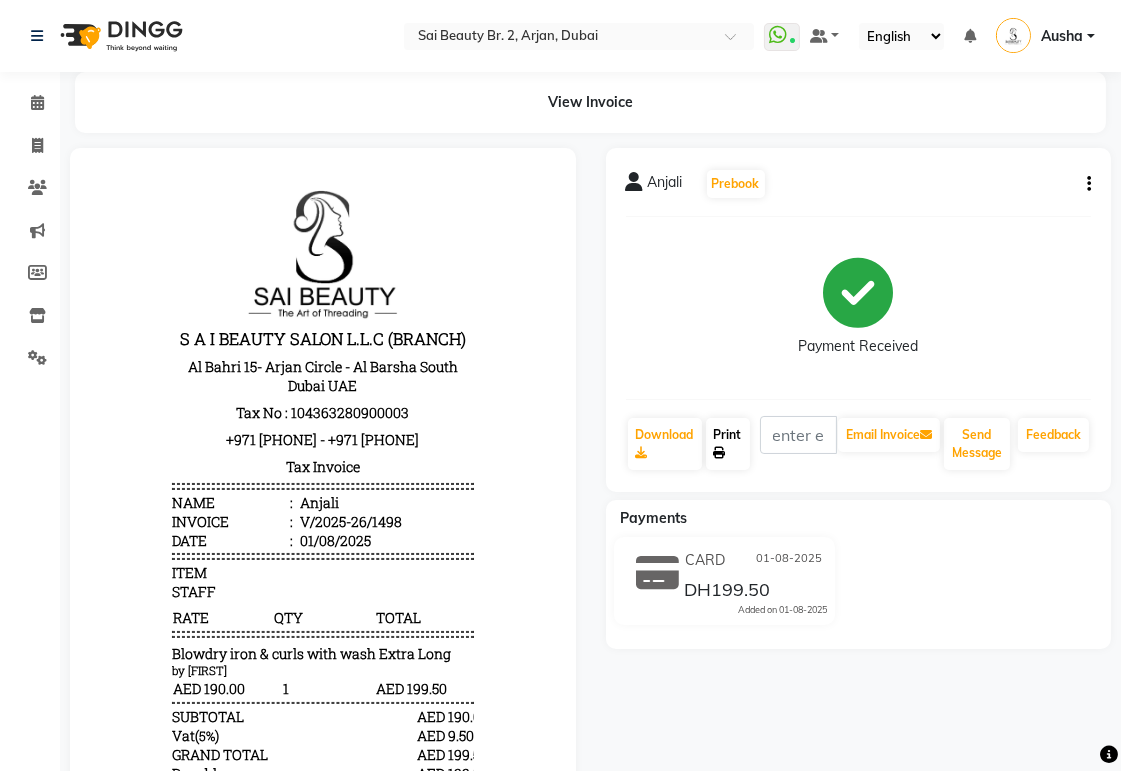 click 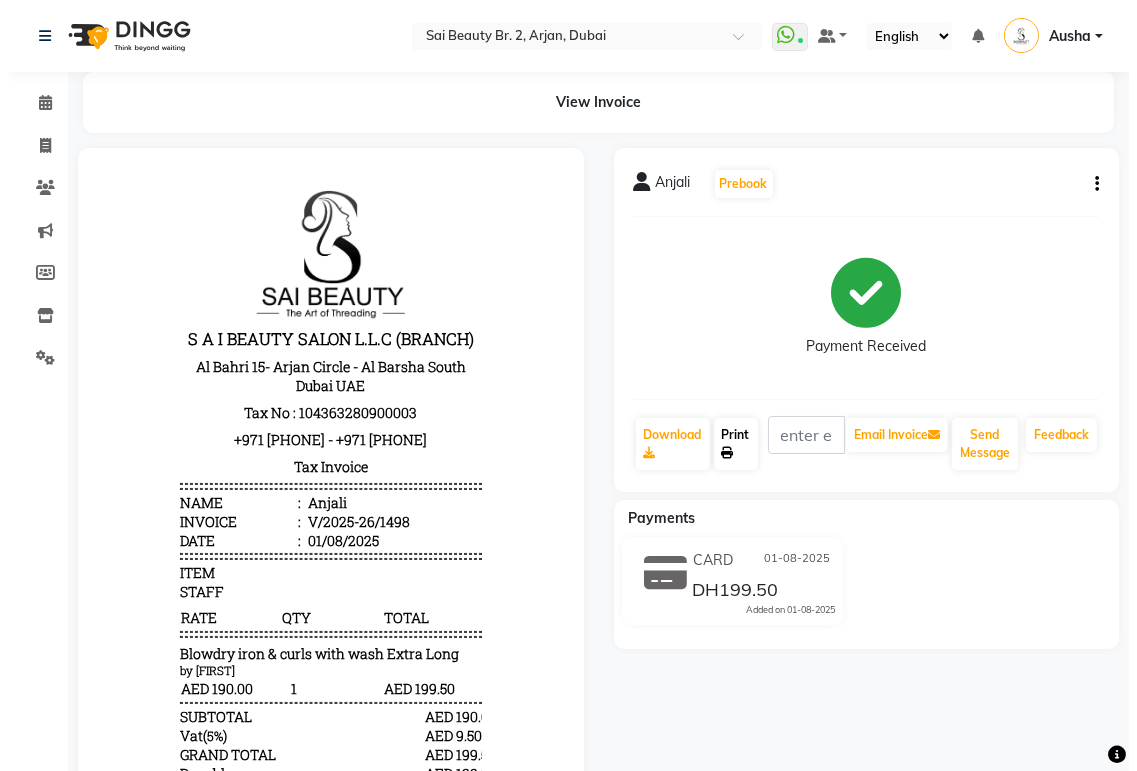 scroll, scrollTop: 0, scrollLeft: 0, axis: both 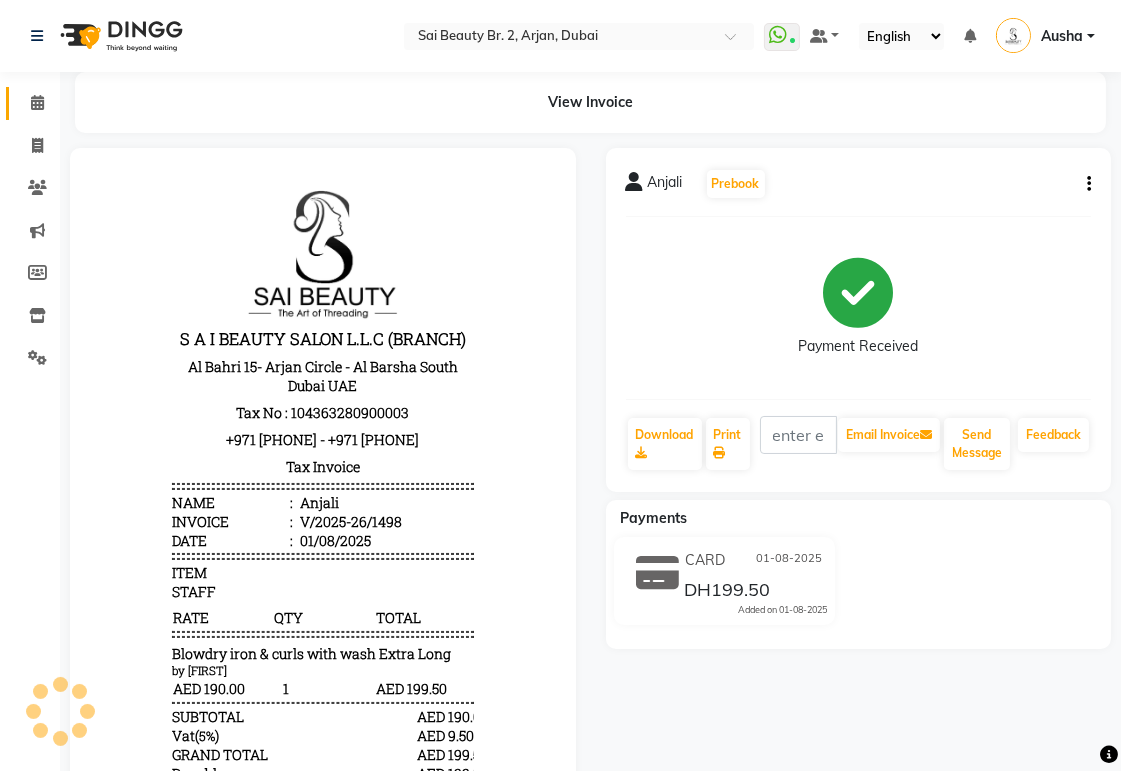 click 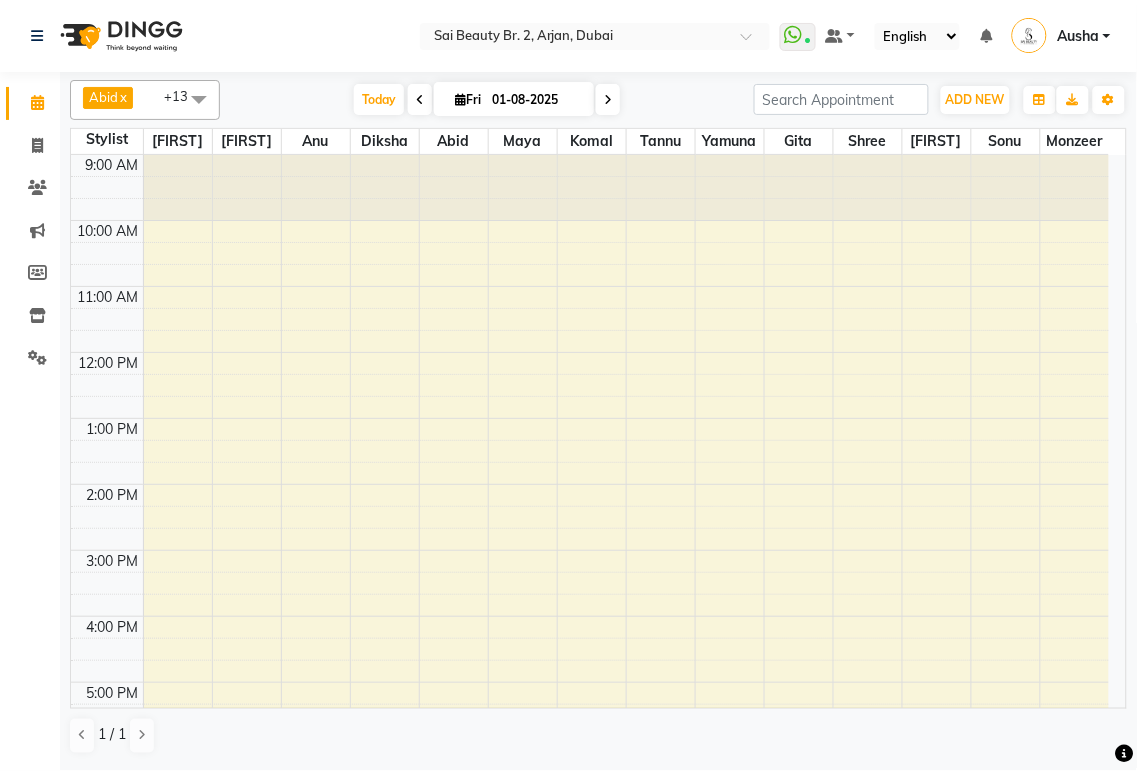 scroll, scrollTop: 0, scrollLeft: 0, axis: both 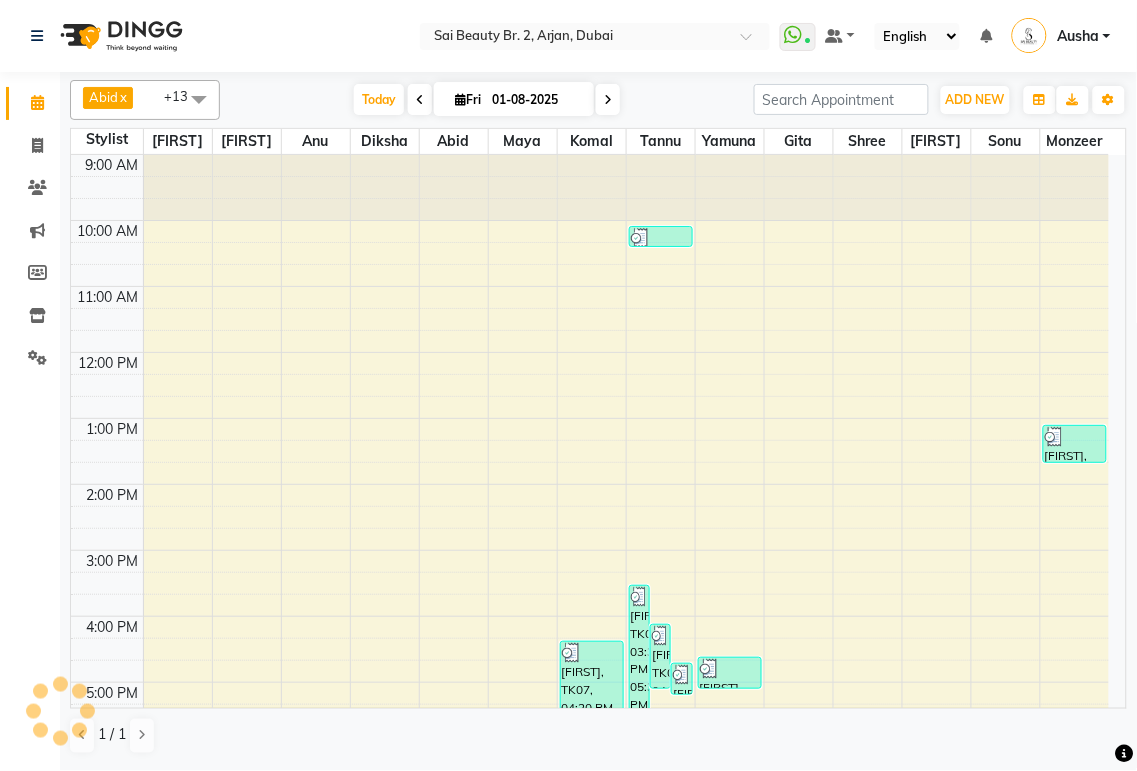 click at bounding box center [608, 100] 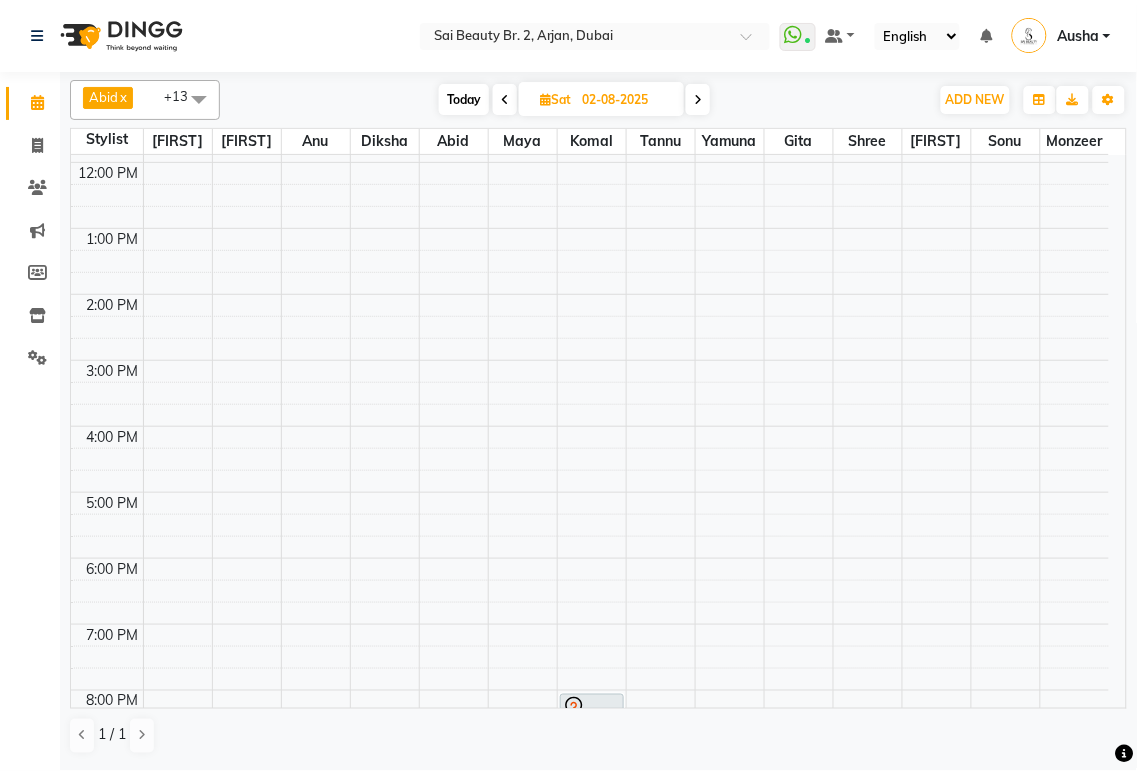scroll, scrollTop: 0, scrollLeft: 0, axis: both 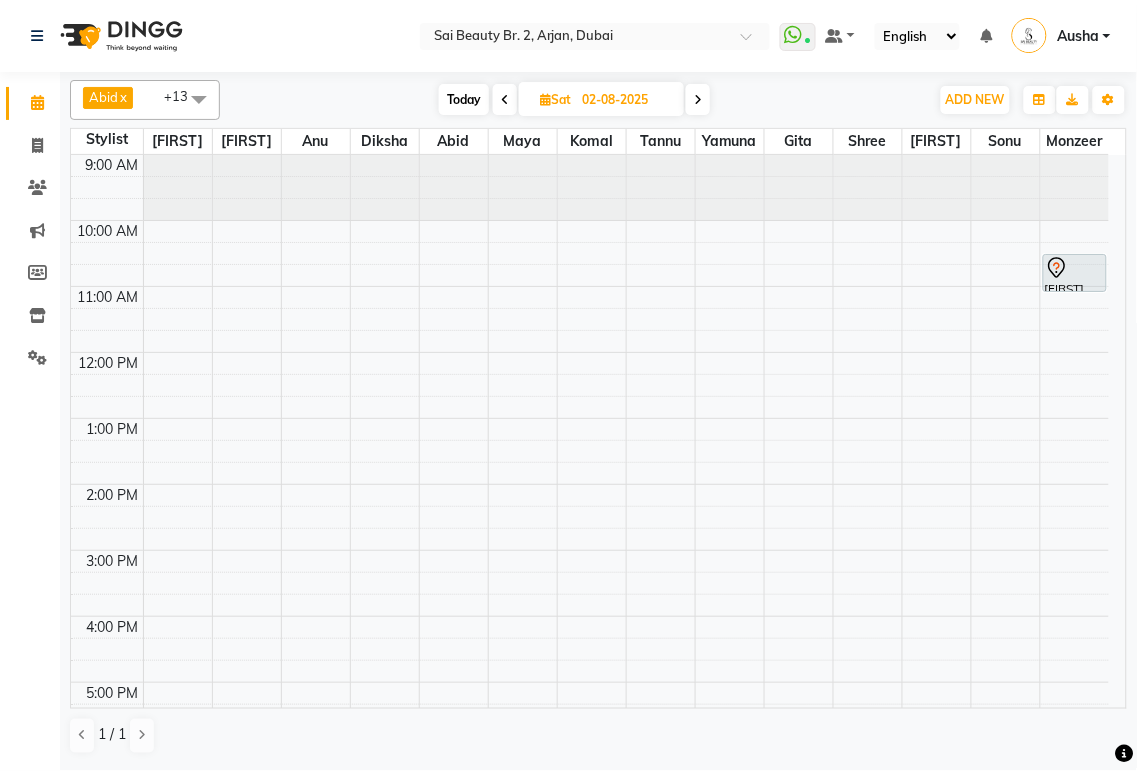 click 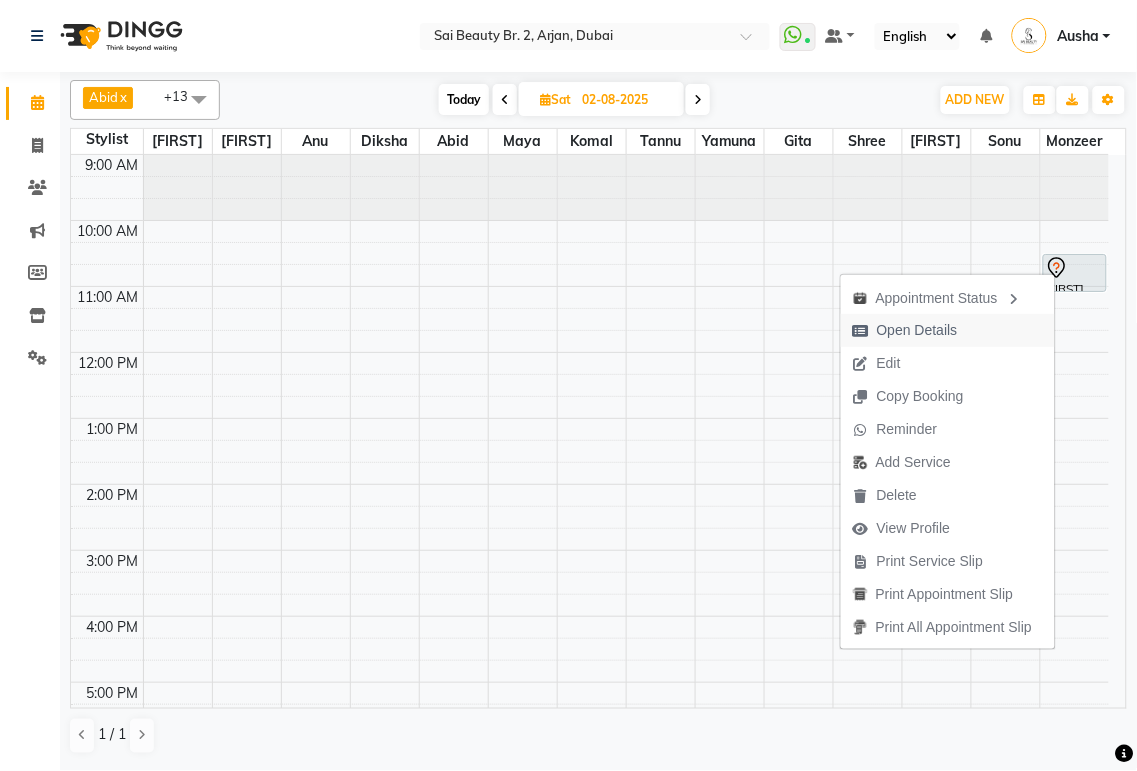 click on "Open Details" at bounding box center [917, 330] 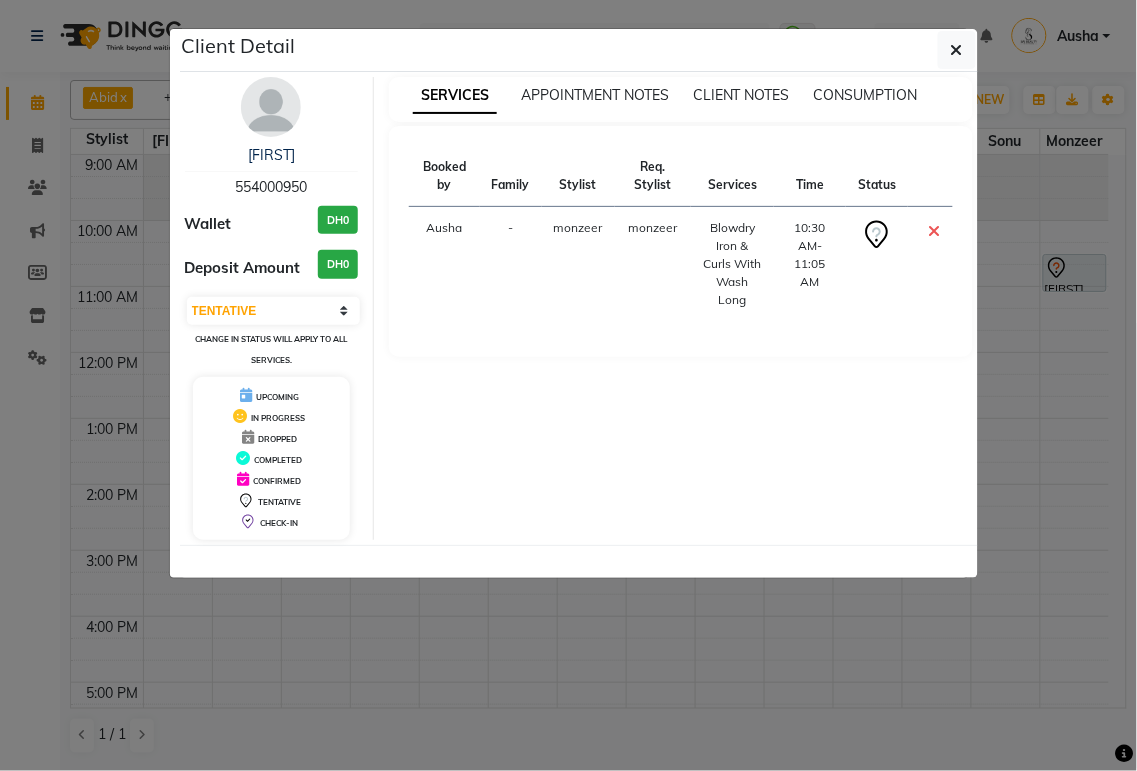 click on "Client Detail [FIRST] [PHONE] Wallet DH0 Deposit Amount DH0 Select CONFIRMED TENTATIVE Change in status will apply to all services. UPCOMING IN PROGRESS DROPPED COMPLETED CONFIRMED TENTATIVE CHECK-IN SERVICES APPOINTMENT NOTES CLIENT NOTES CONSUMPTION Booked by Family Stylist Req. Stylist Services Time Status [FIRST] - [FIRST] [FIRST] Blowdry Iron & Curls With Wash Long 10:30 AM-11:05 AM" 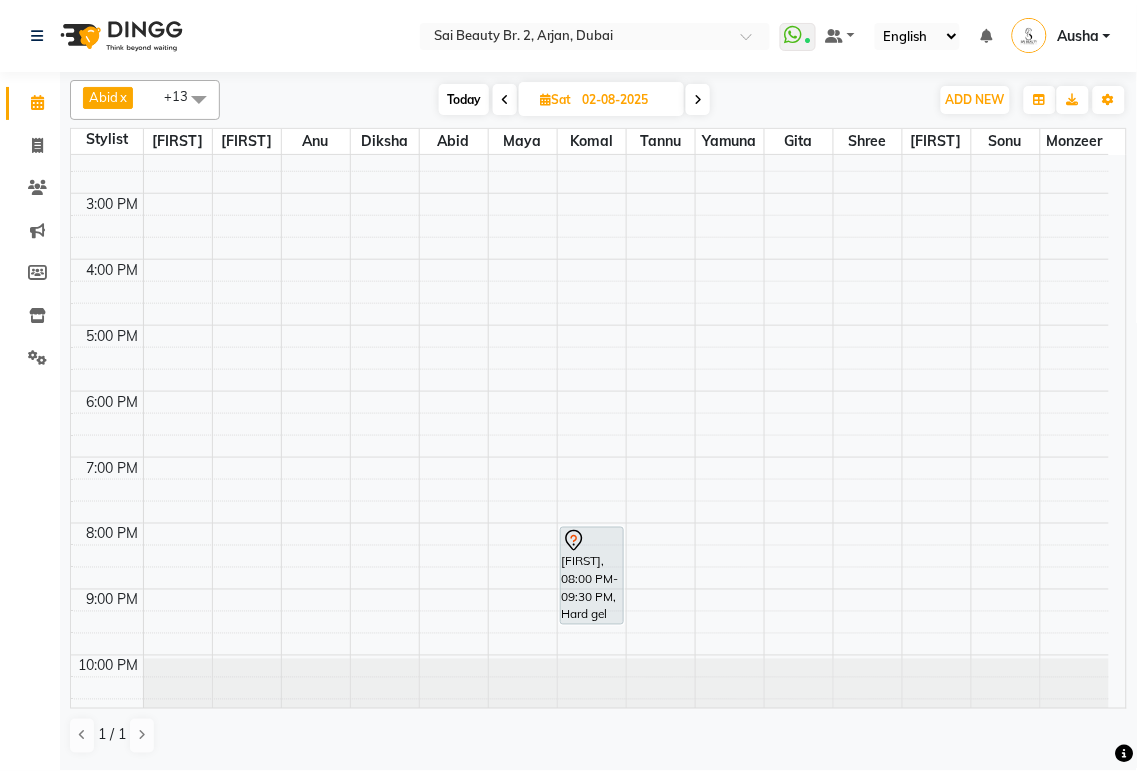 scroll, scrollTop: 374, scrollLeft: 0, axis: vertical 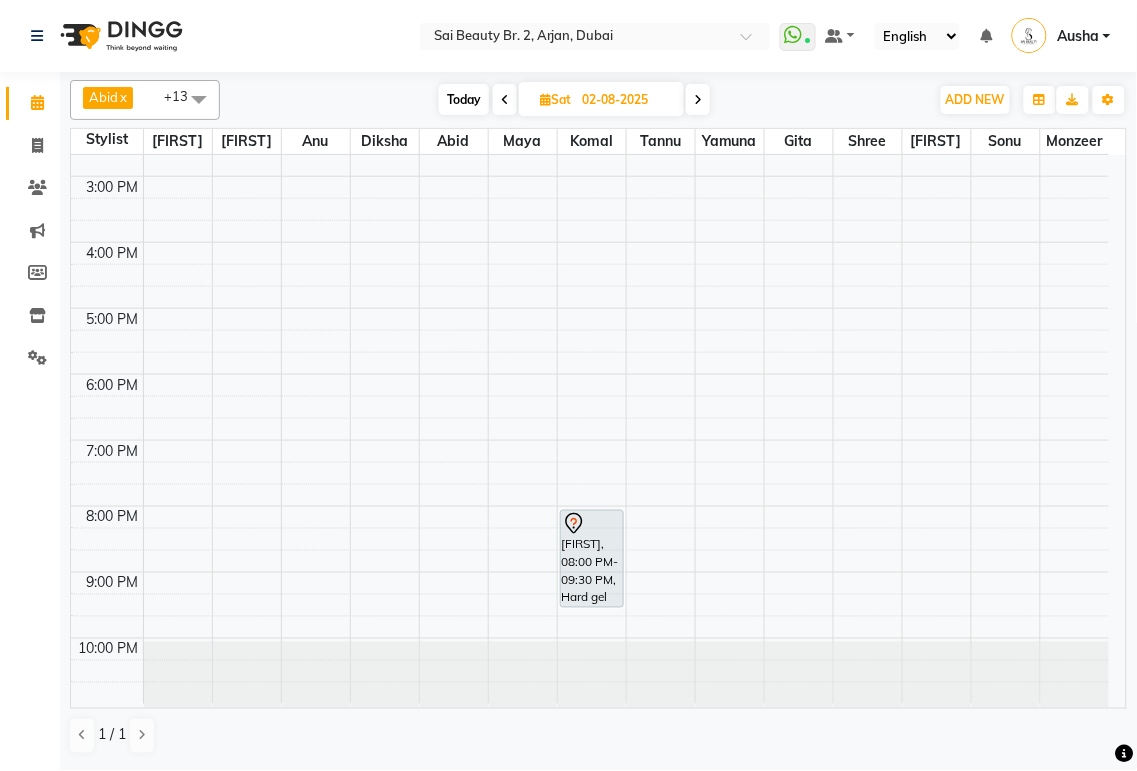 click on "Sat" at bounding box center (555, 99) 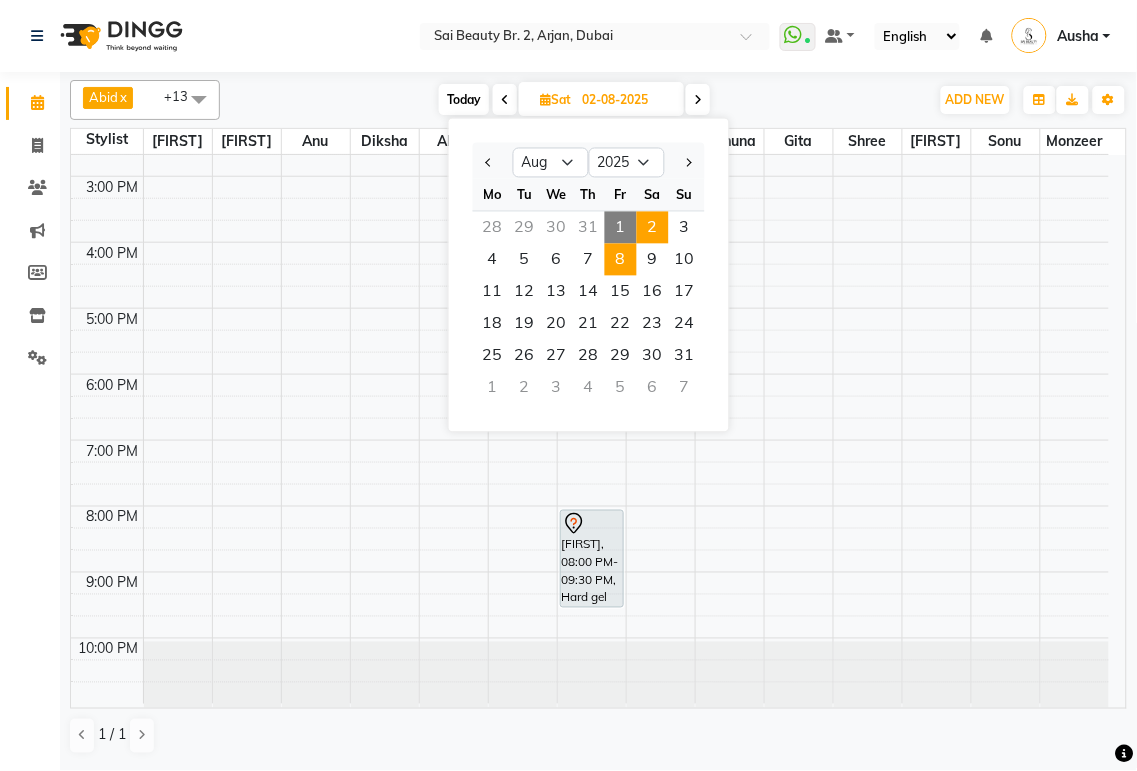 click on "8" at bounding box center (621, 260) 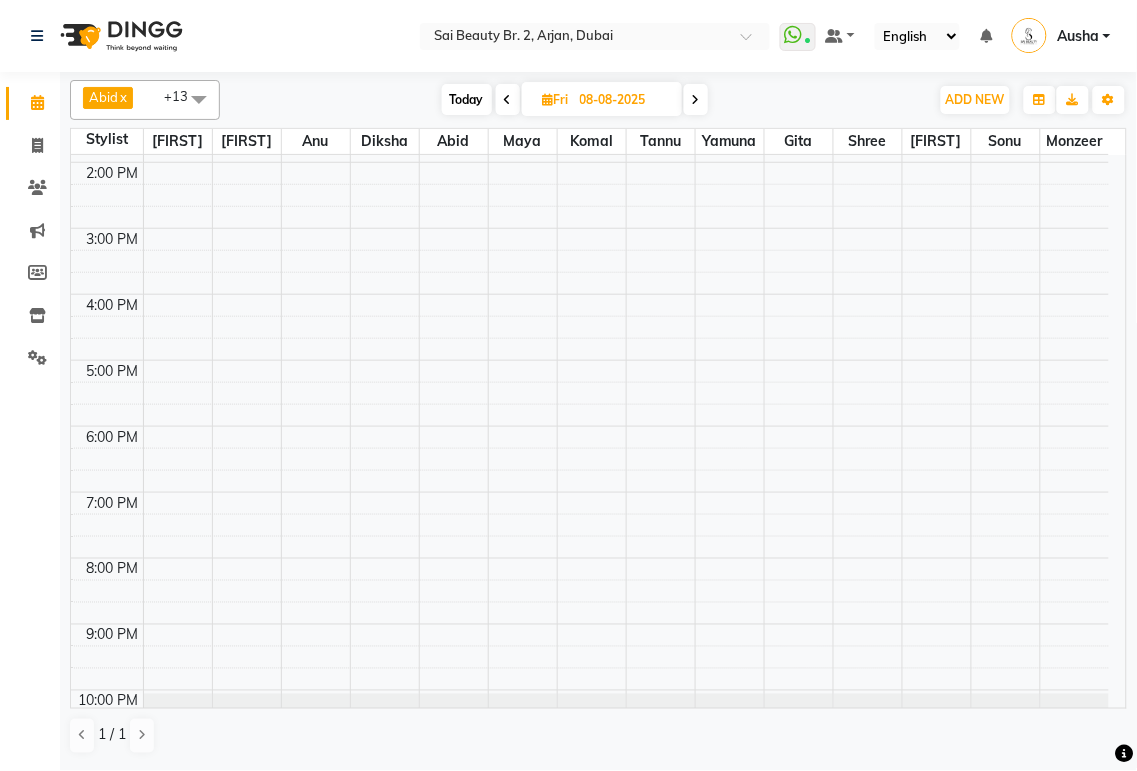 scroll, scrollTop: 374, scrollLeft: 0, axis: vertical 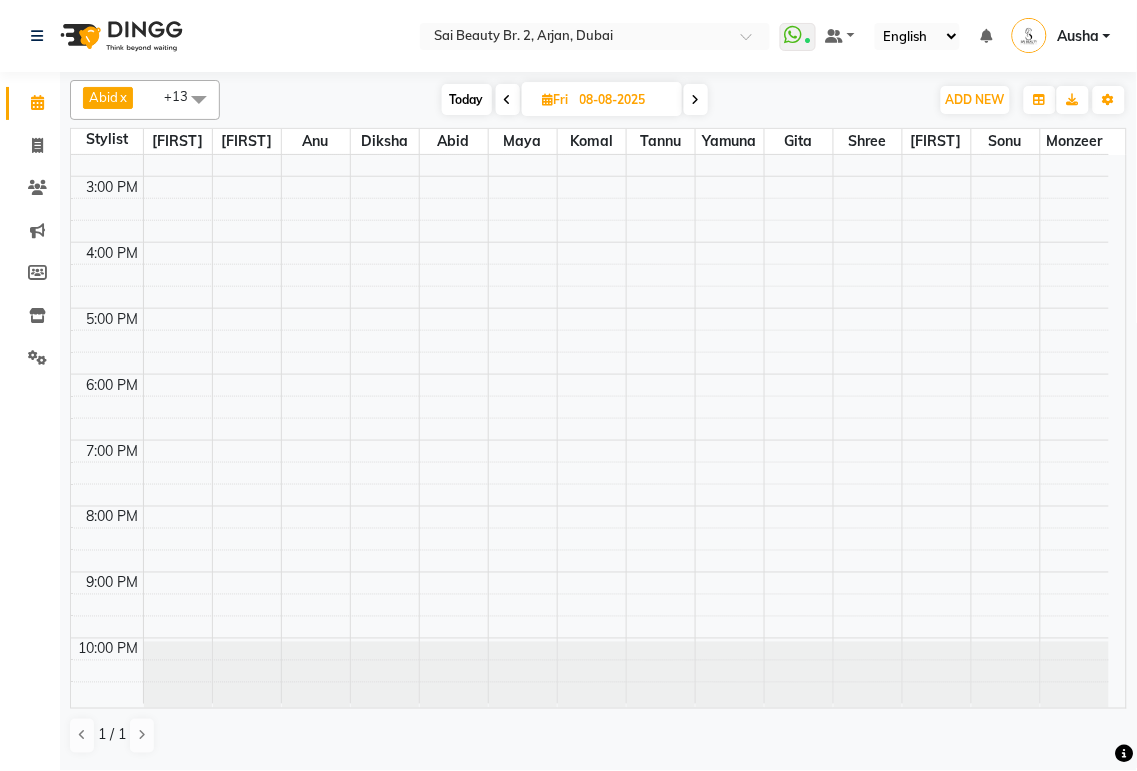 click at bounding box center [548, 99] 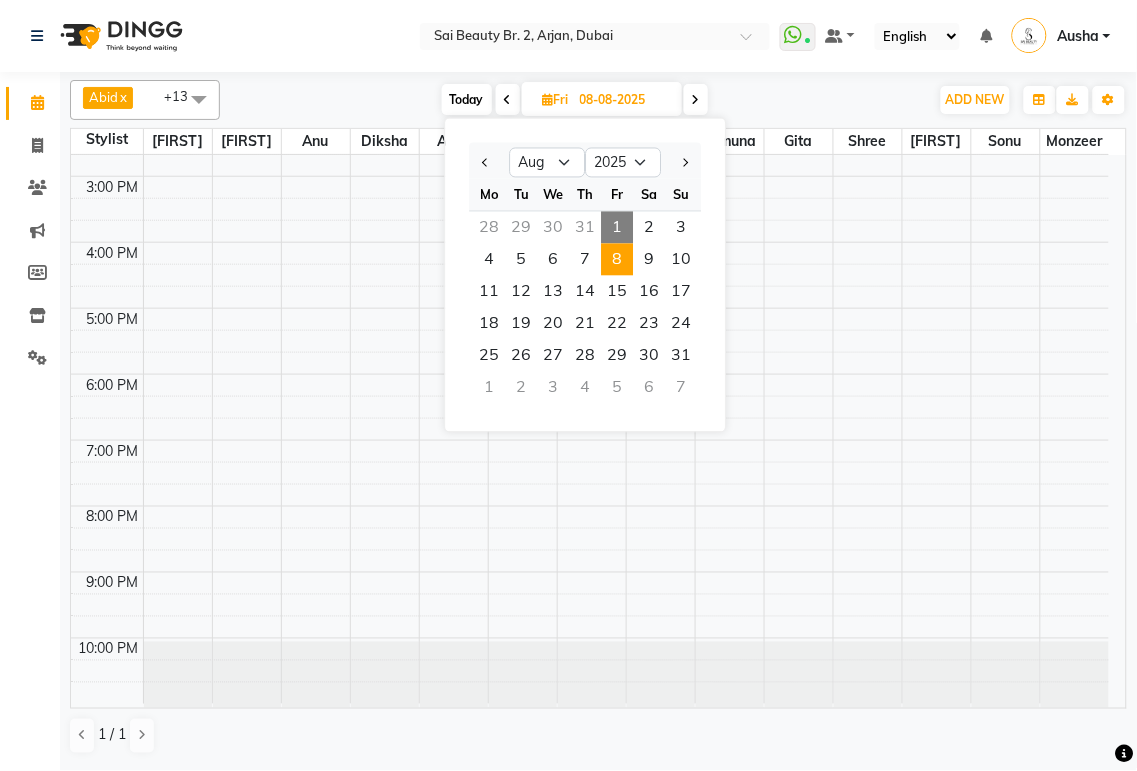 click on "1" at bounding box center [617, 228] 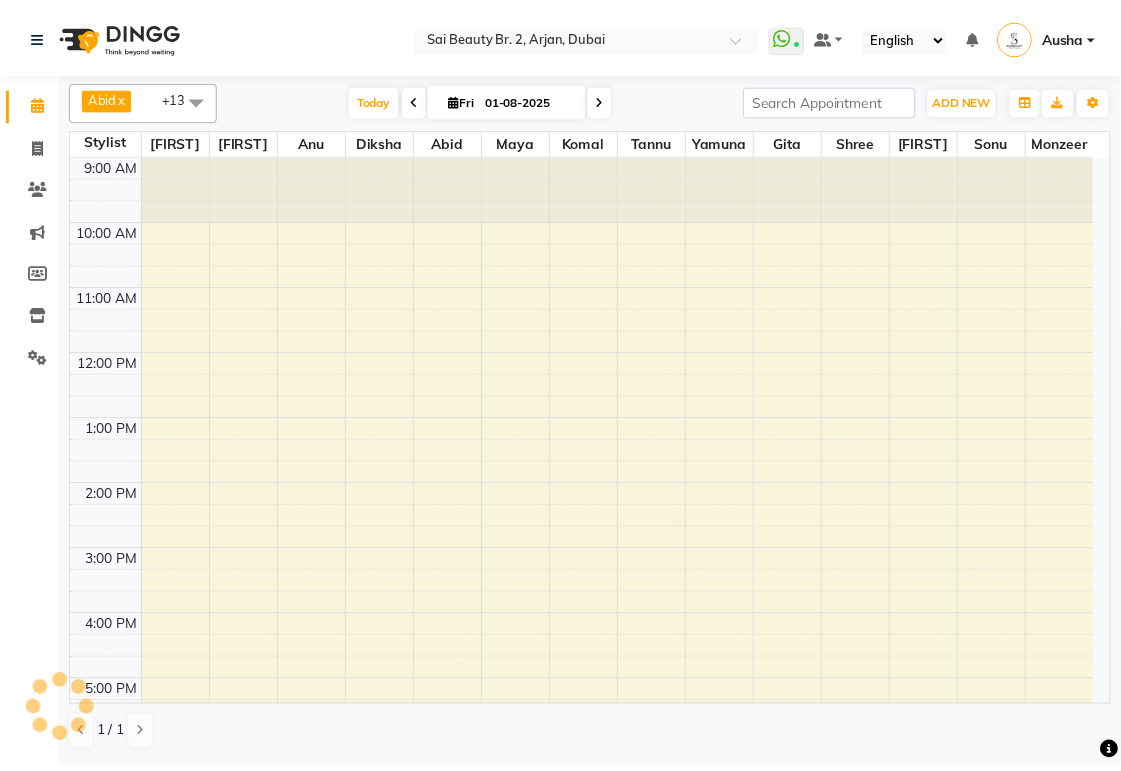 scroll, scrollTop: 374, scrollLeft: 0, axis: vertical 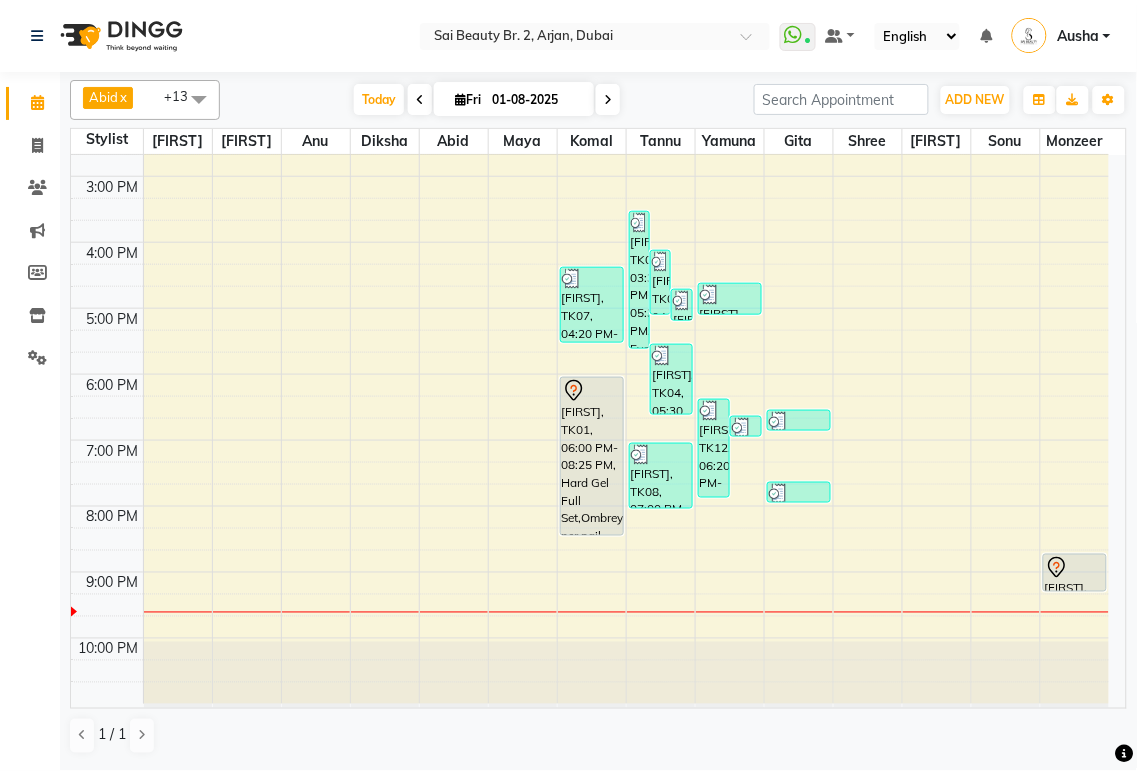 click at bounding box center [626, 539] 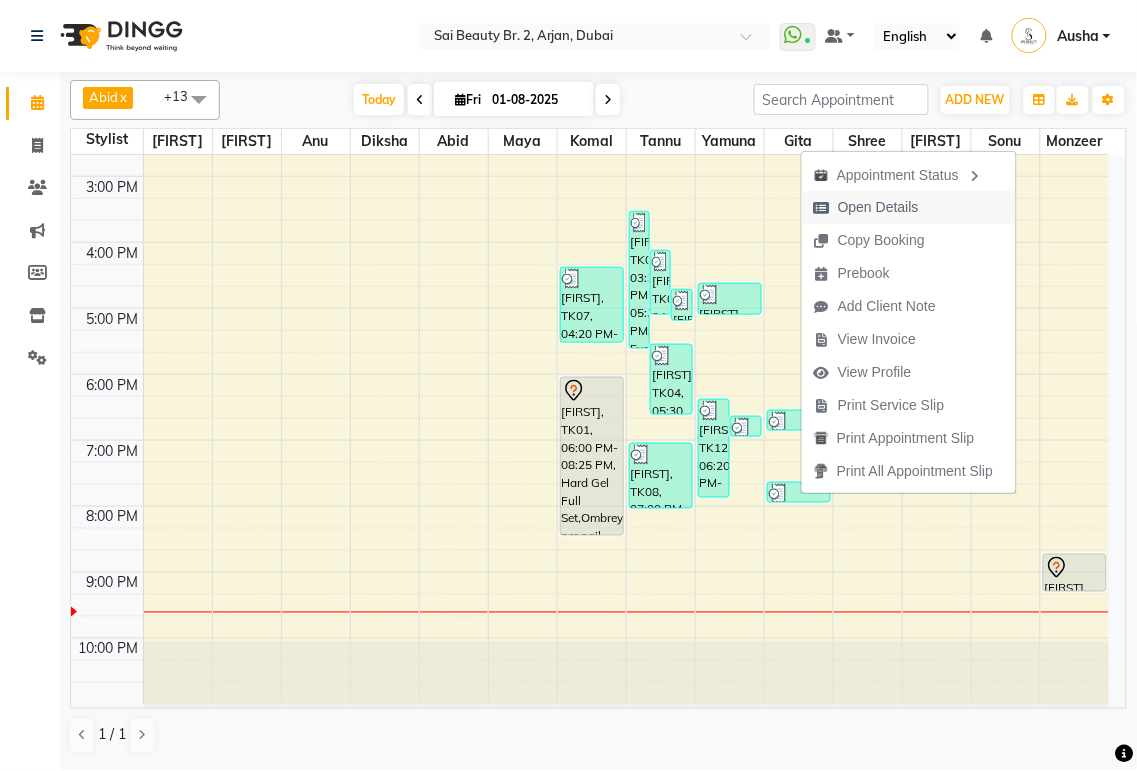 click on "Open Details" at bounding box center [878, 207] 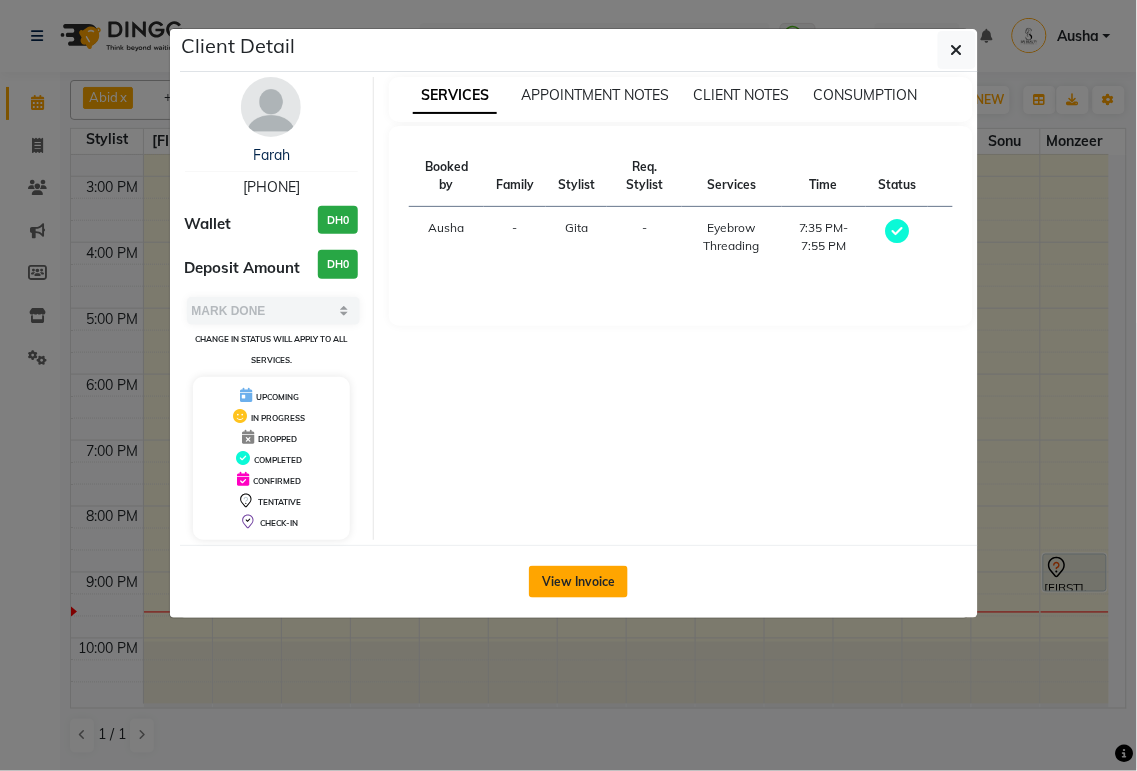 click on "View Invoice" 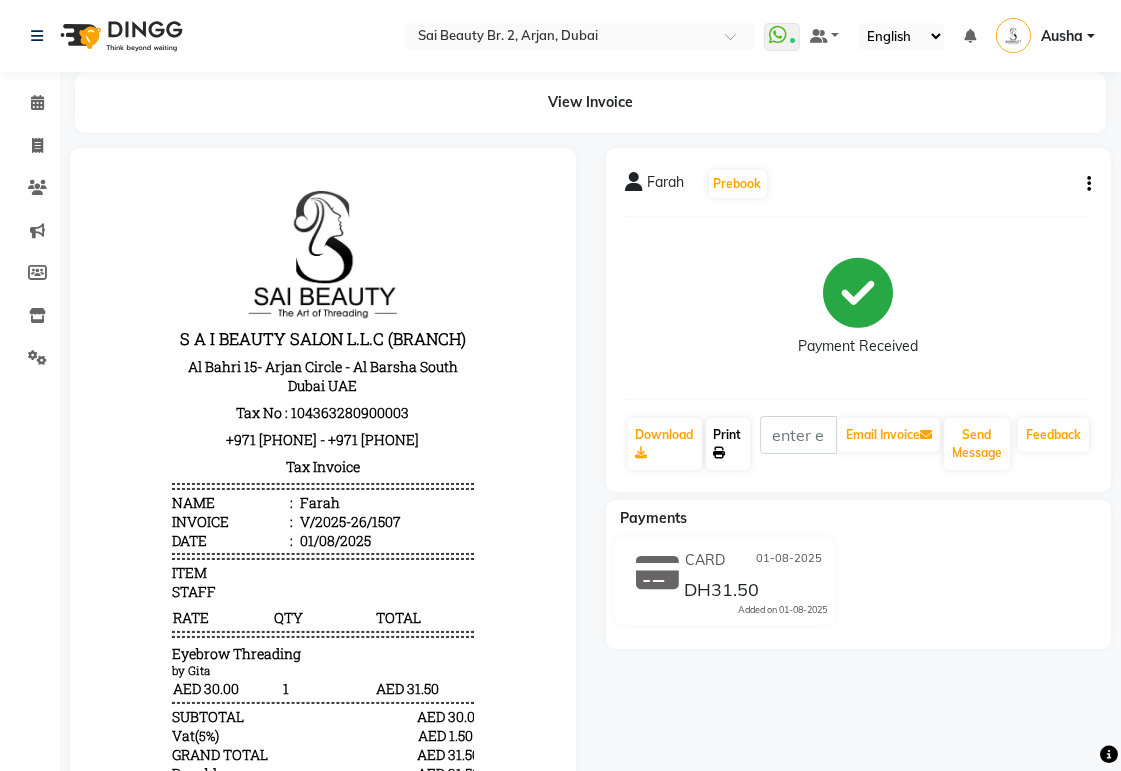 click on "Print" 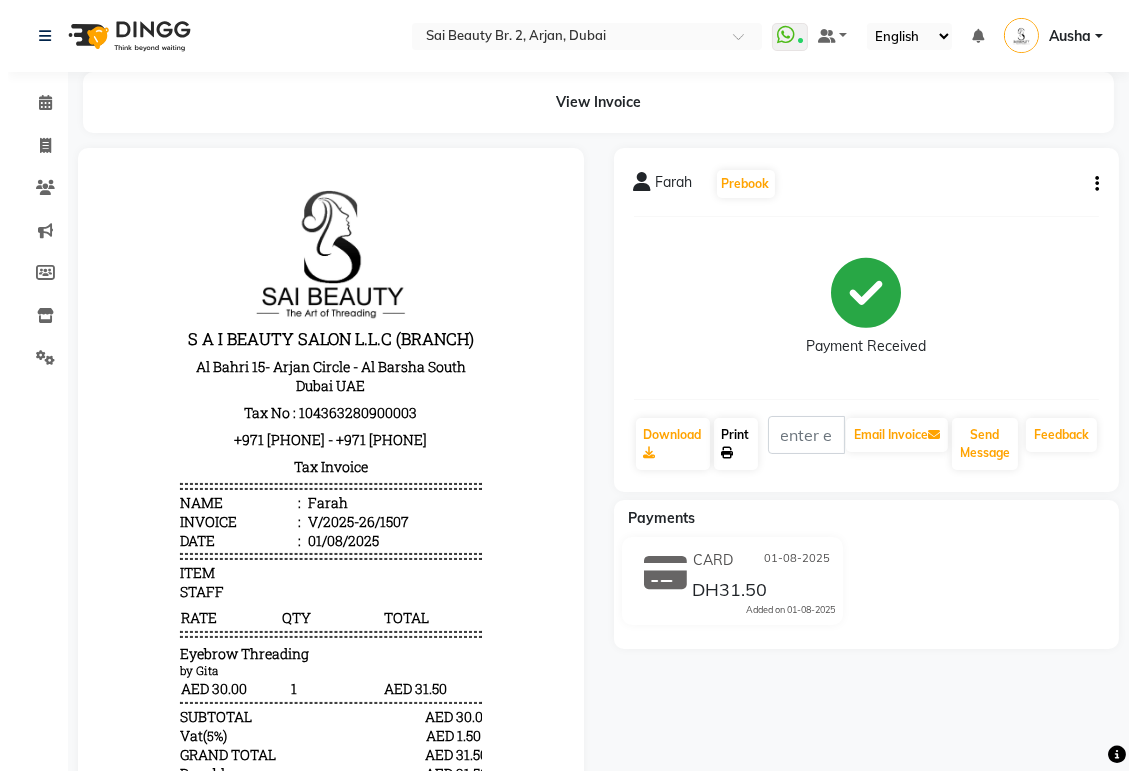 scroll, scrollTop: 0, scrollLeft: 0, axis: both 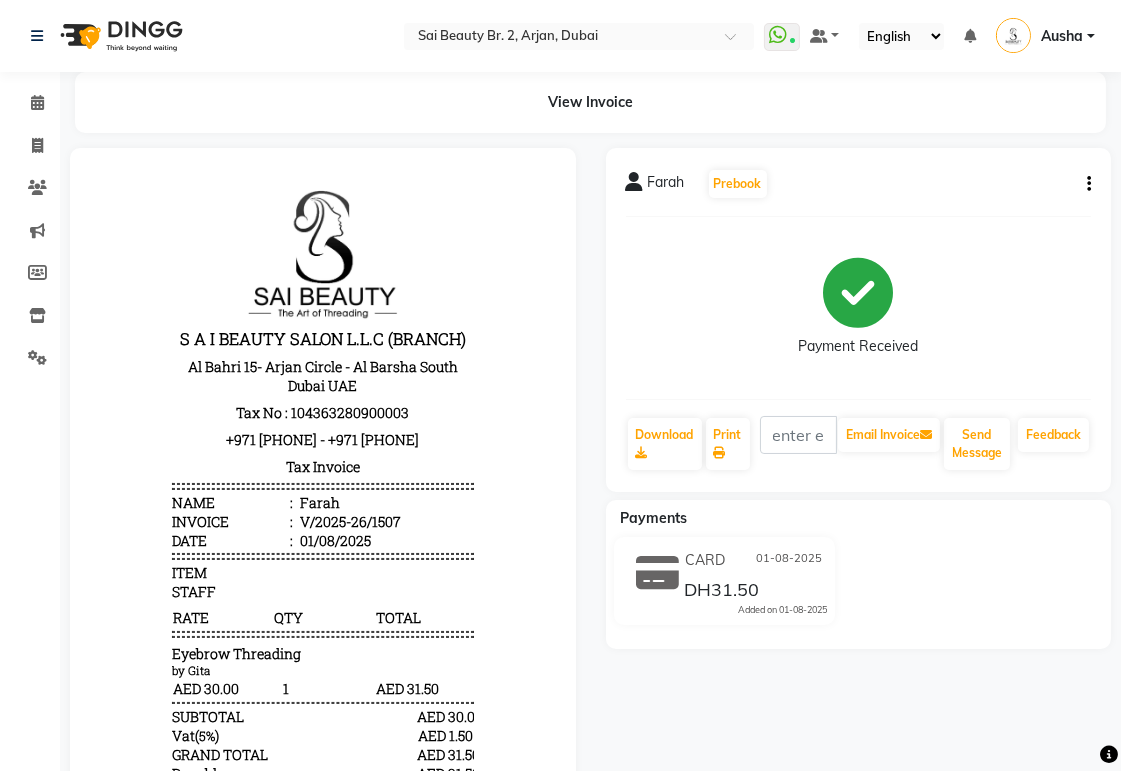 click on "[FIRST] Prebook Payment Received Download Print Email Invoice Send Message Feedback Payments CARD 01-08-2025 DH31.50 Added on 01-08-2025" 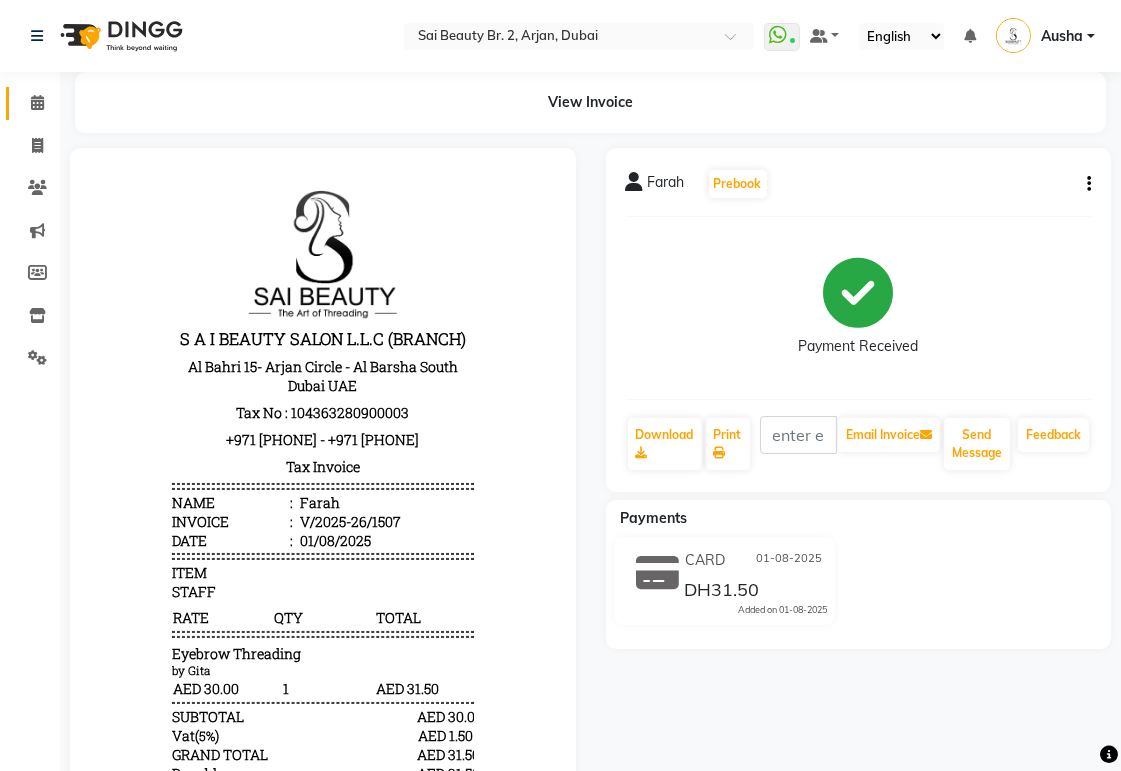 click 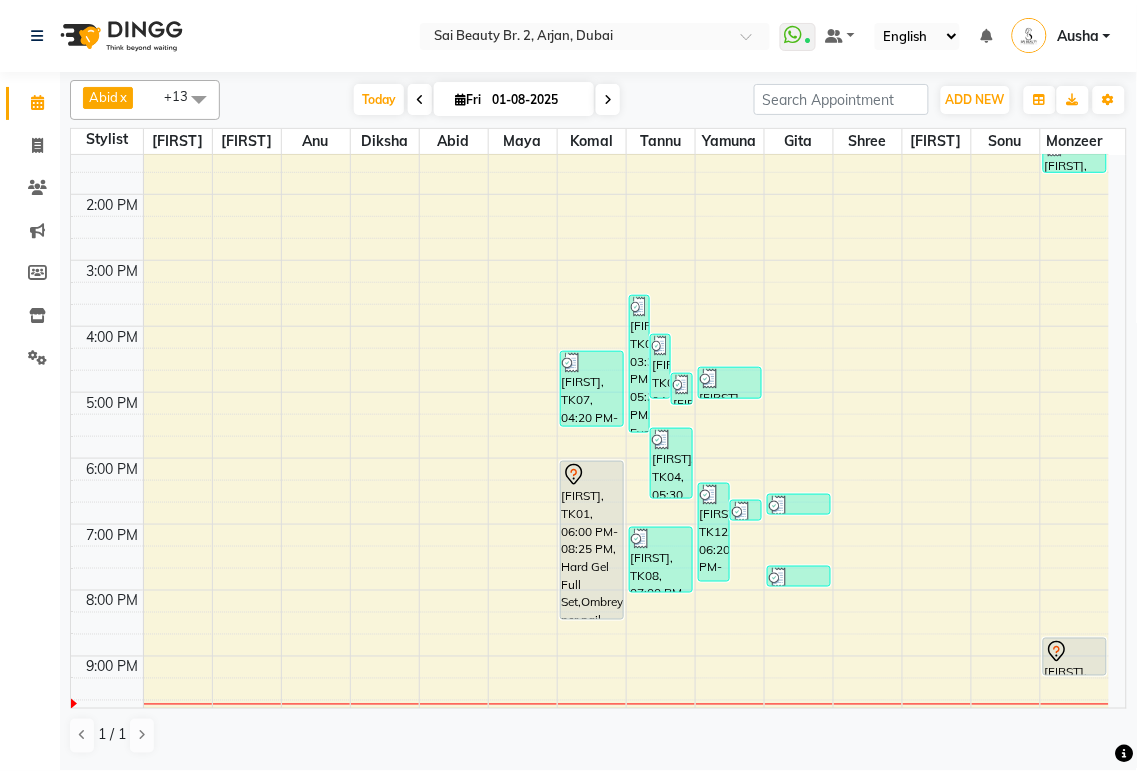 scroll, scrollTop: 374, scrollLeft: 0, axis: vertical 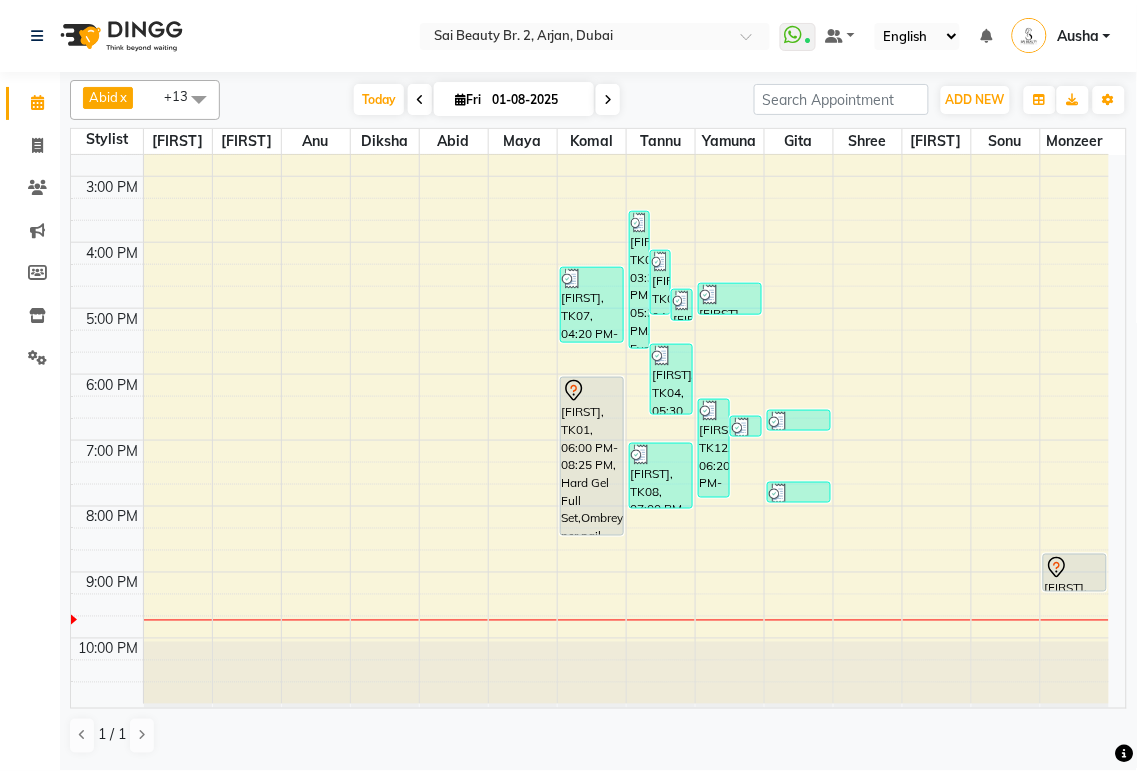 click on "[FIRST], TK01, 06:00 PM-08:25 PM, Hard Gel Full Set,Ombrey per nail" at bounding box center [592, 456] 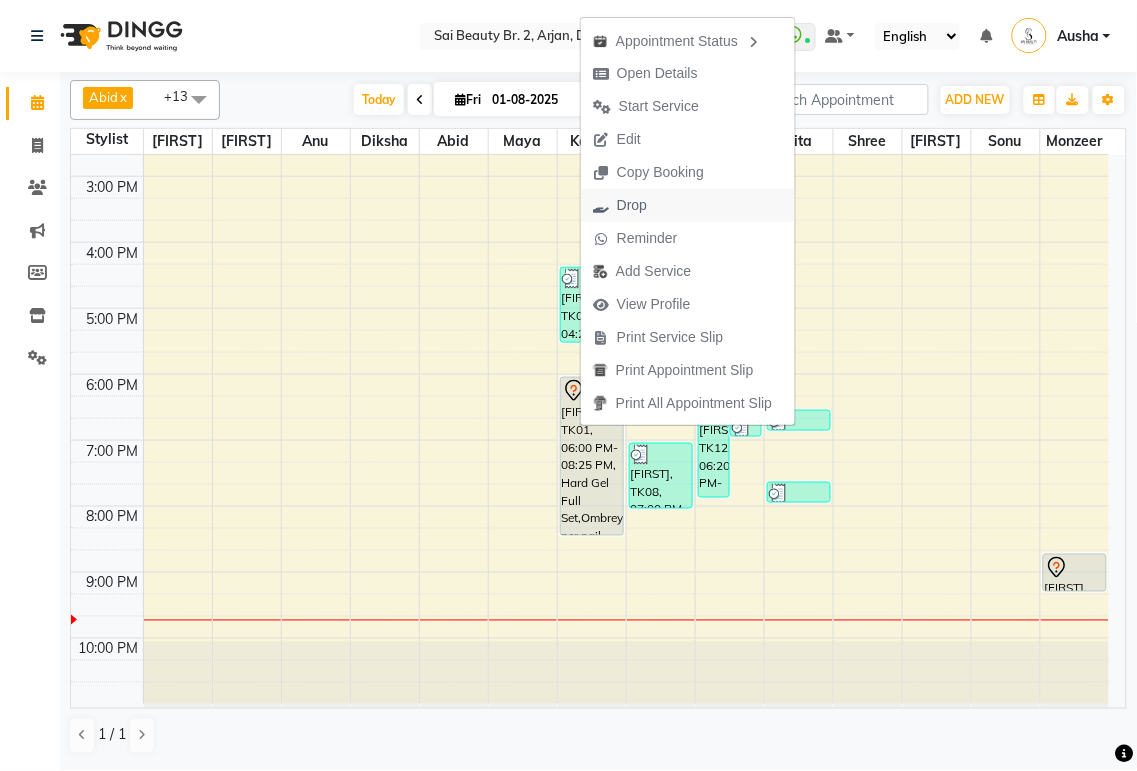 click at bounding box center (601, 206) 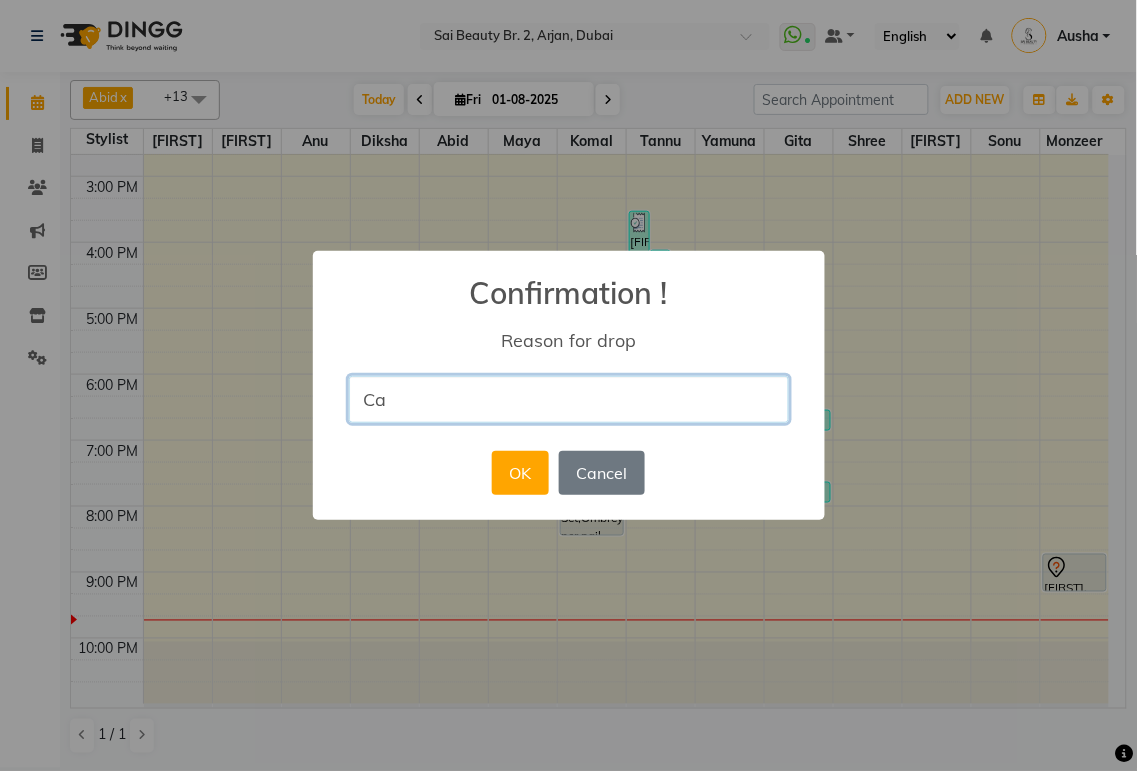 type on "Cancel the booking" 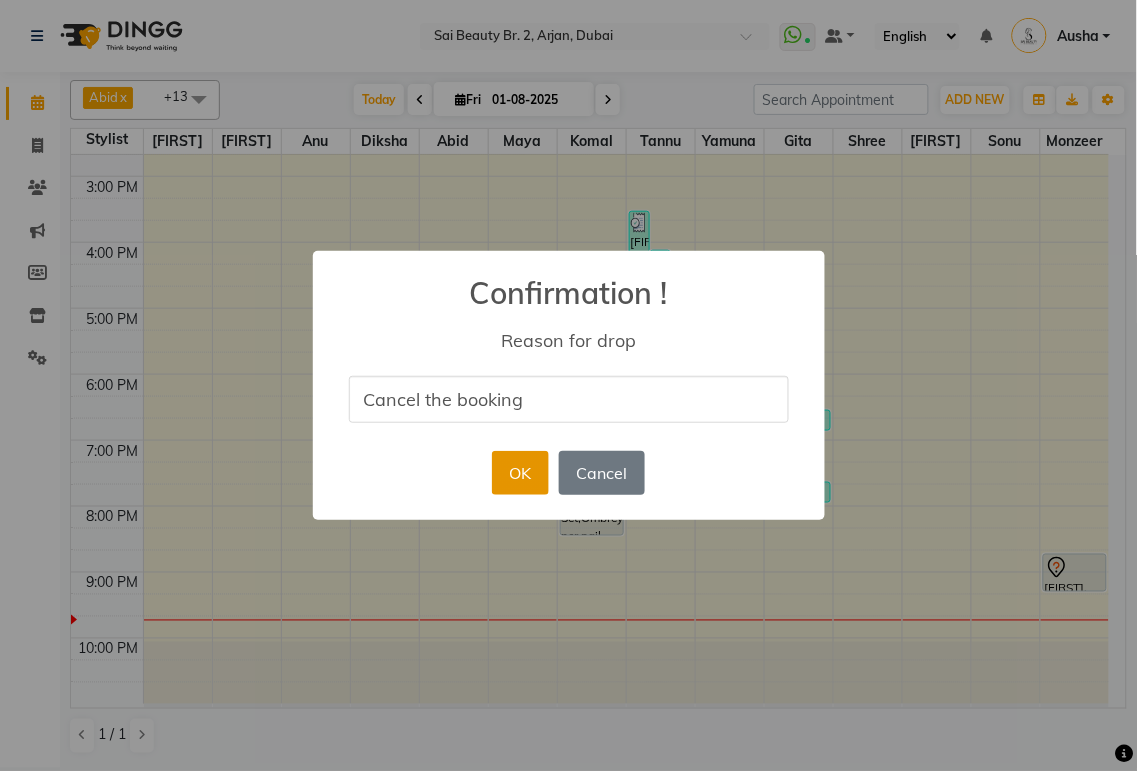click on "OK" at bounding box center [520, 473] 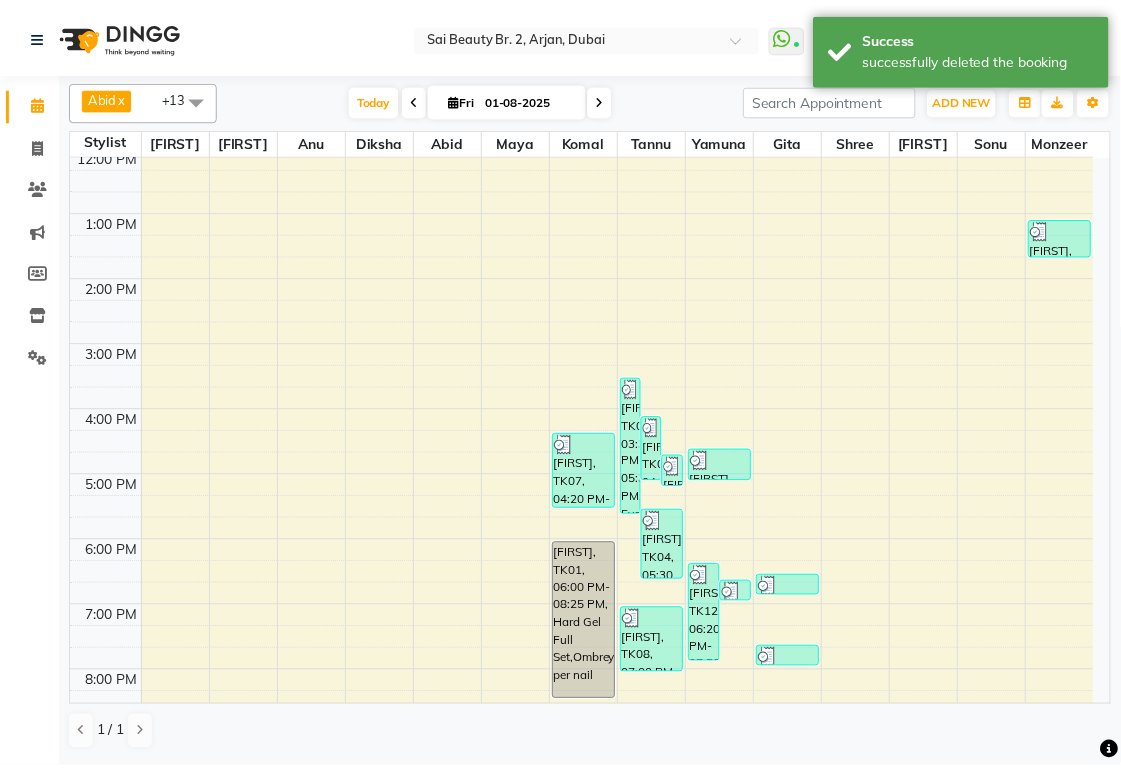 scroll, scrollTop: 374, scrollLeft: 0, axis: vertical 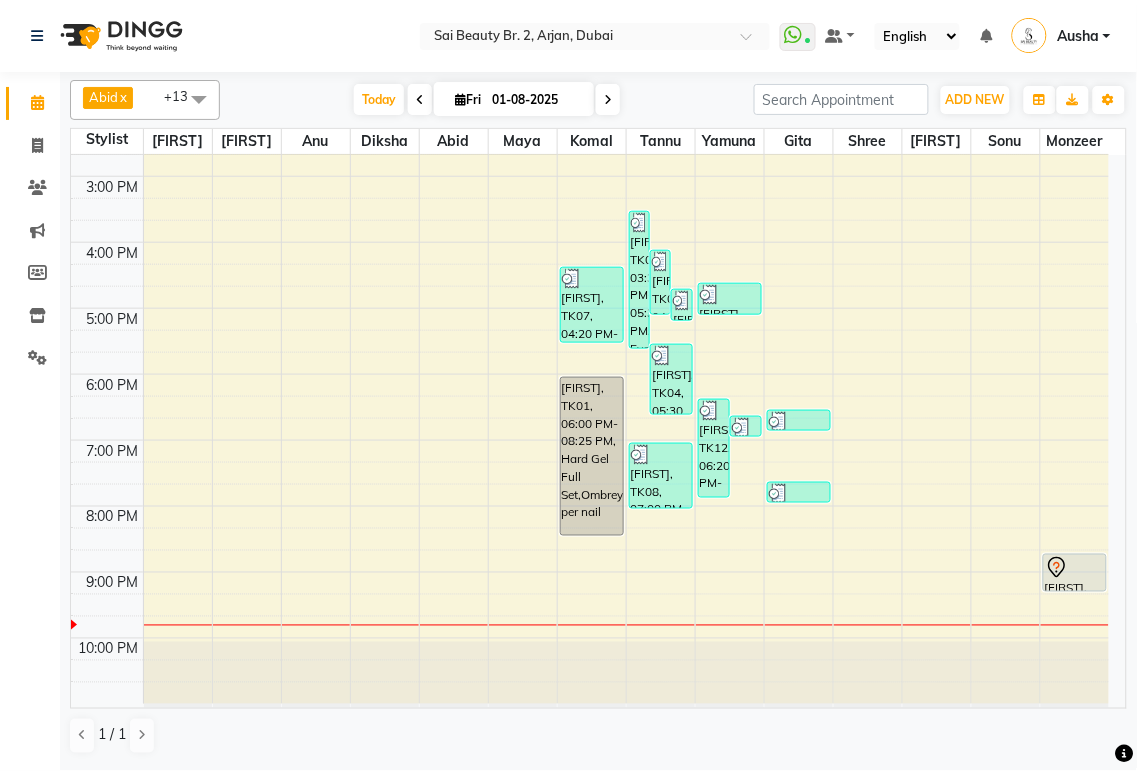 click 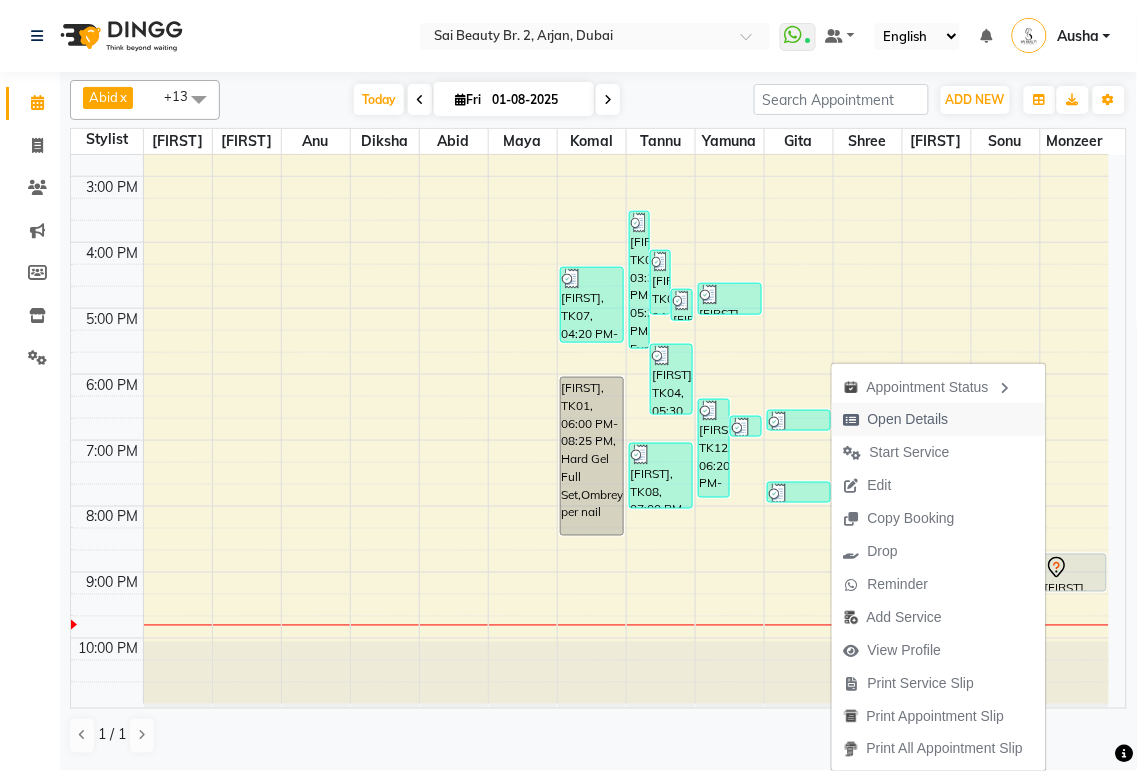 click on "Open Details" at bounding box center (908, 419) 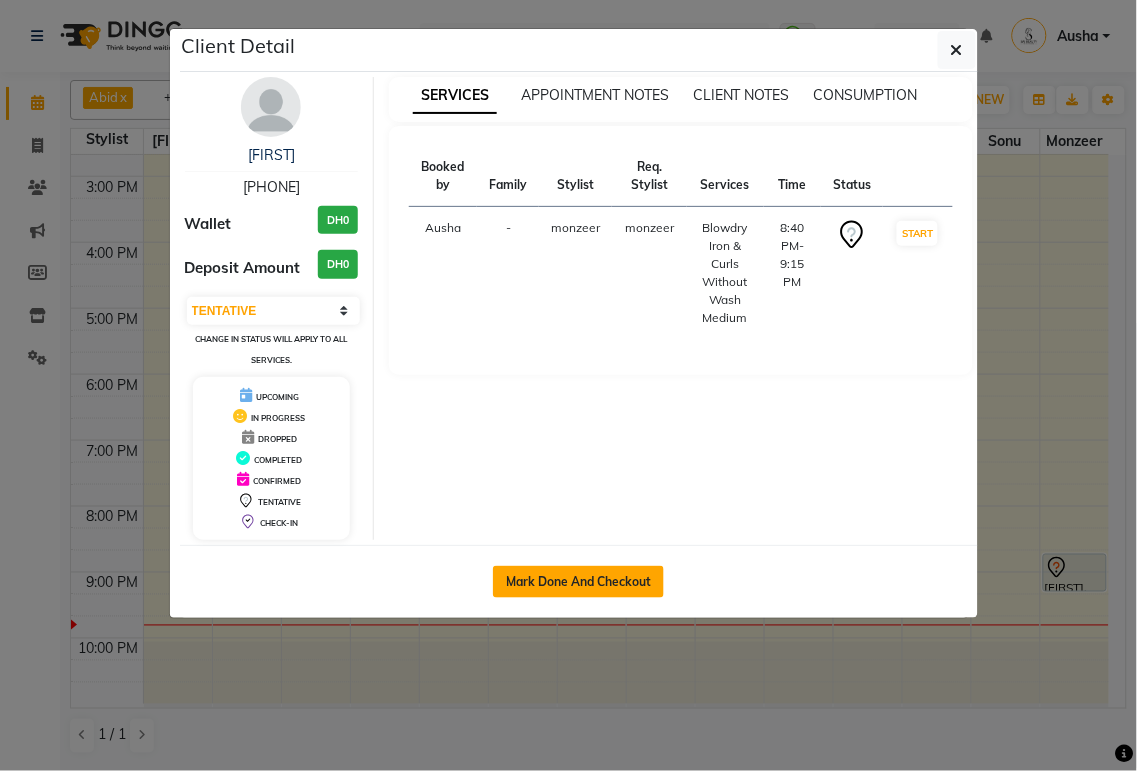 click on "Mark Done And Checkout" 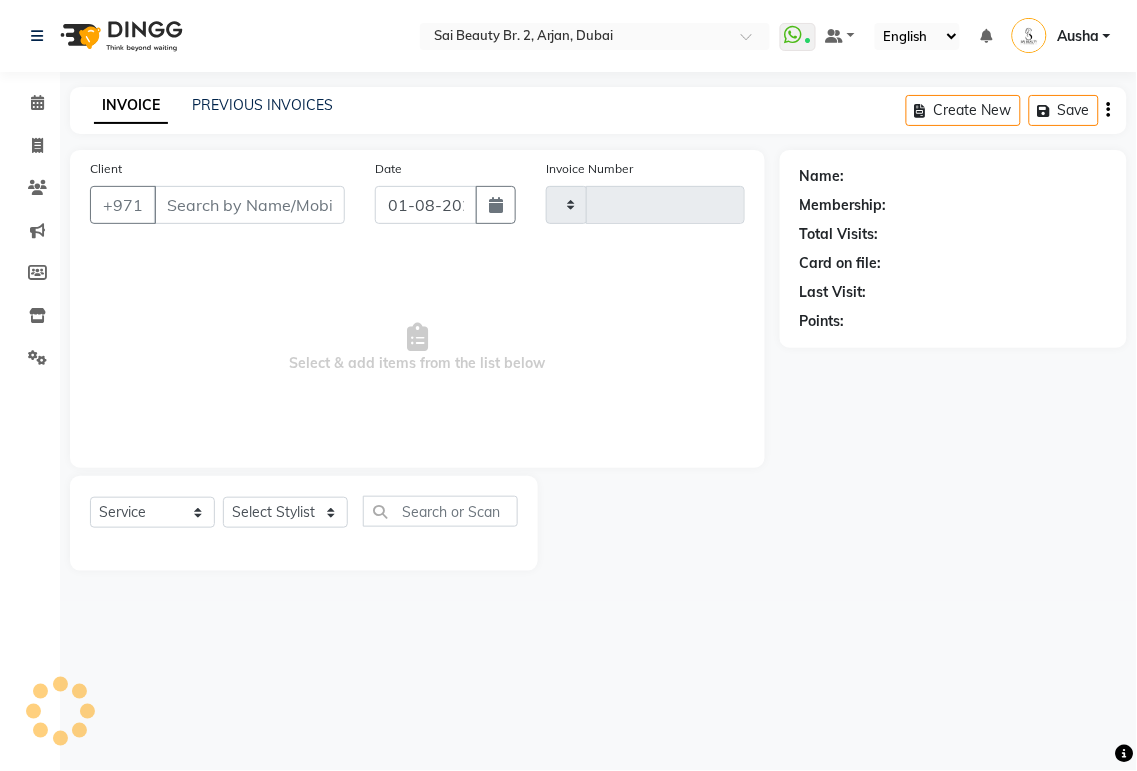 type on "1509" 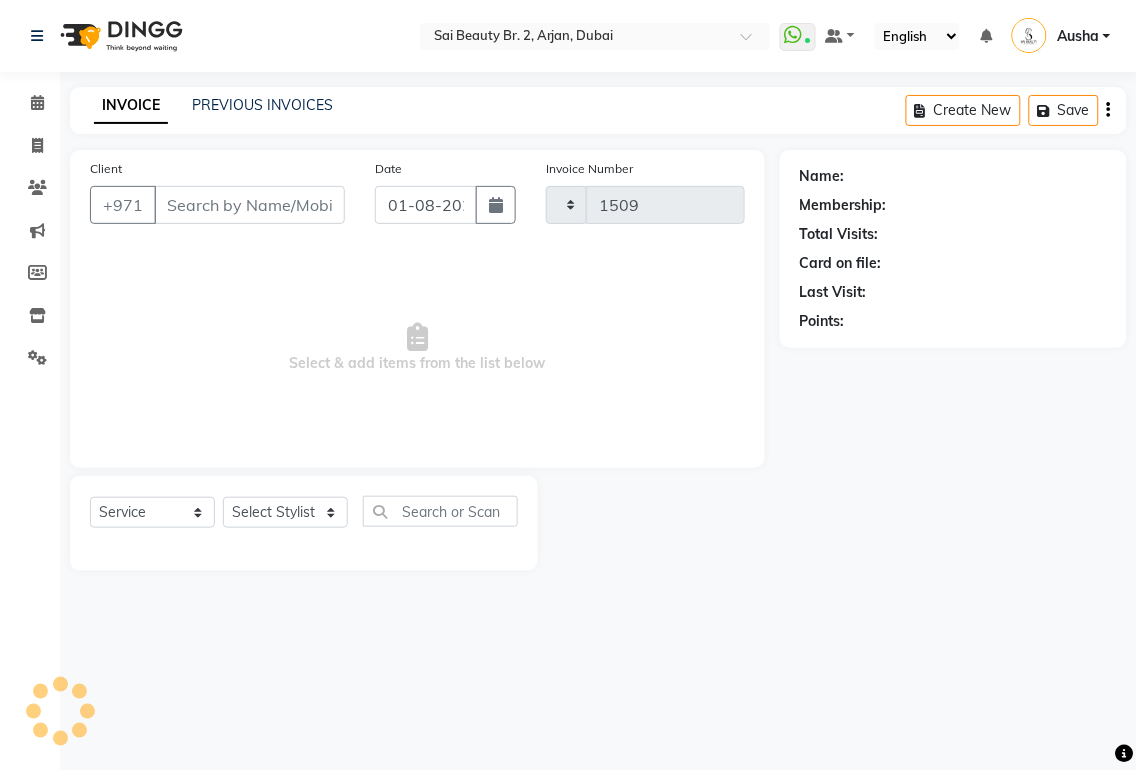 select on "6956" 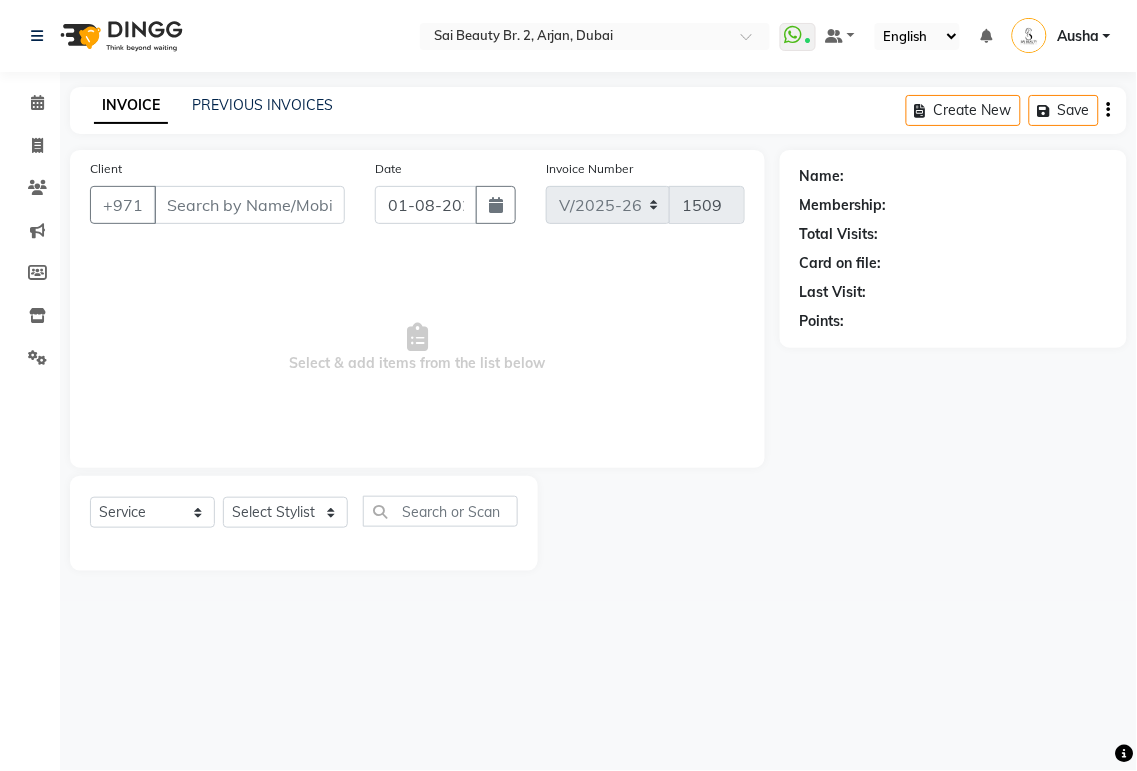 type on "[PHONE]" 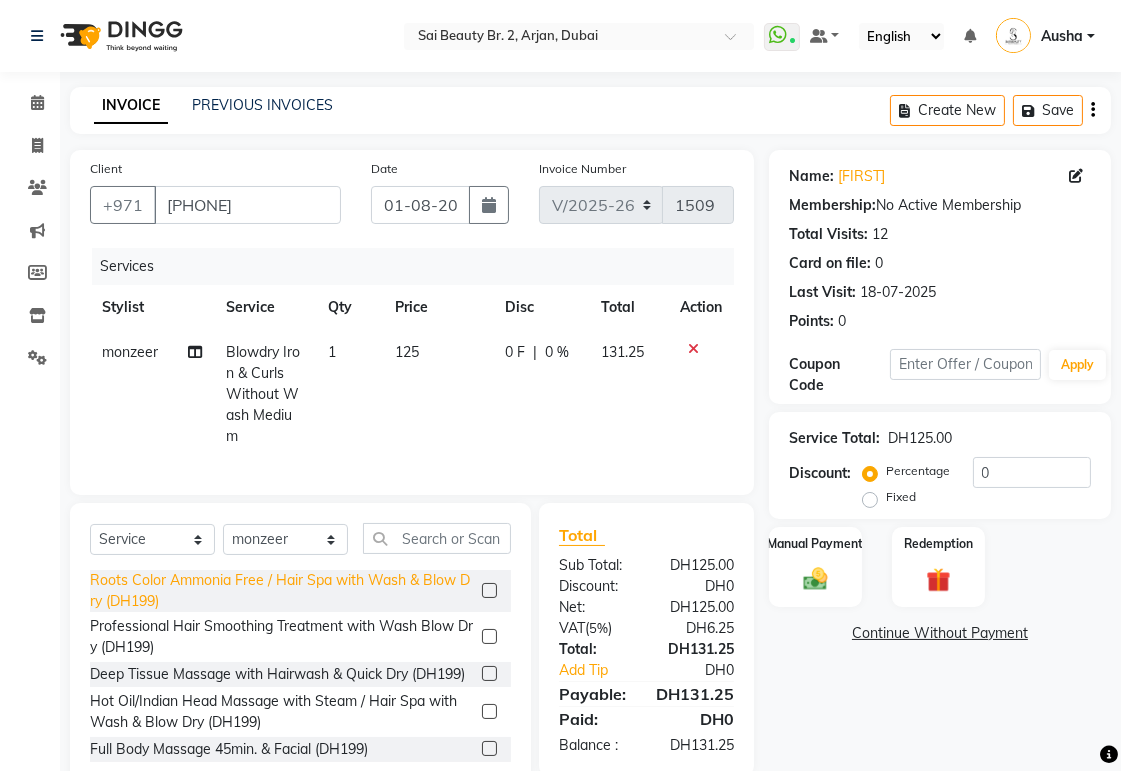 click on "Roots Color Ammonia Free / Hair Spa with Wash & Blow Dry (DH199)" 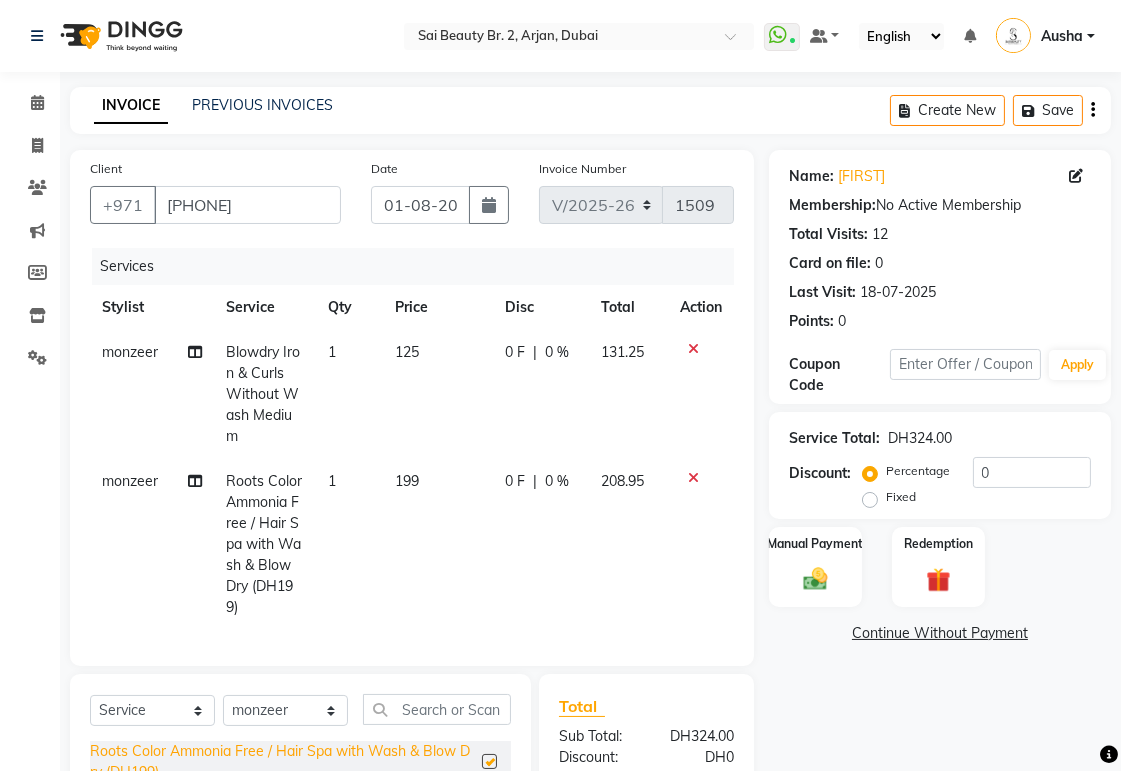 checkbox on "false" 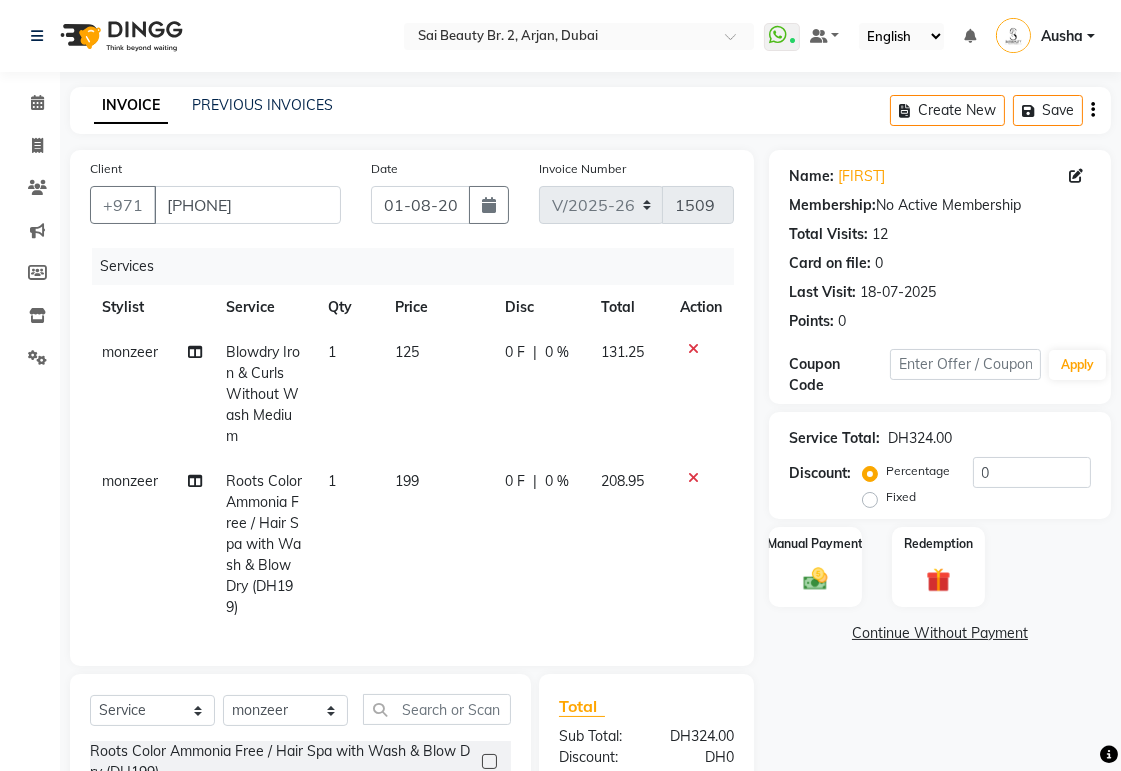 click 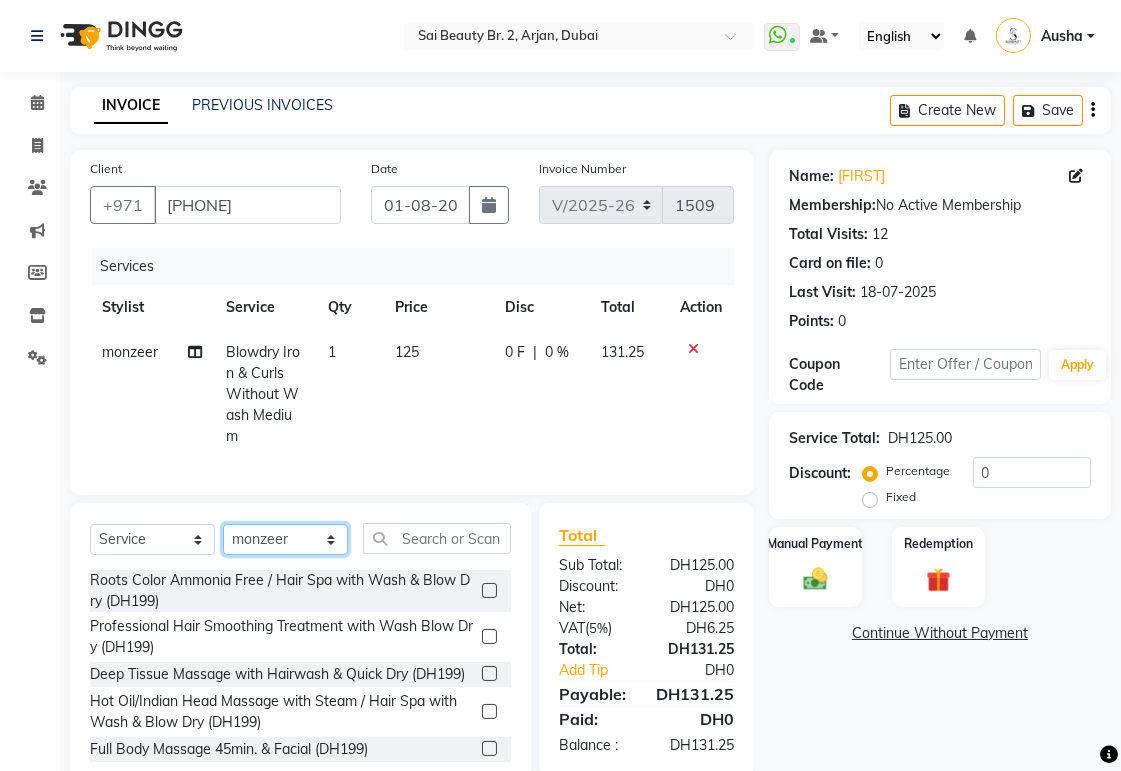 click on "Select Stylist [FIRST] [FIRST] [FIRST] [FIRST] [FIRST] [FIRST] [FIRST] [FIRST] [FIRST] [FIRST] [FIRST] [FIRST] [FIRST] [FIRST]" 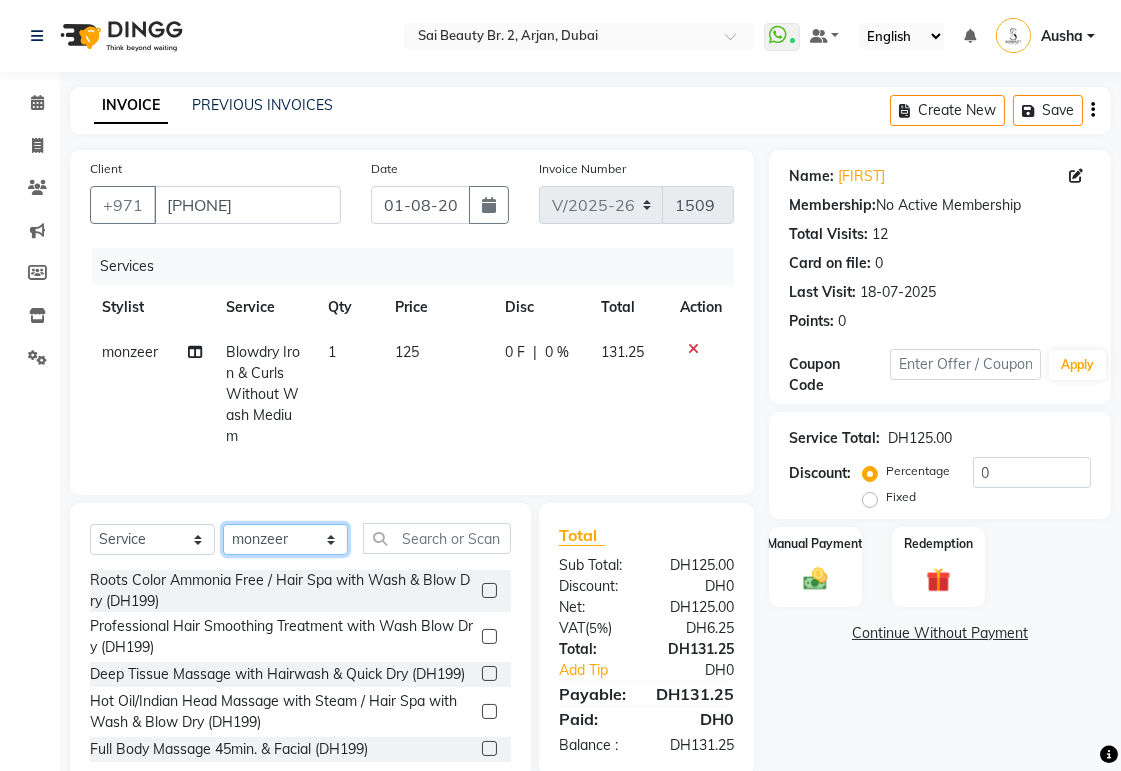 select on "59424" 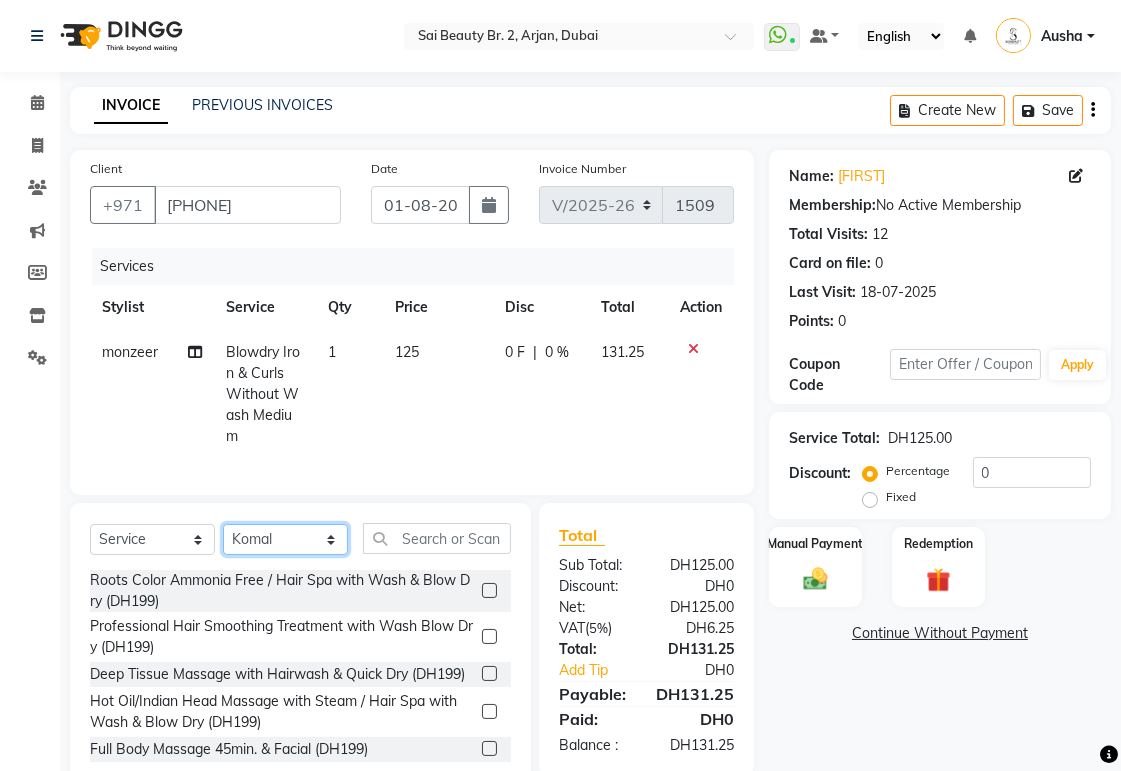 click on "Select Stylist [FIRST] [FIRST] [FIRST] [FIRST] [FIRST] [FIRST] [FIRST] [FIRST] [FIRST] [FIRST] [FIRST] [FIRST] [FIRST] [FIRST]" 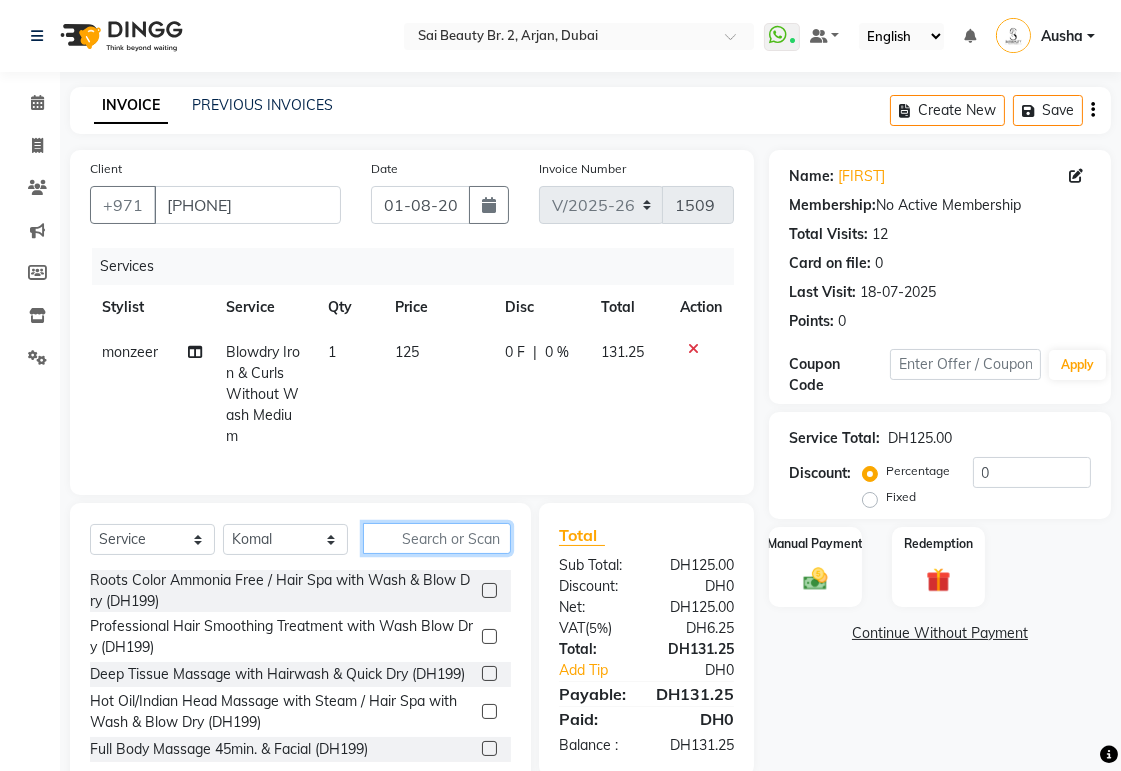 click 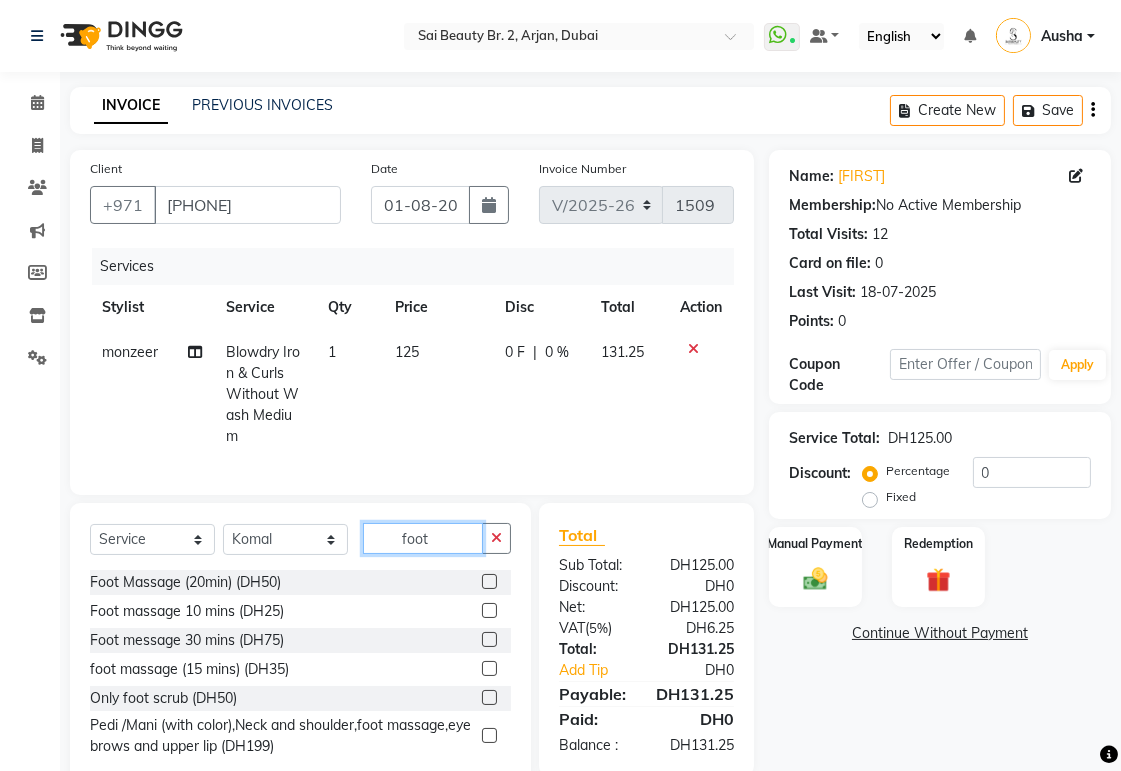 type on "foot" 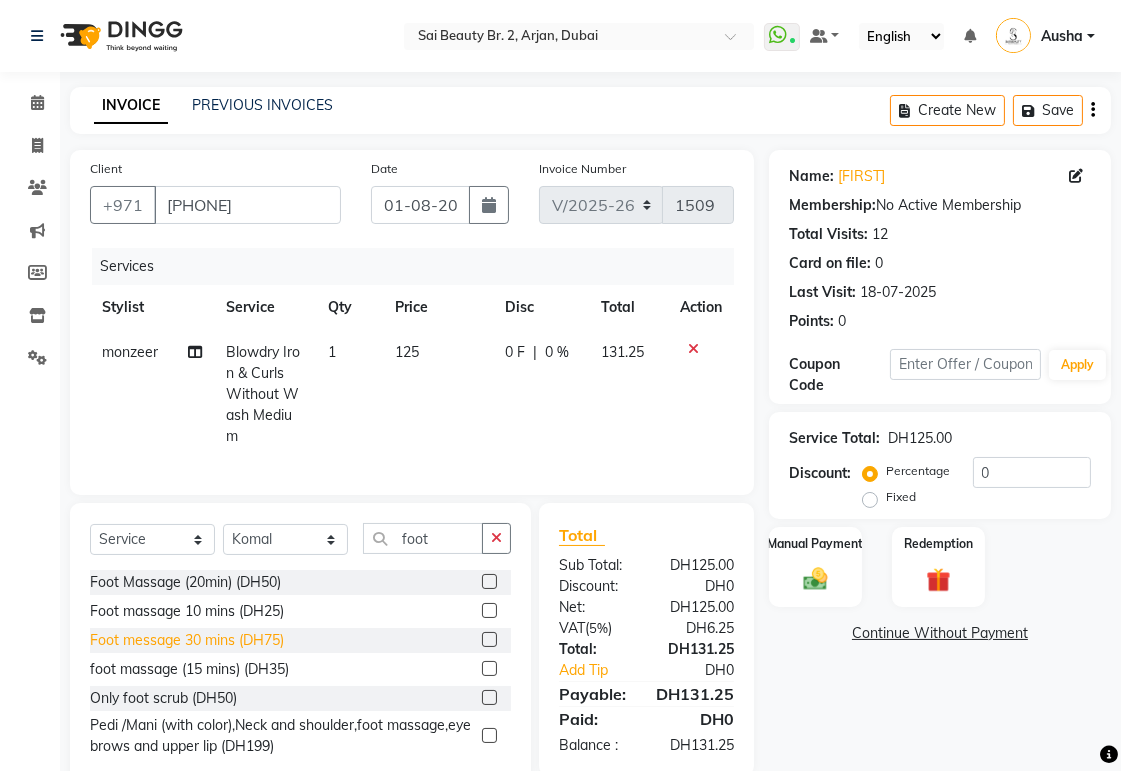 click on "Foot message 30 mins (DH75)" 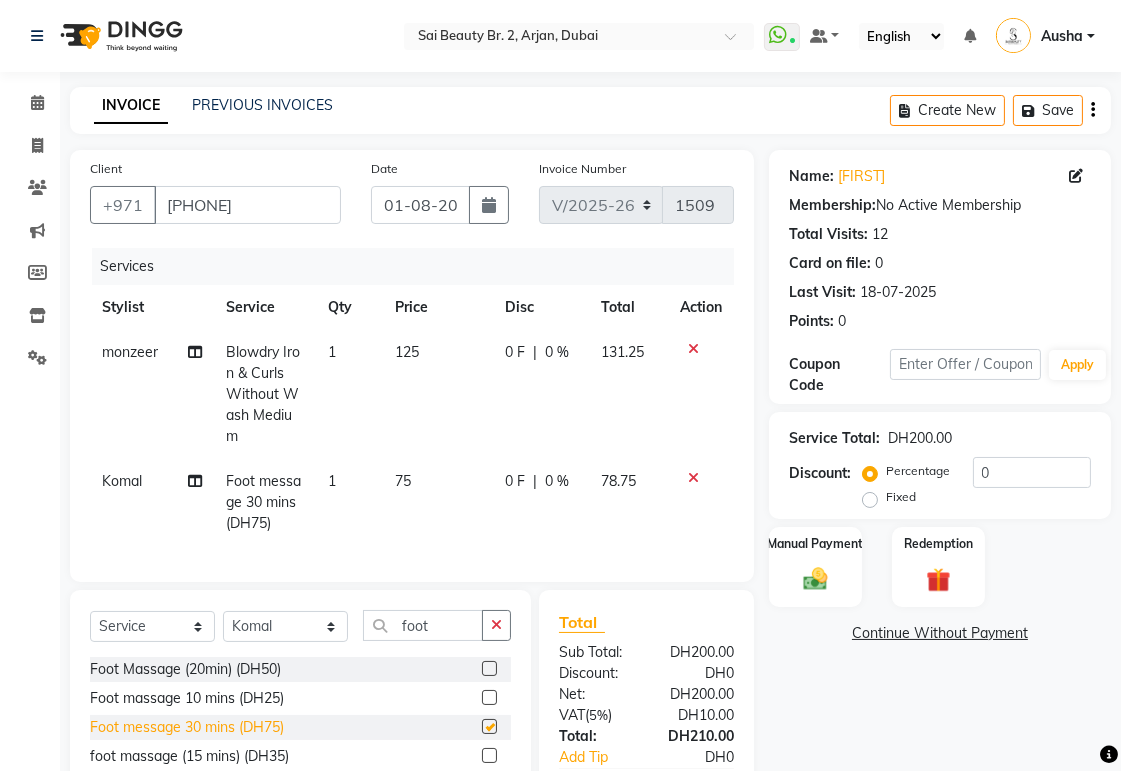 checkbox on "false" 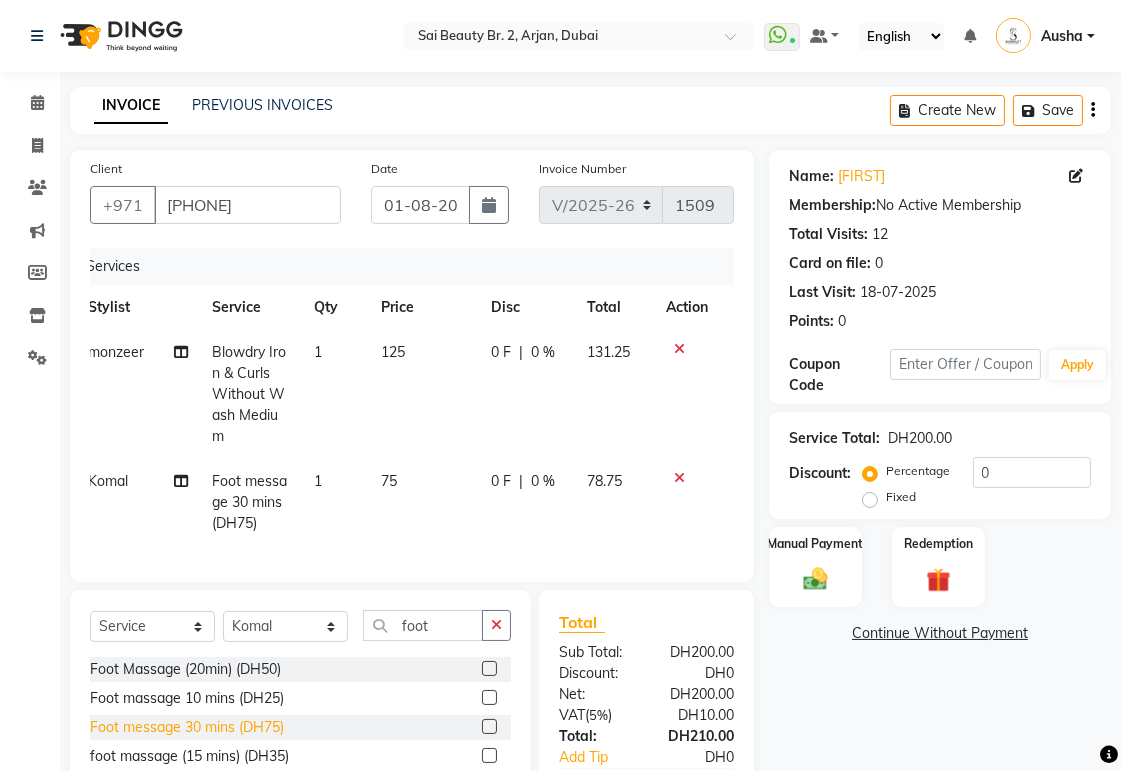 scroll, scrollTop: 0, scrollLeft: 0, axis: both 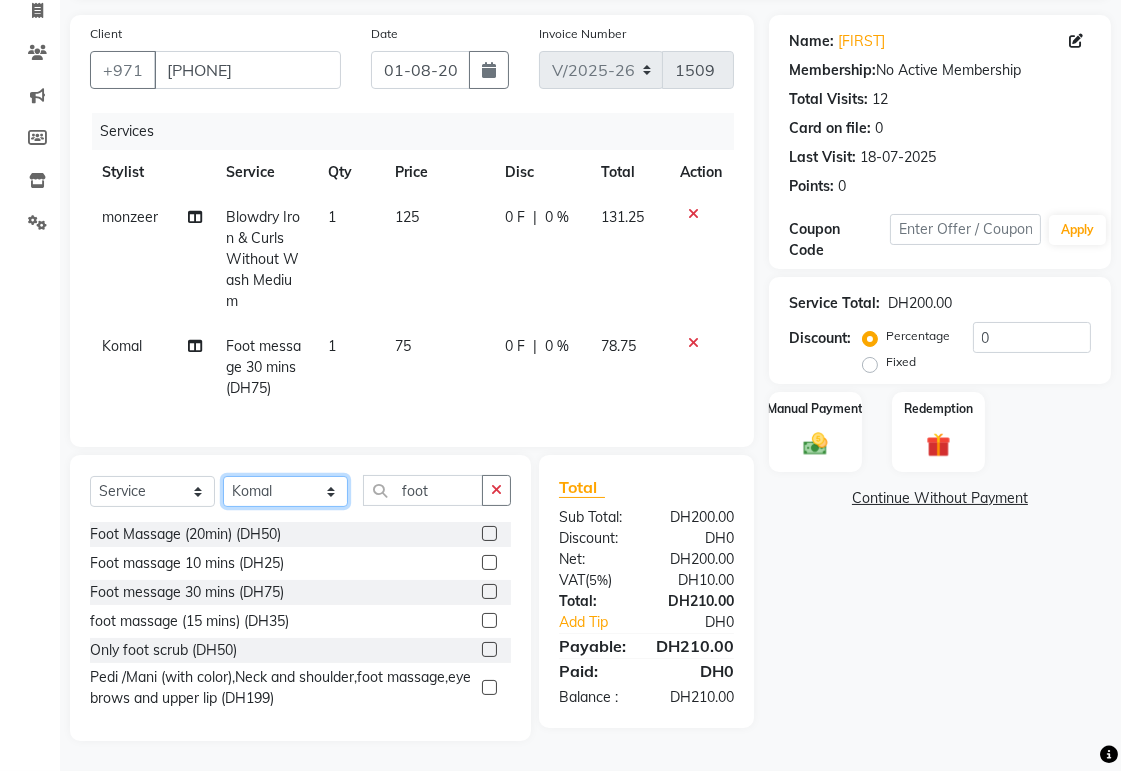 click on "Select Stylist [FIRST] [FIRST] [FIRST] [FIRST] [FIRST] [FIRST] [FIRST] [FIRST] [FIRST] [FIRST] [FIRST] [FIRST] [FIRST] [FIRST]" 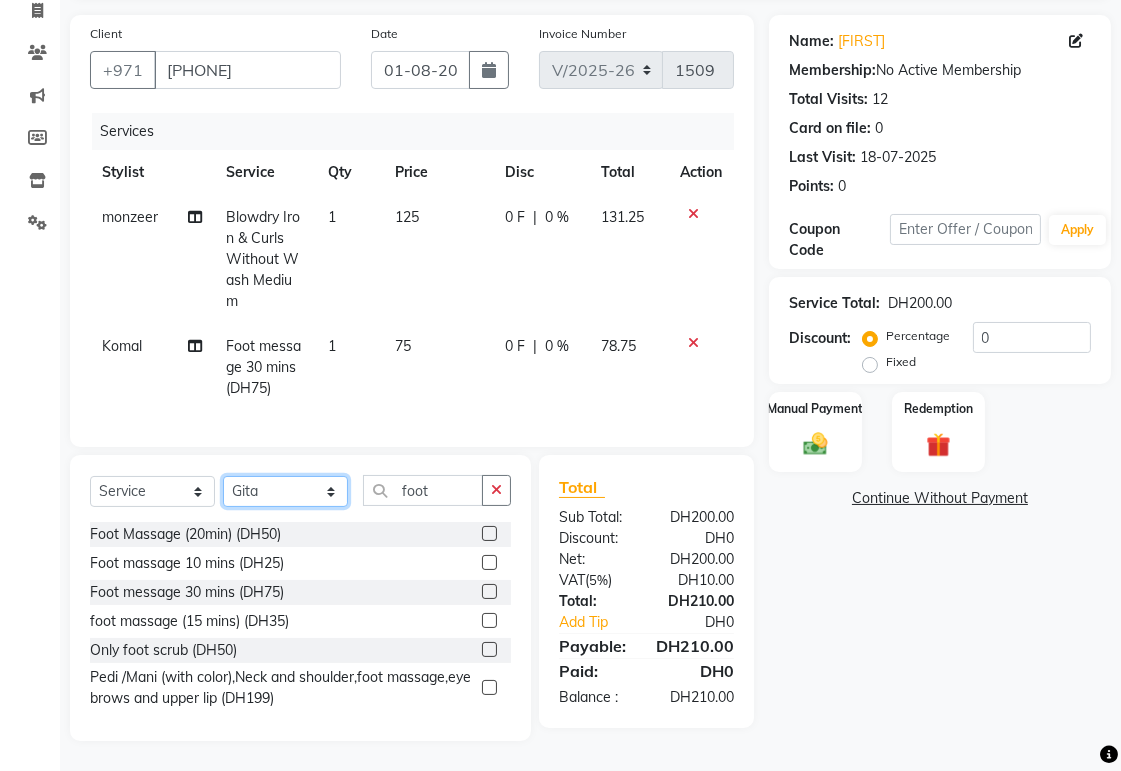 click on "Select Stylist [FIRST] [FIRST] [FIRST] [FIRST] [FIRST] [FIRST] [FIRST] [FIRST] [FIRST] [FIRST] [FIRST] [FIRST] [FIRST] [FIRST]" 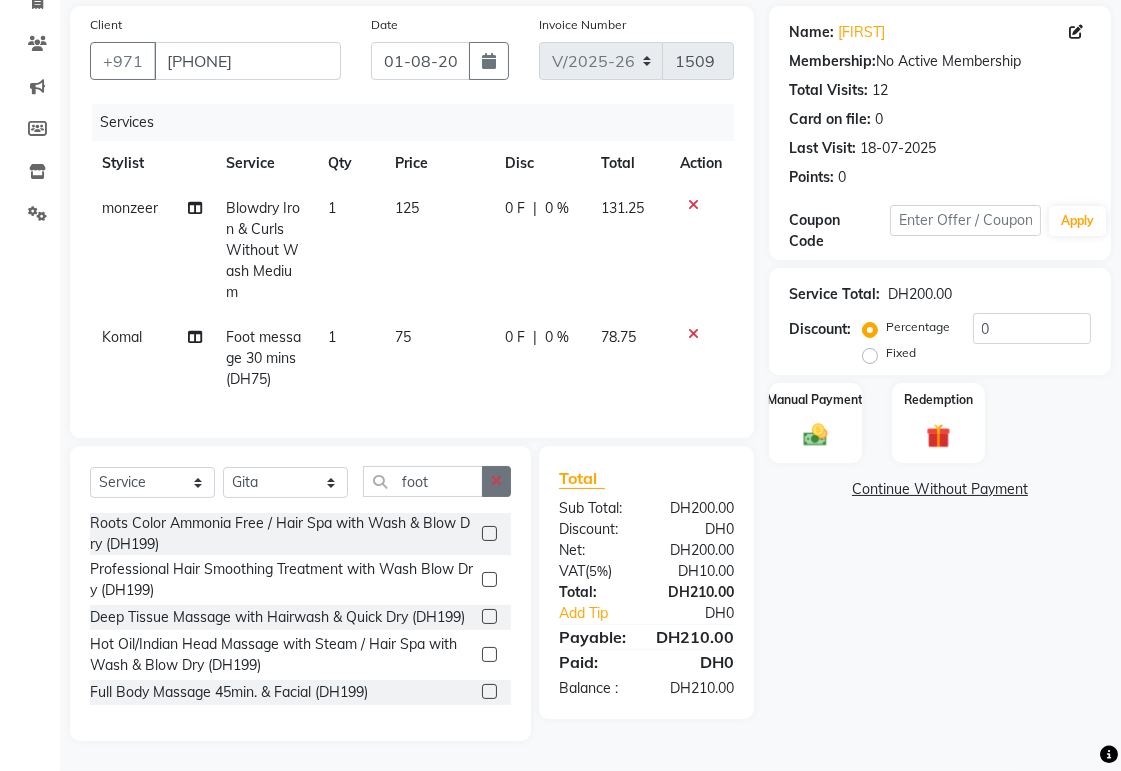 click 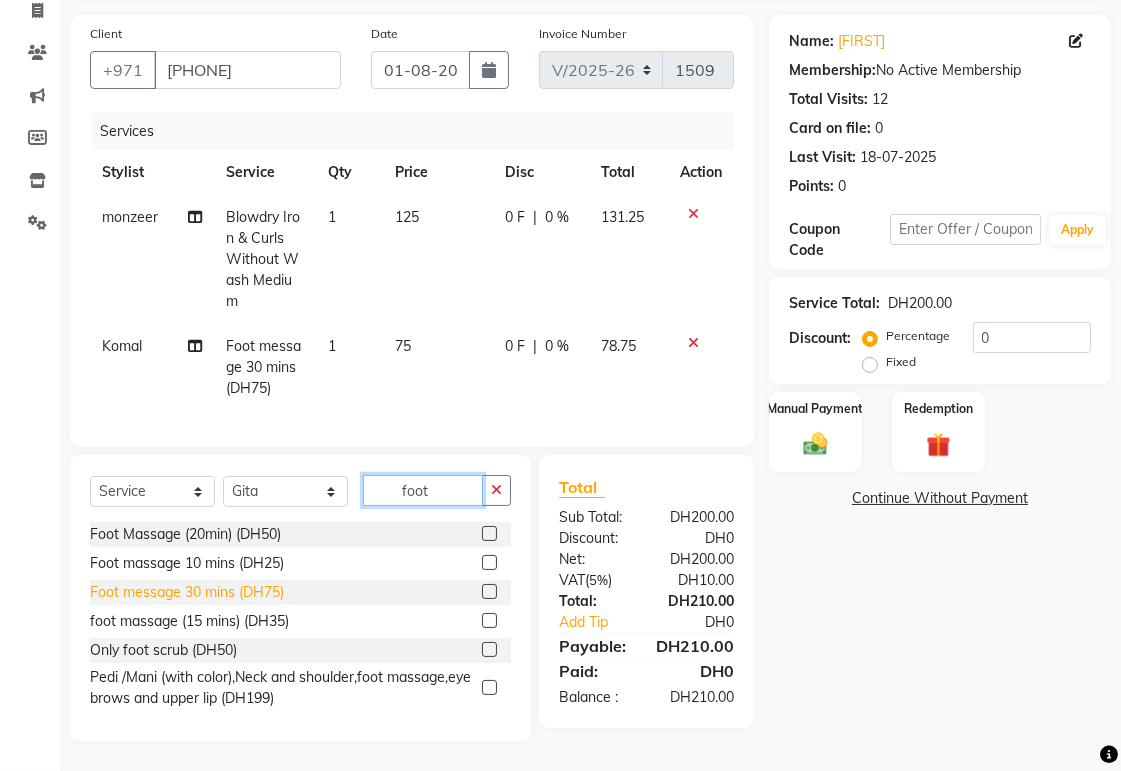 type on "foot" 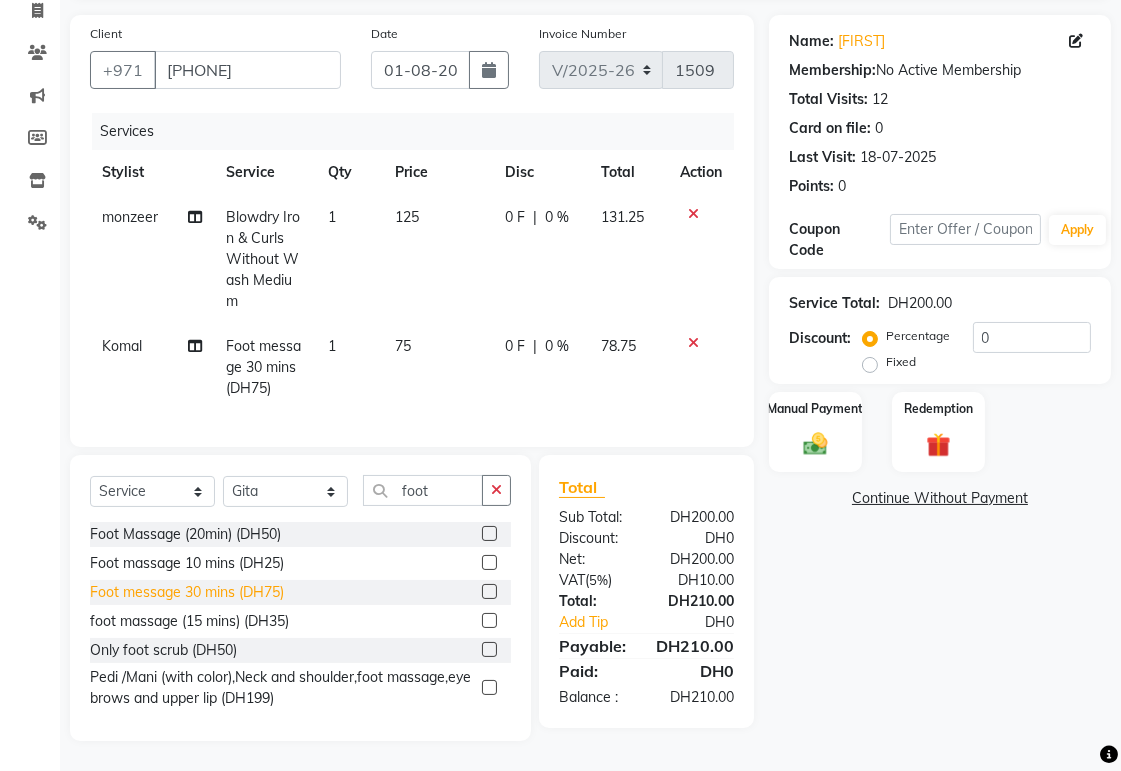 click on "Foot message 30 mins (DH75)" 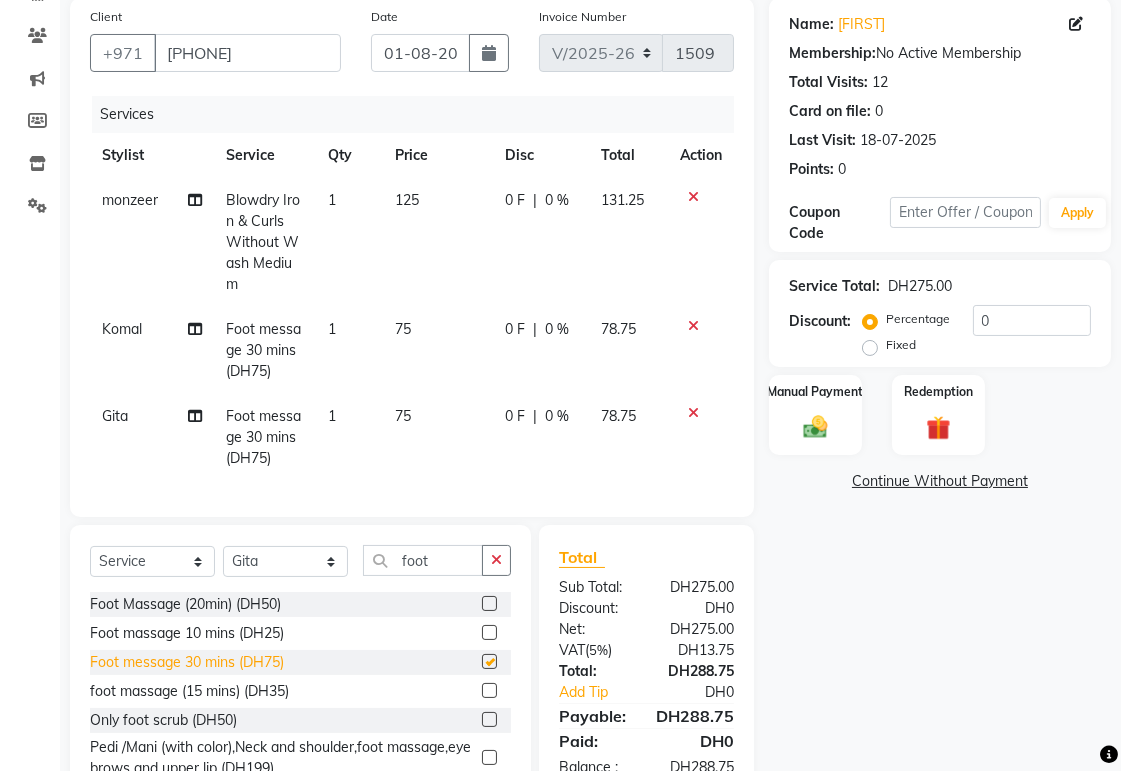 checkbox on "false" 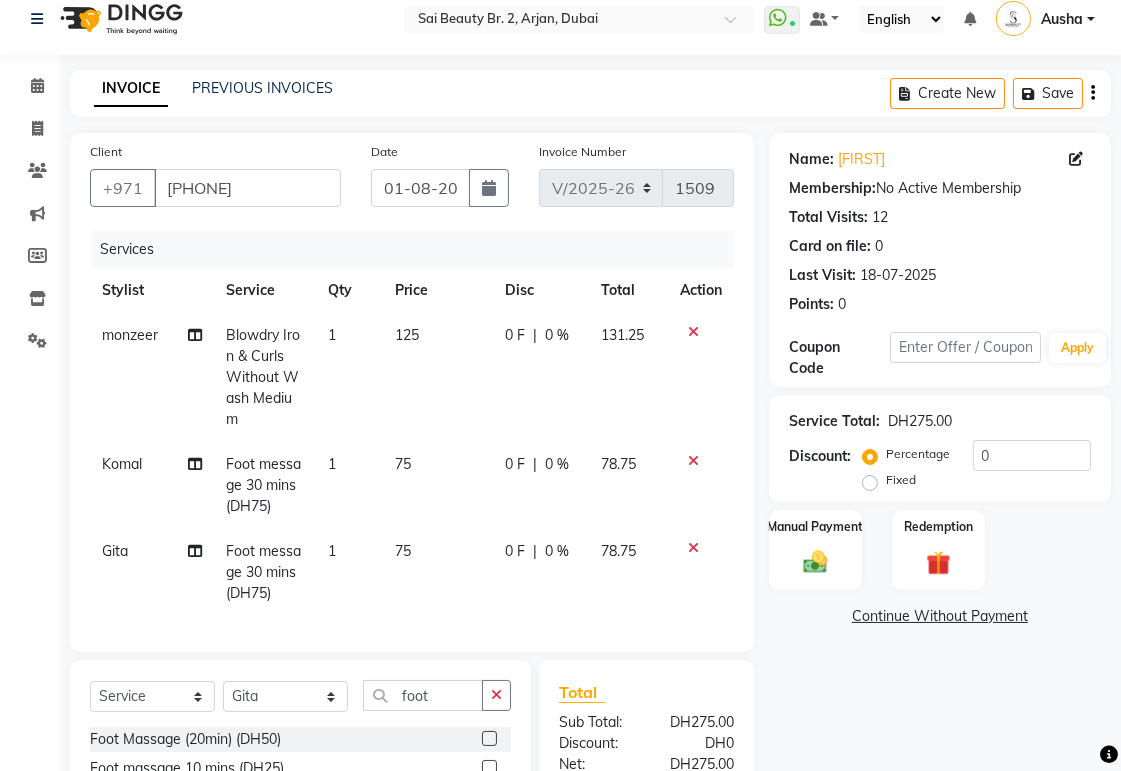 scroll, scrollTop: 0, scrollLeft: 0, axis: both 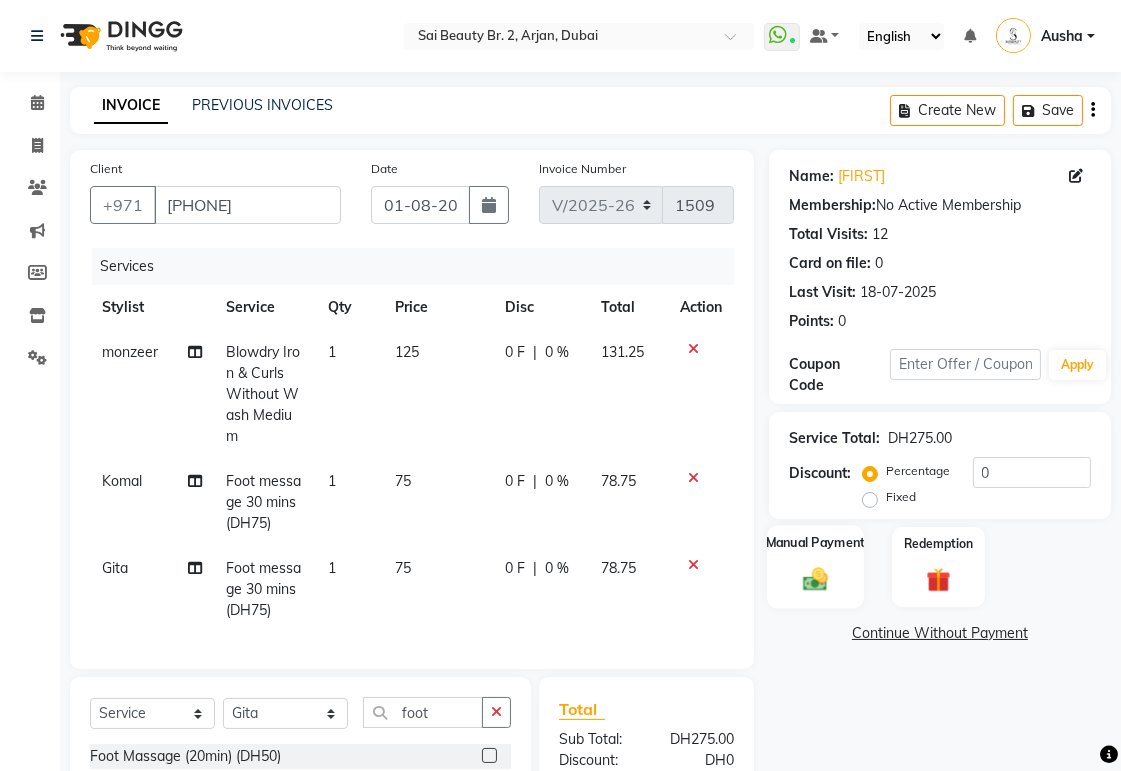 click 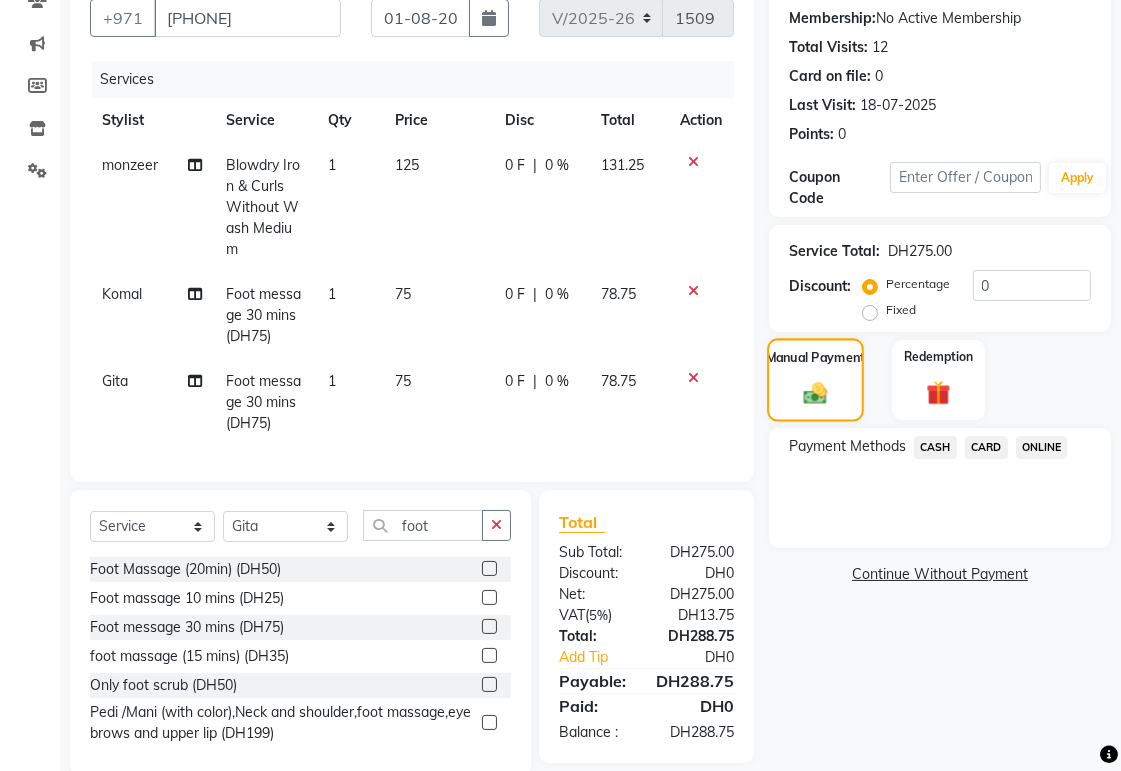 scroll, scrollTop: 238, scrollLeft: 0, axis: vertical 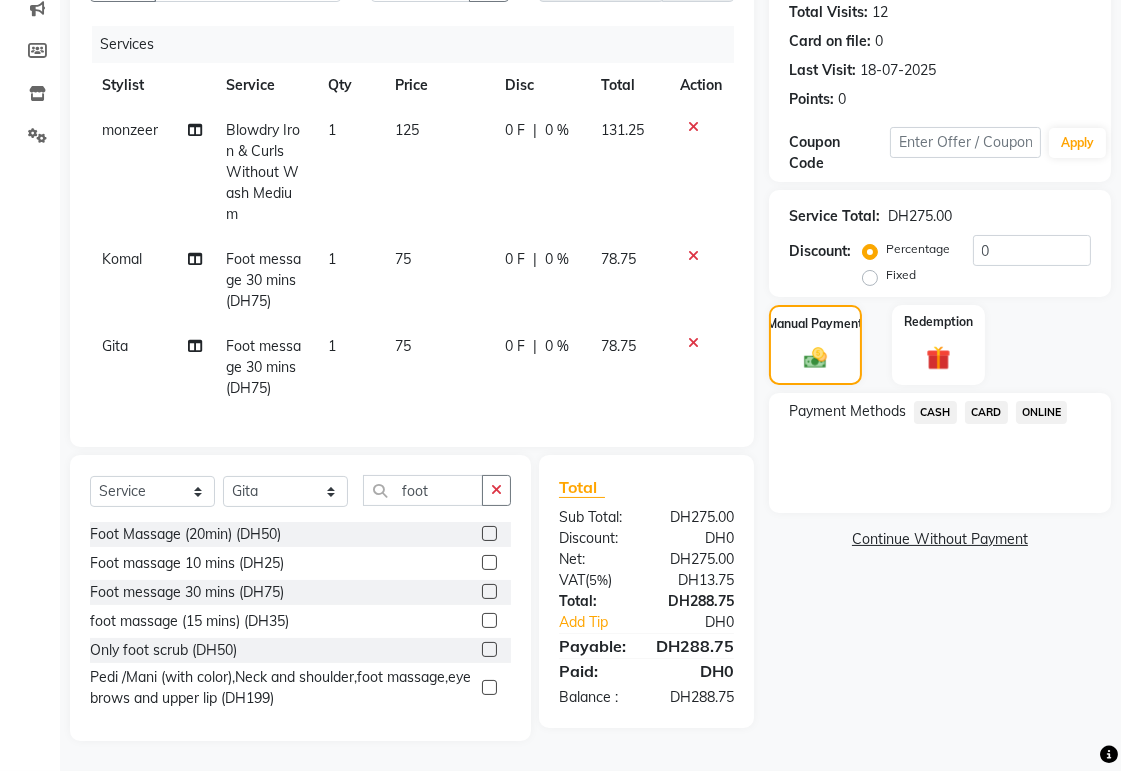click on "CARD" 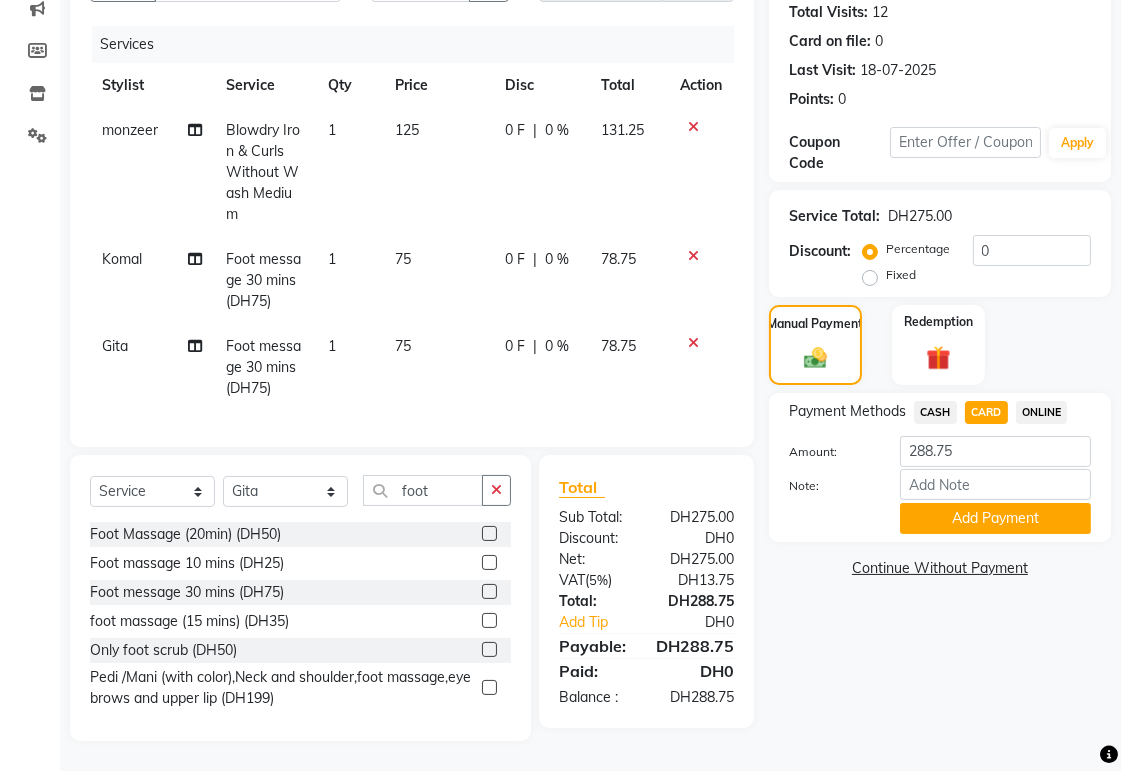 click 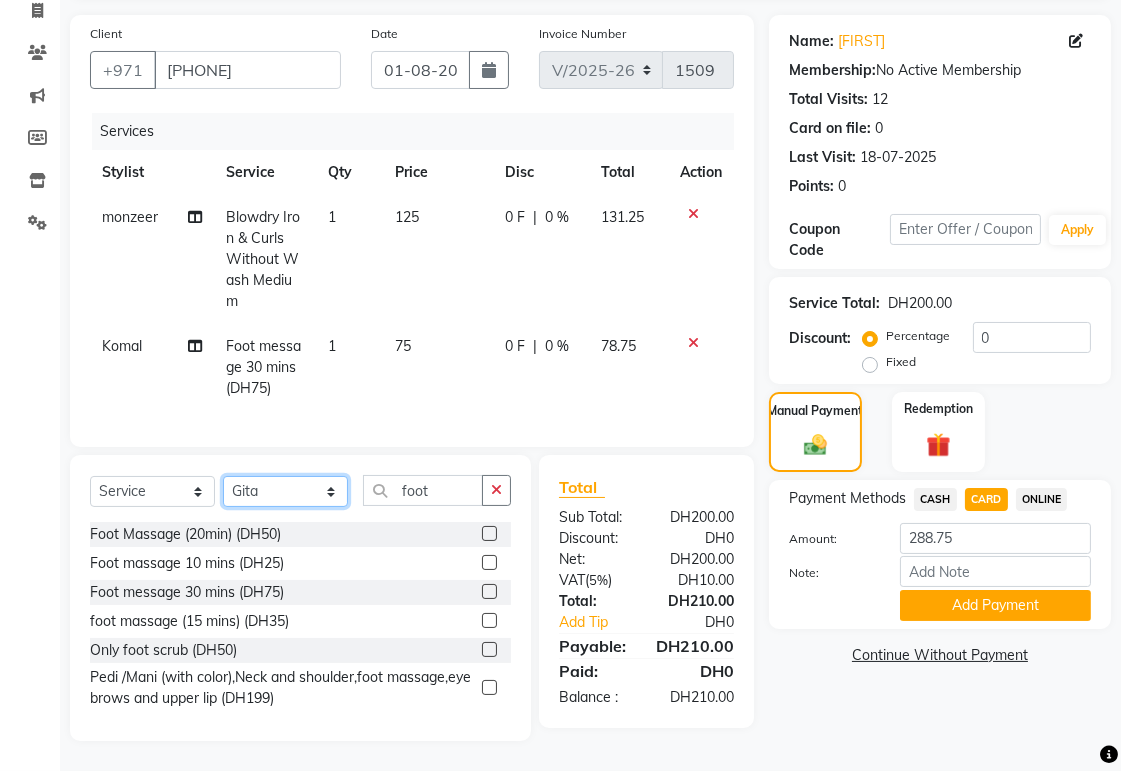 click on "Select Stylist [FIRST] [FIRST] [FIRST] [FIRST] [FIRST] [FIRST] [FIRST] [FIRST] [FIRST] [FIRST] [FIRST] [FIRST] [FIRST] [FIRST]" 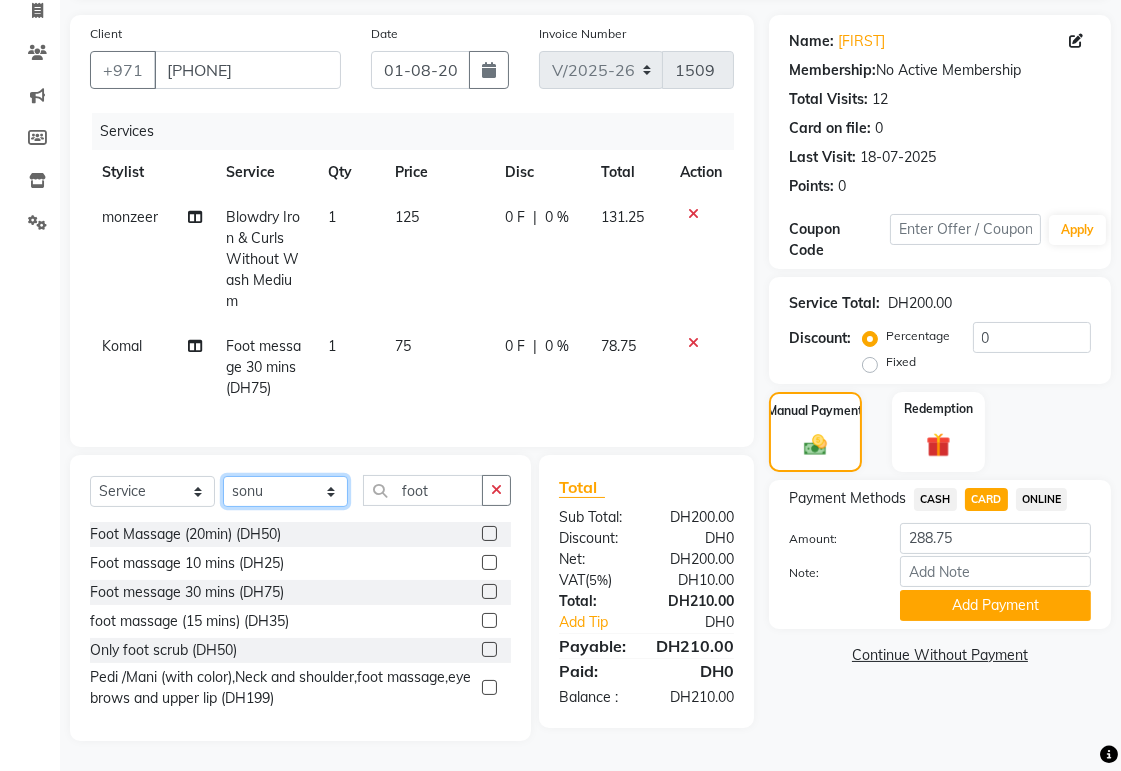 click on "Select Stylist [FIRST] [FIRST] [FIRST] [FIRST] [FIRST] [FIRST] [FIRST] [FIRST] [FIRST] [FIRST] [FIRST] [FIRST] [FIRST] [FIRST]" 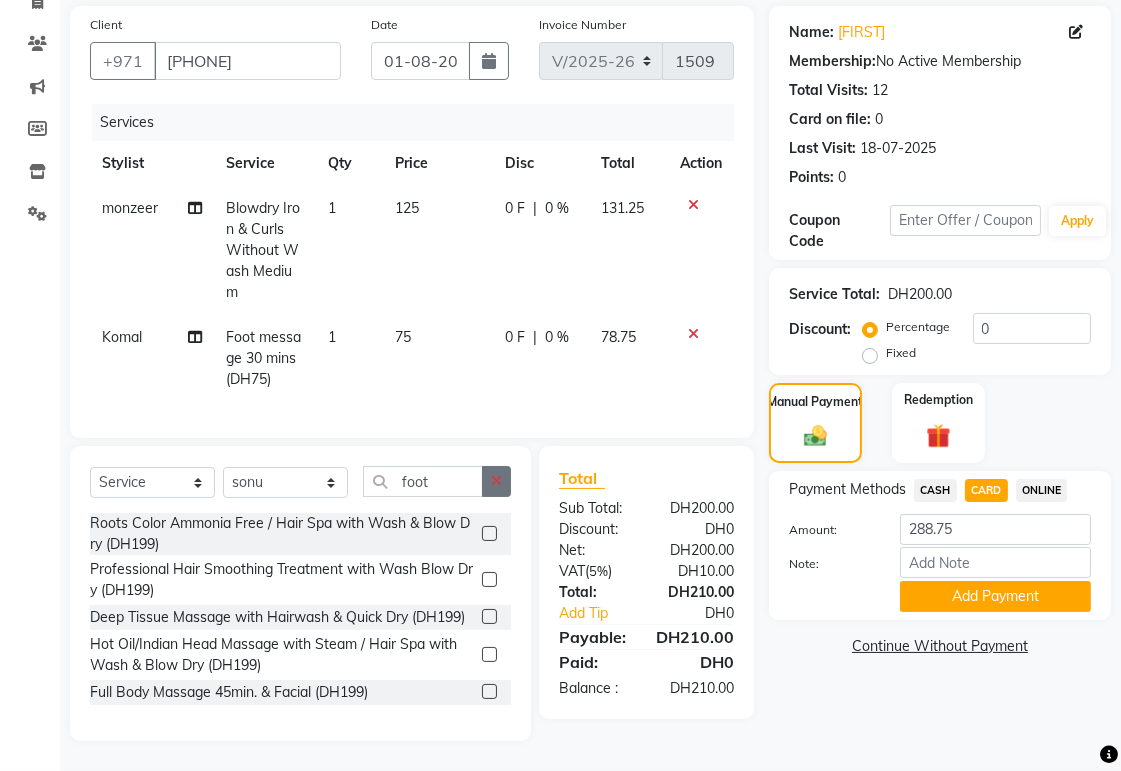 click 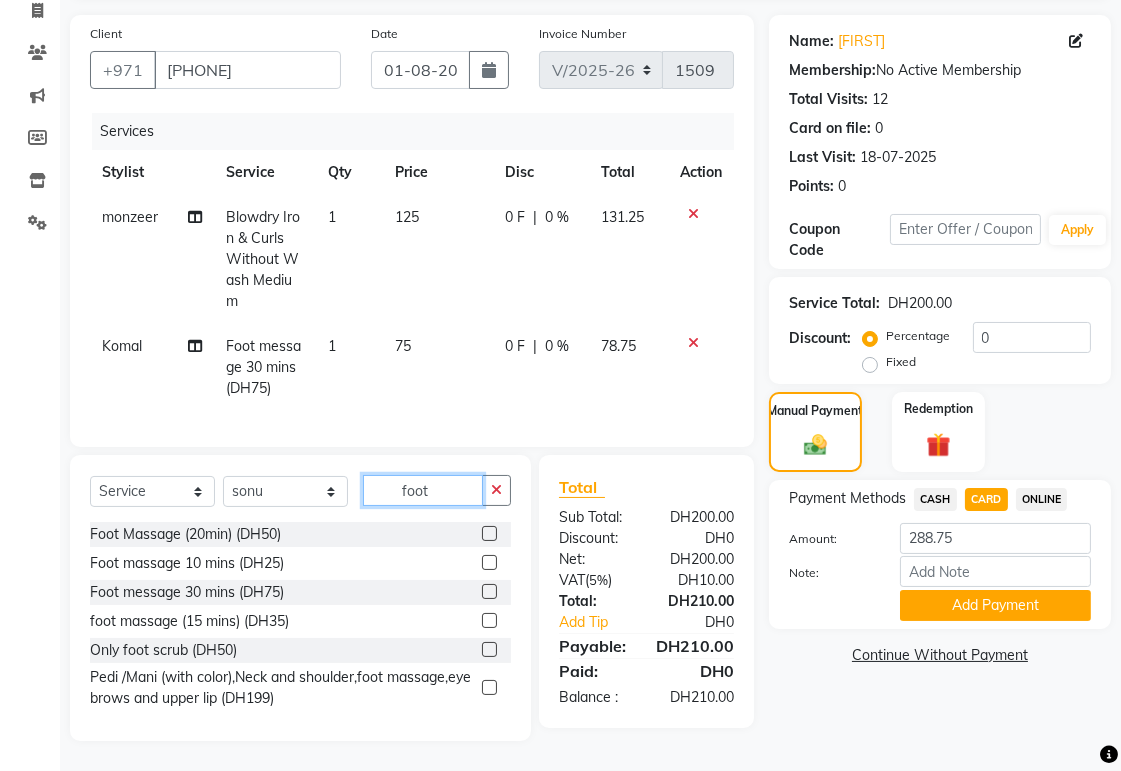 type on "foot" 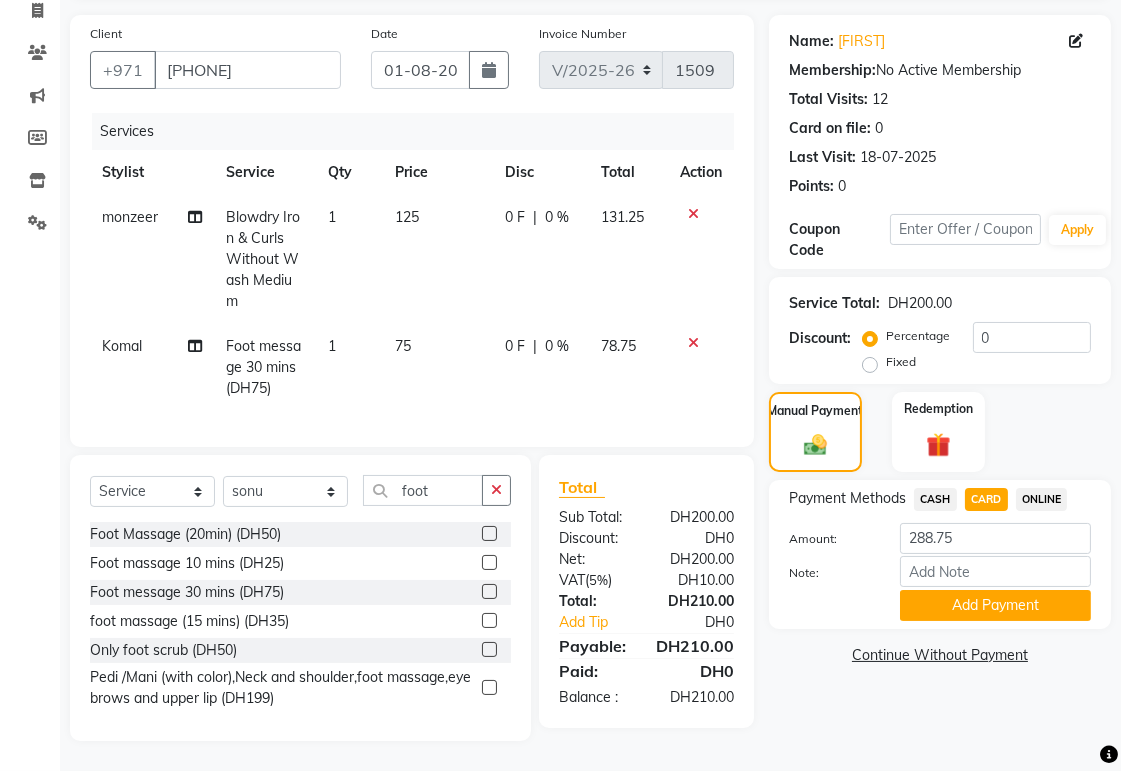 click 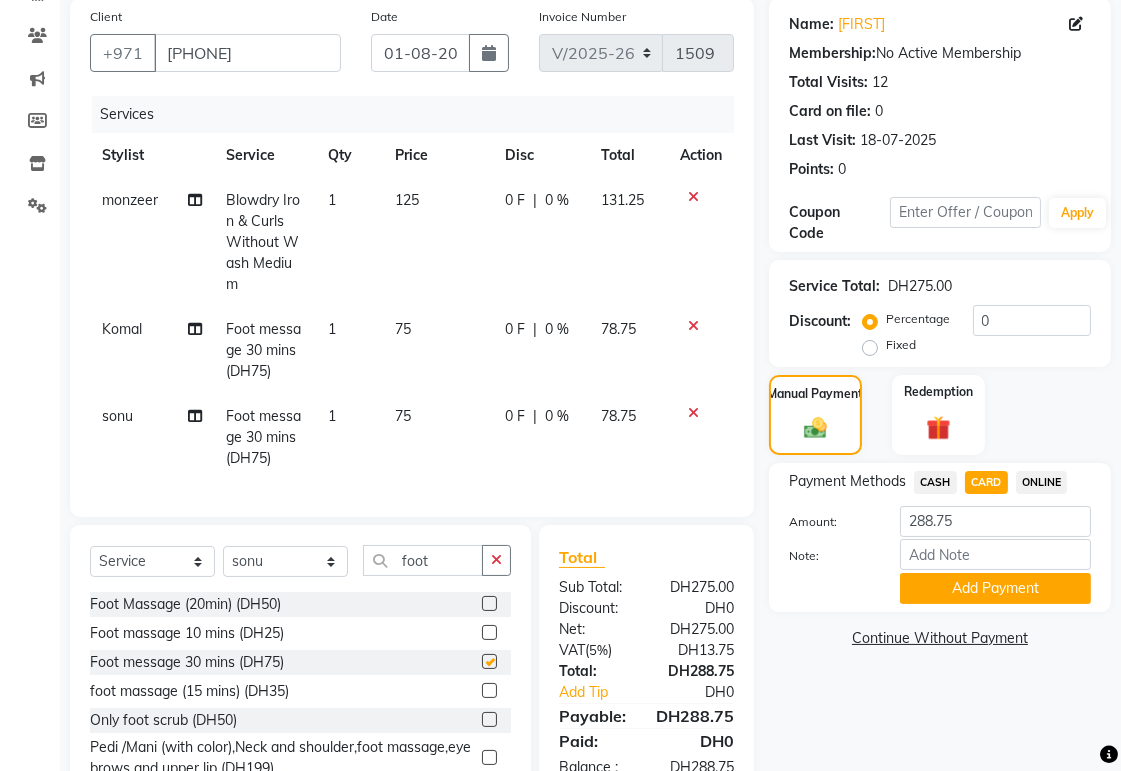 checkbox on "false" 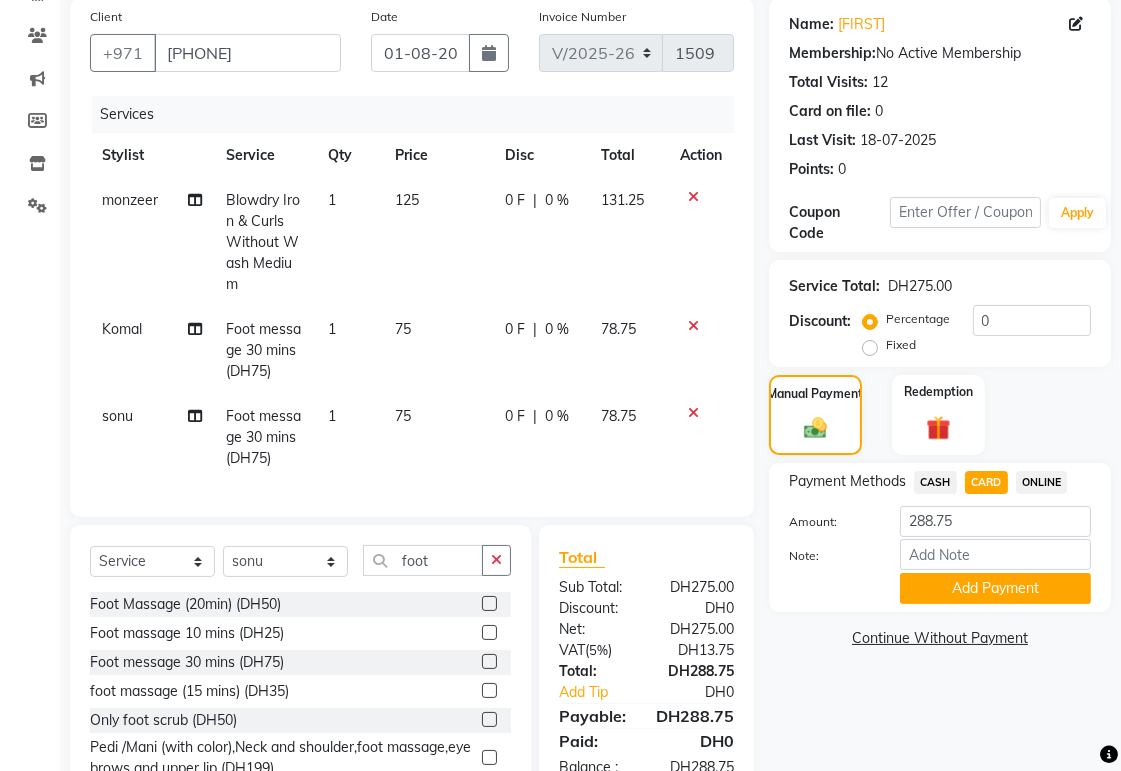 scroll, scrollTop: 238, scrollLeft: 0, axis: vertical 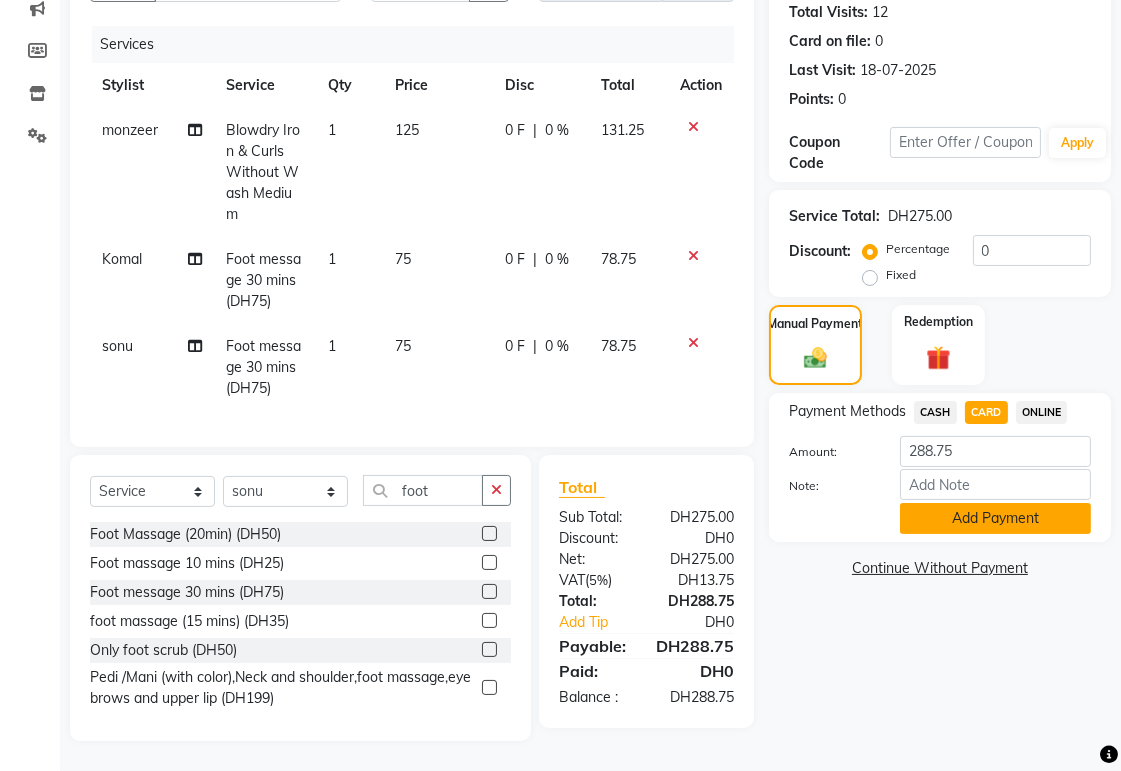 click on "Add Payment" 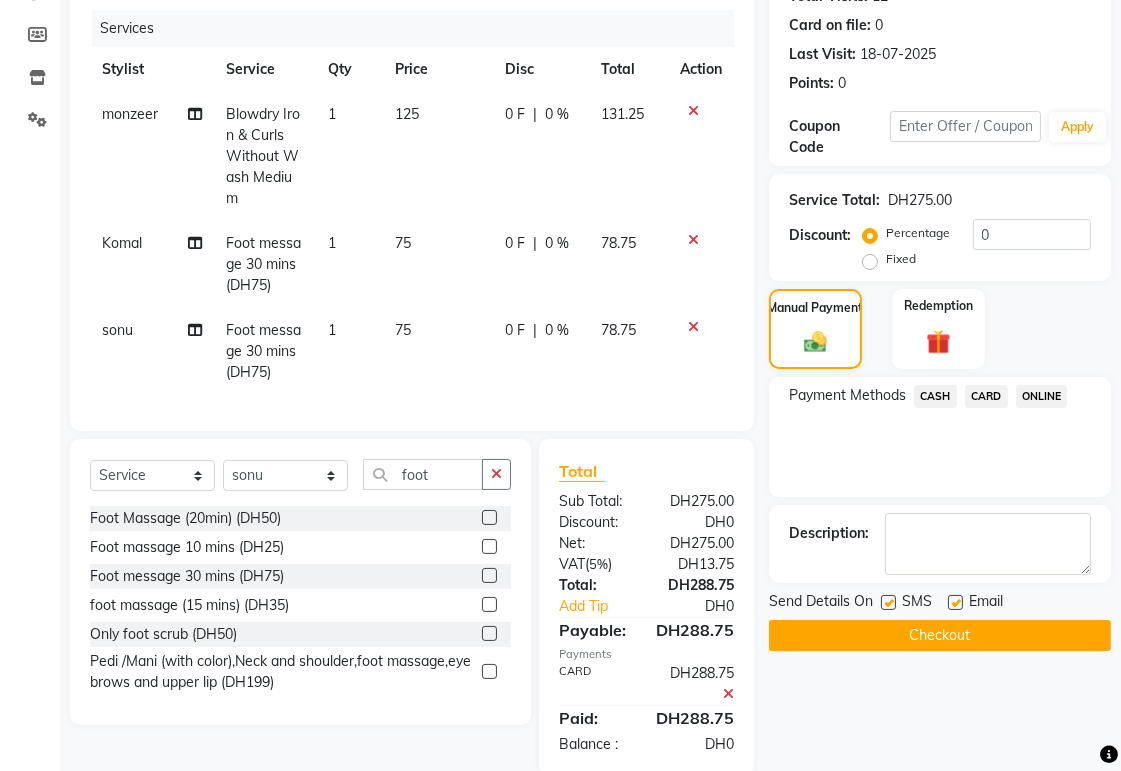 scroll, scrollTop: 288, scrollLeft: 0, axis: vertical 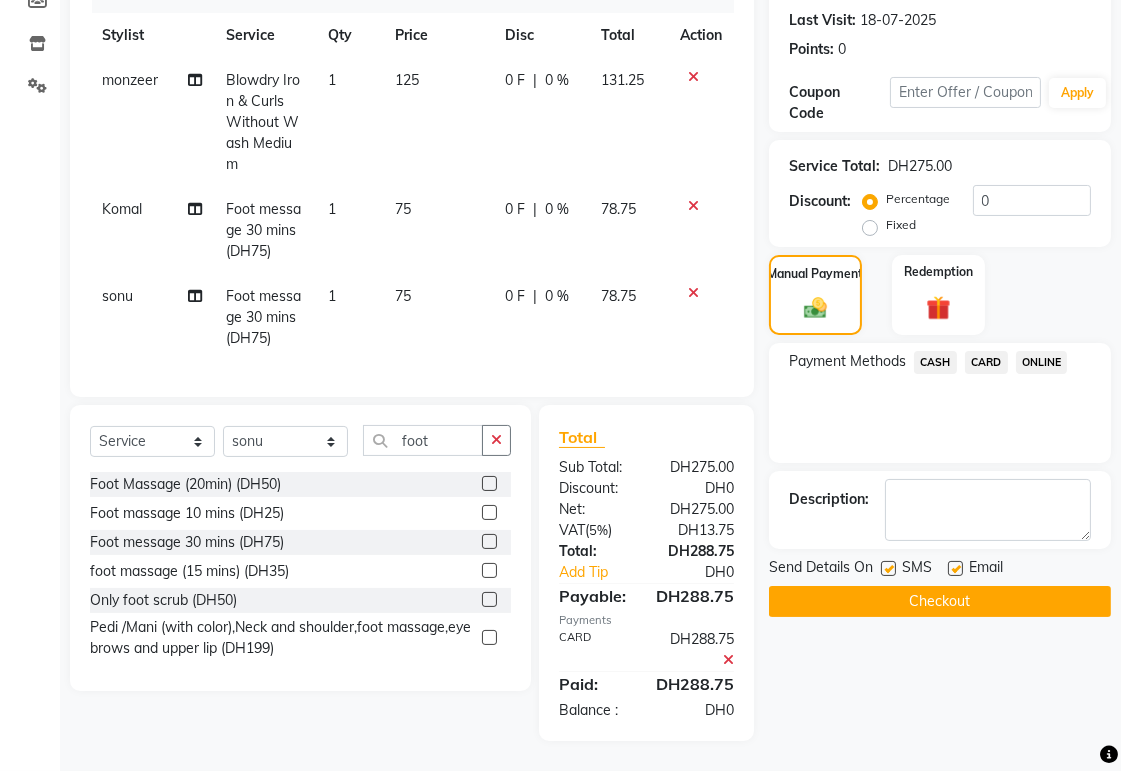 click on "Checkout" 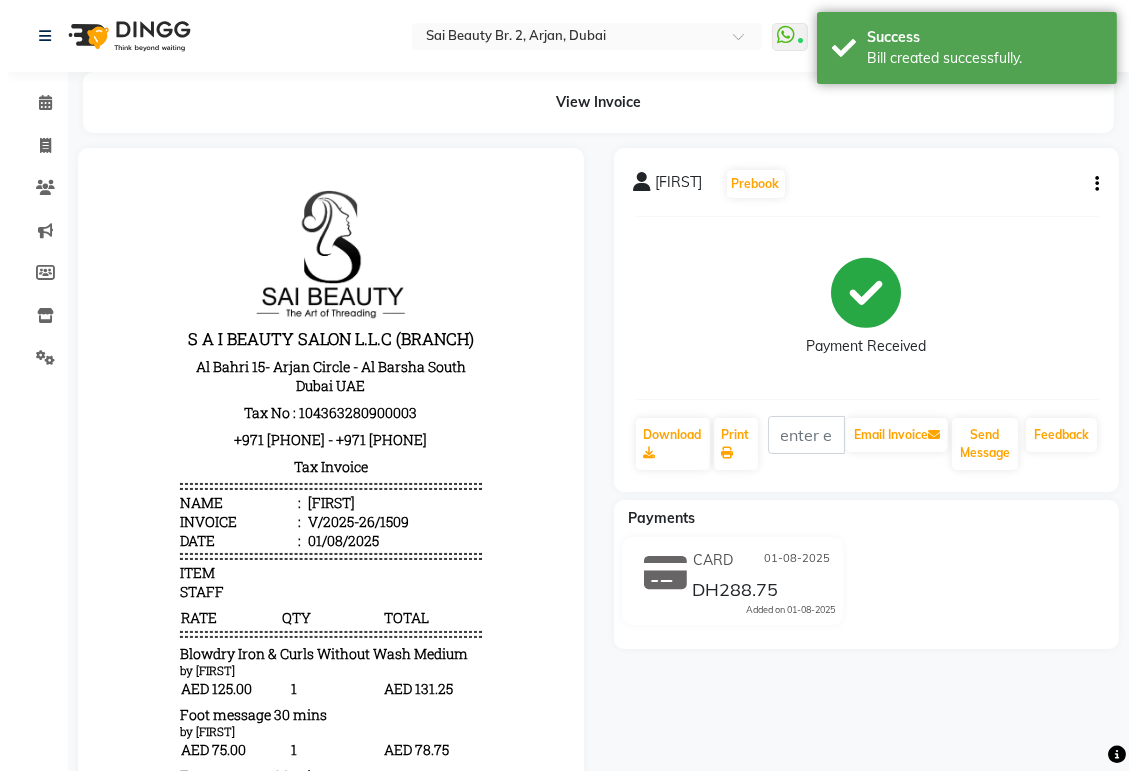 scroll, scrollTop: 0, scrollLeft: 0, axis: both 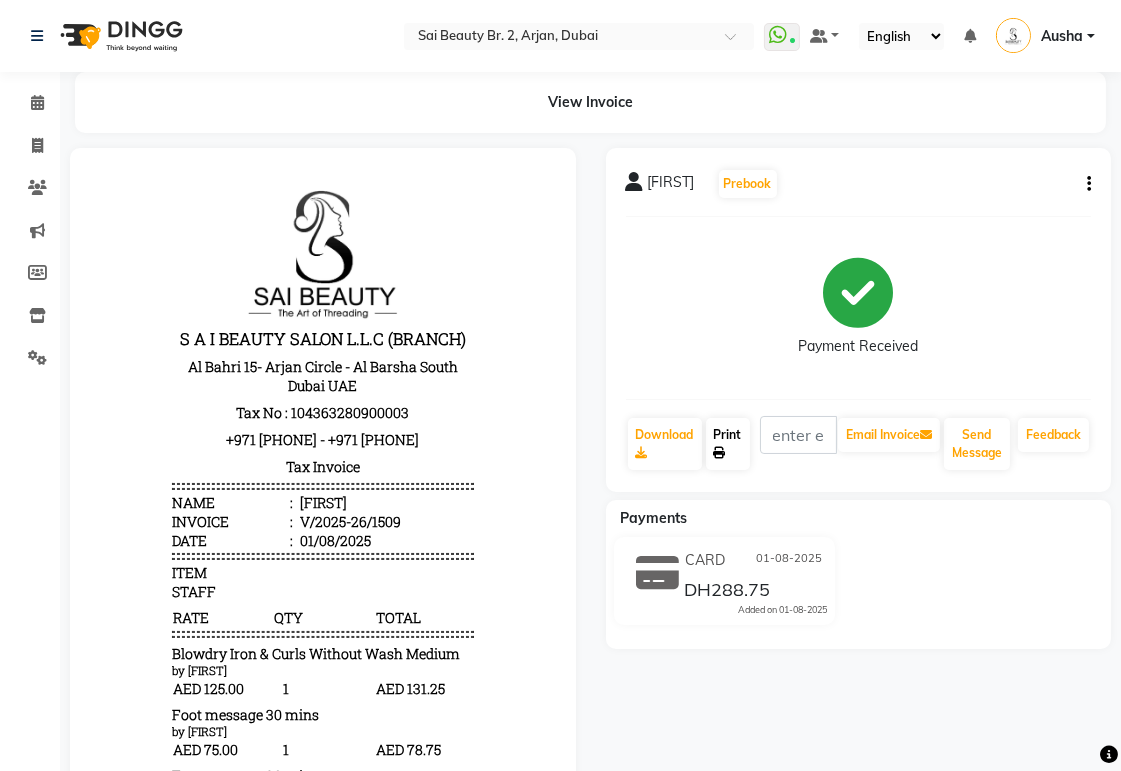 click on "Print" 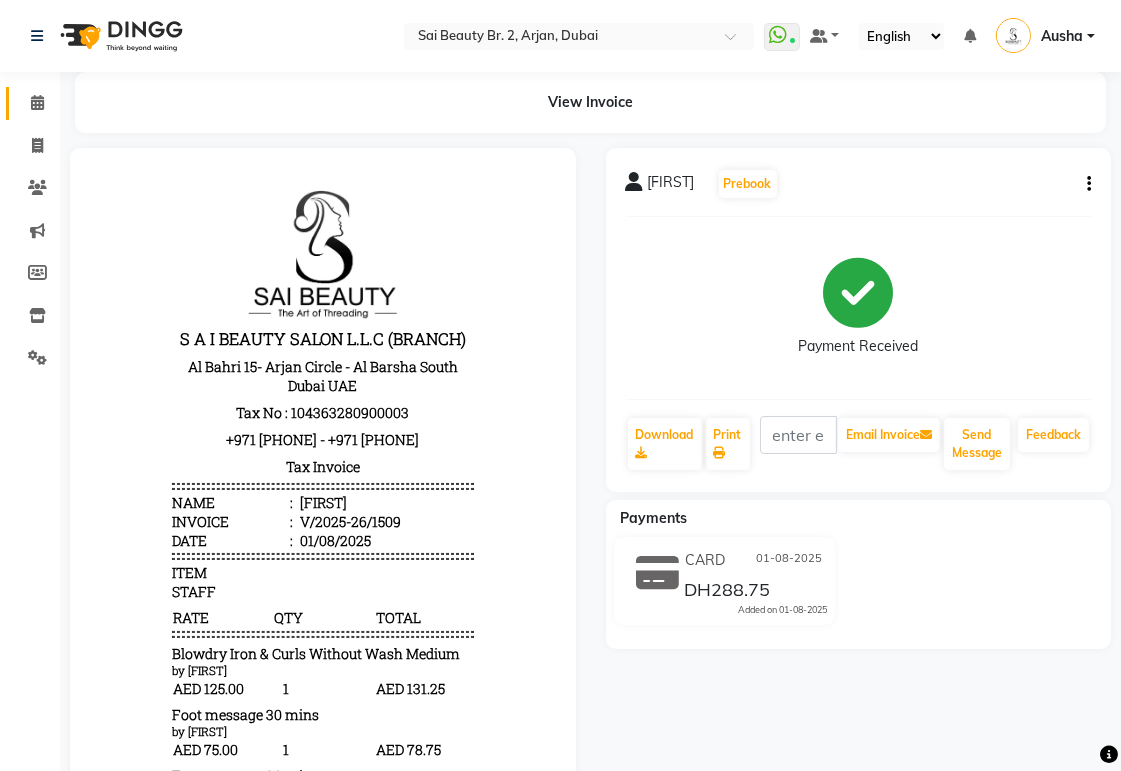 click on "Calendar" 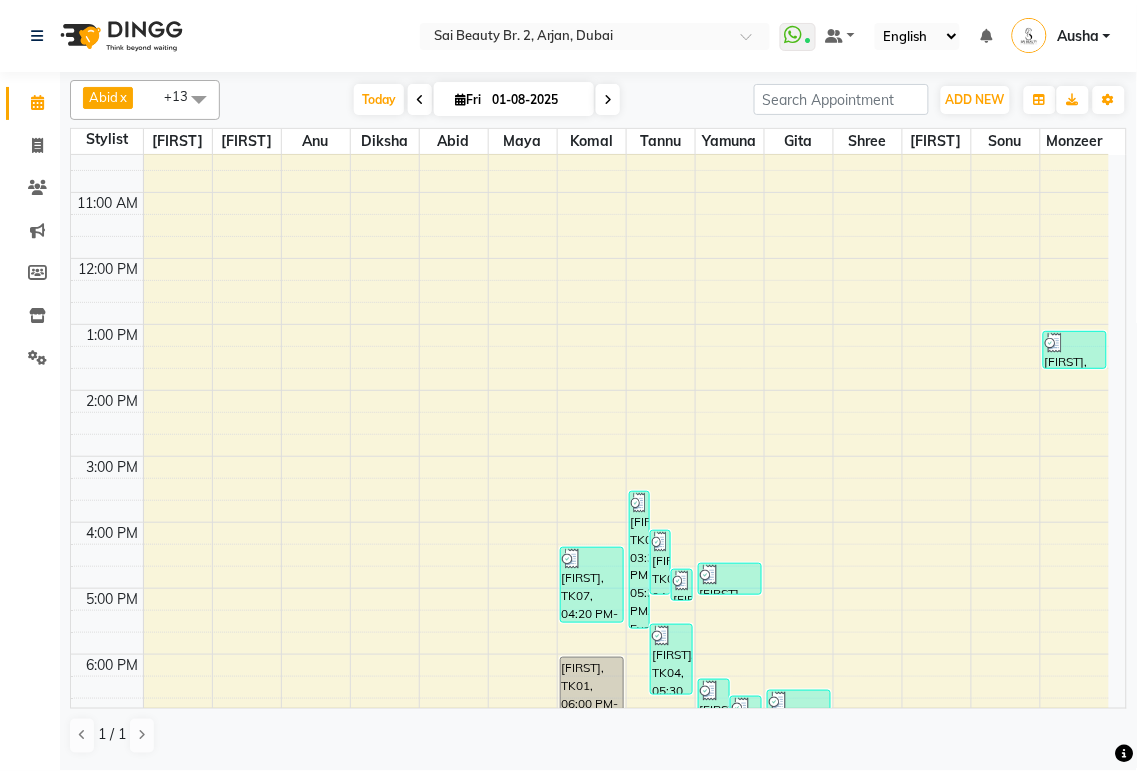 scroll, scrollTop: 316, scrollLeft: 0, axis: vertical 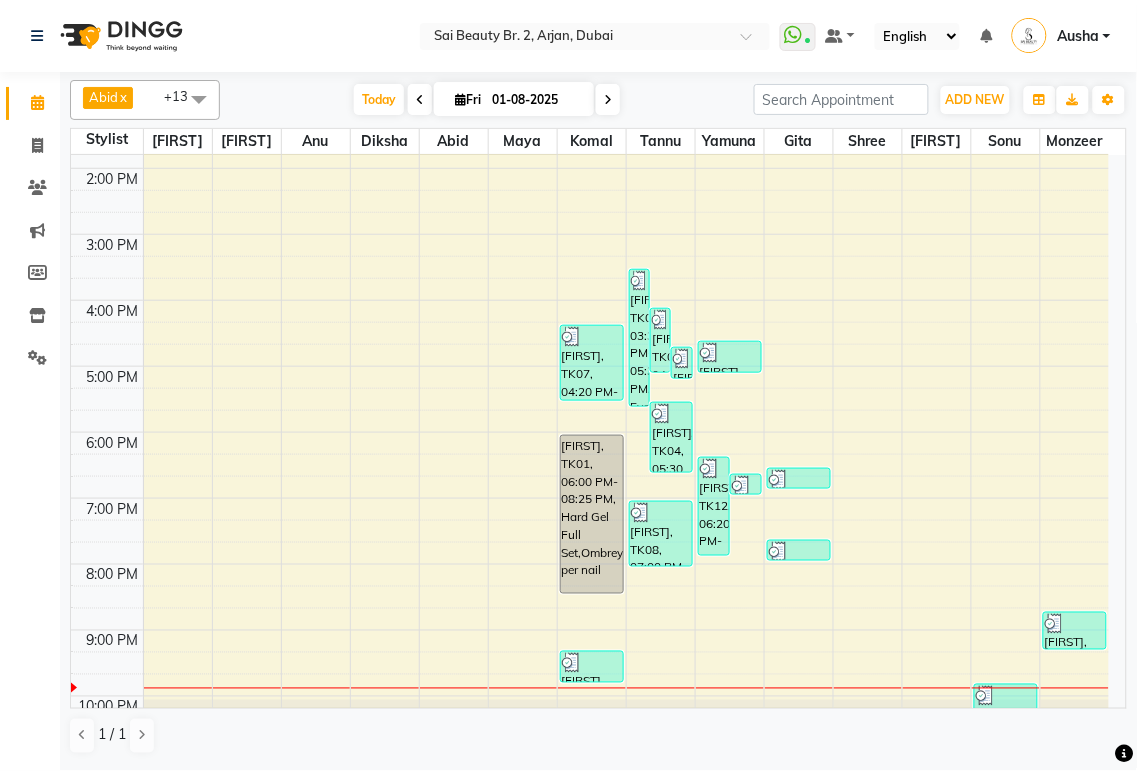 click at bounding box center [608, 100] 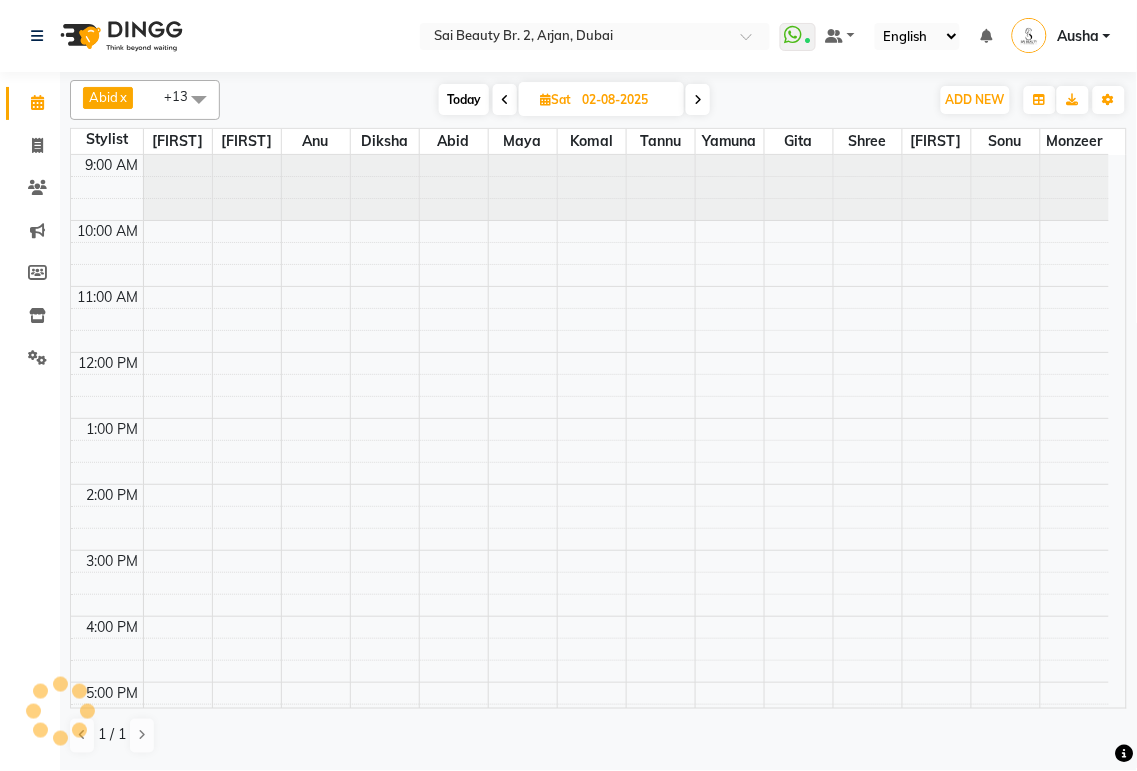 scroll, scrollTop: 374, scrollLeft: 0, axis: vertical 